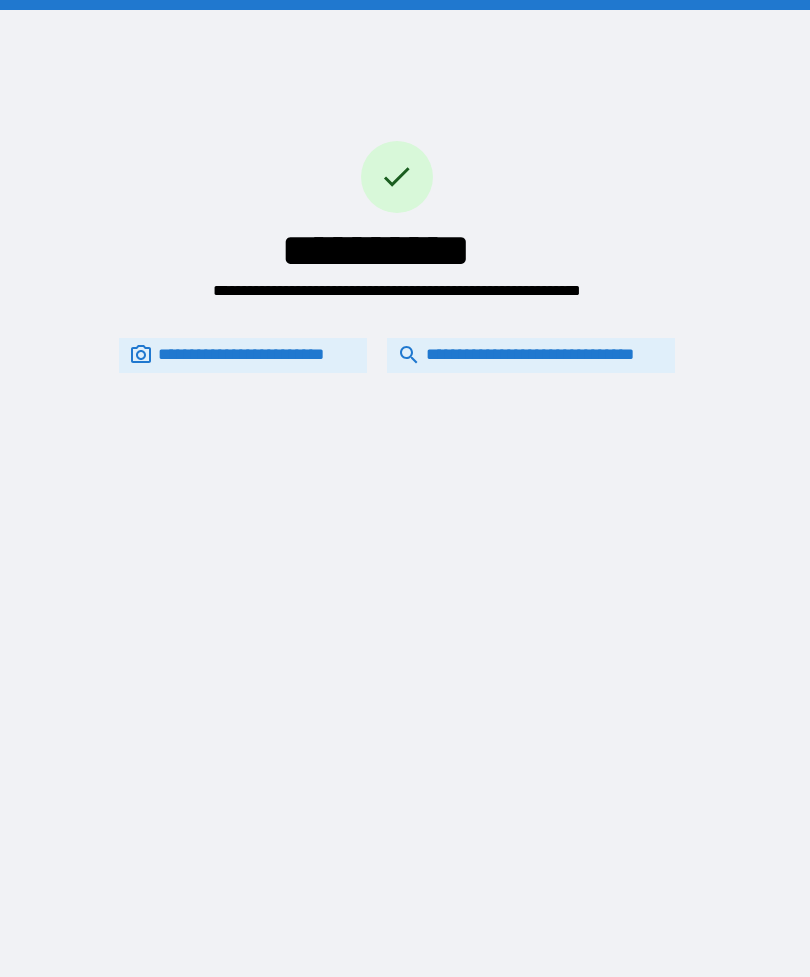scroll, scrollTop: 0, scrollLeft: 0, axis: both 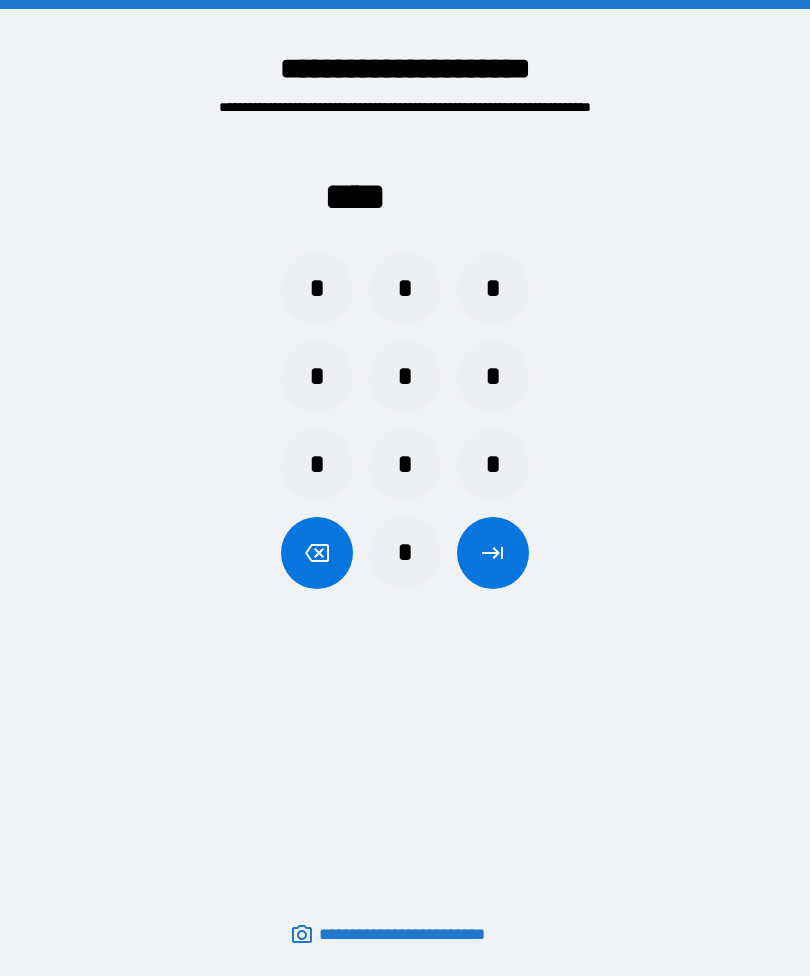 click on "*" at bounding box center (317, 289) 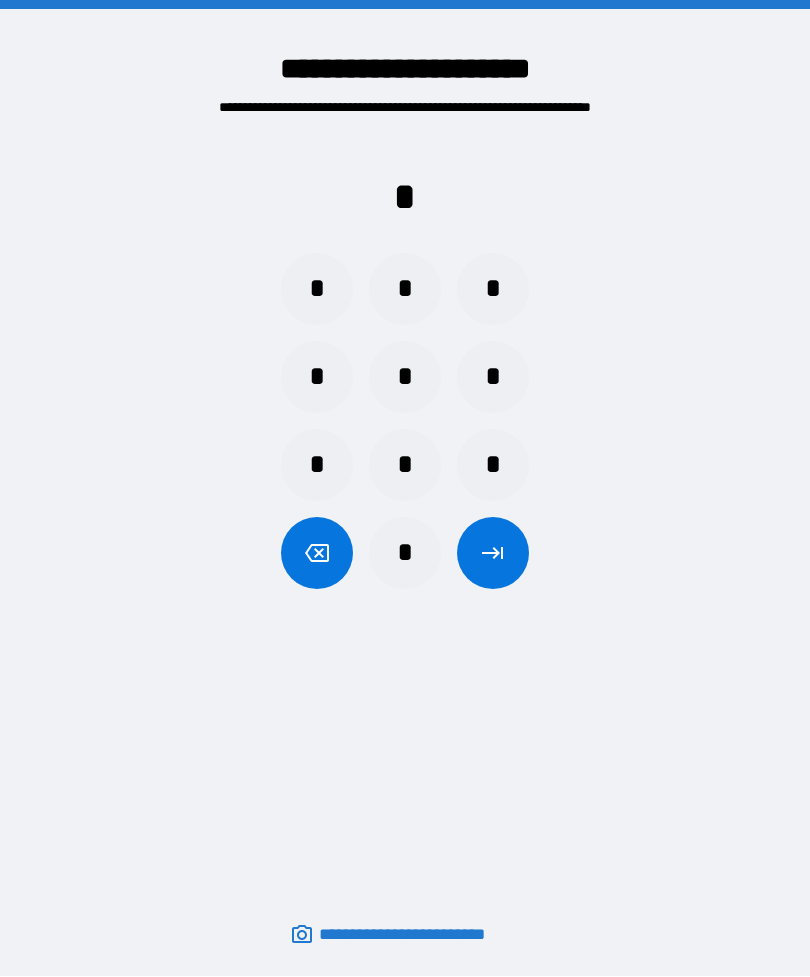 click on "*" at bounding box center (405, 553) 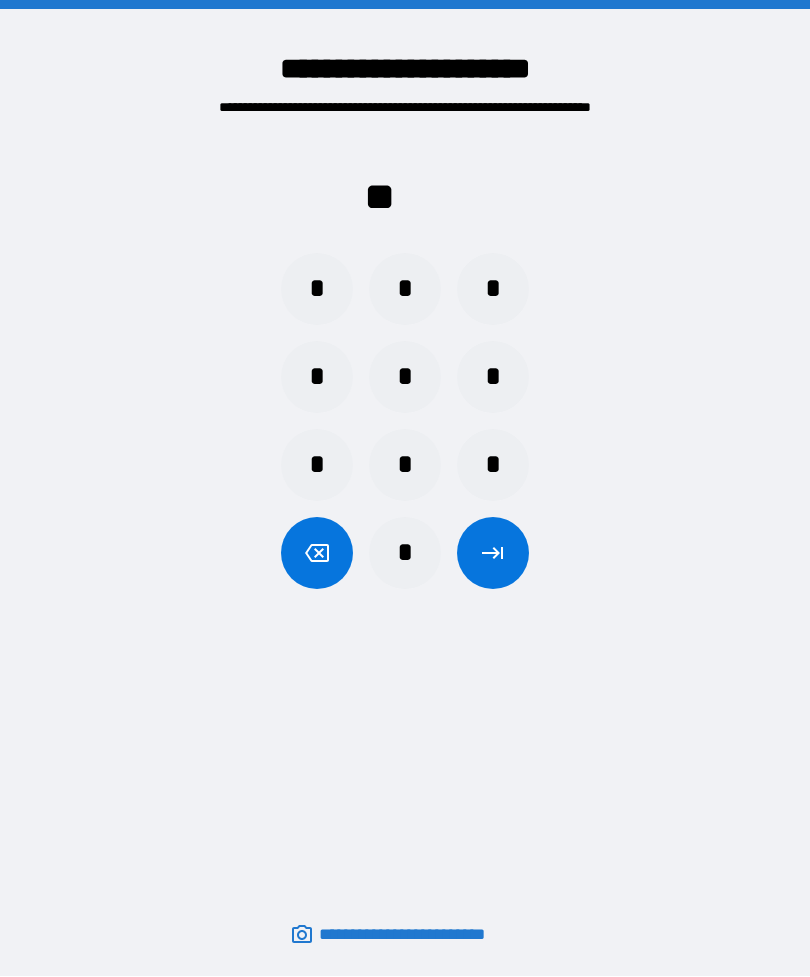 click on "*" at bounding box center [493, 289] 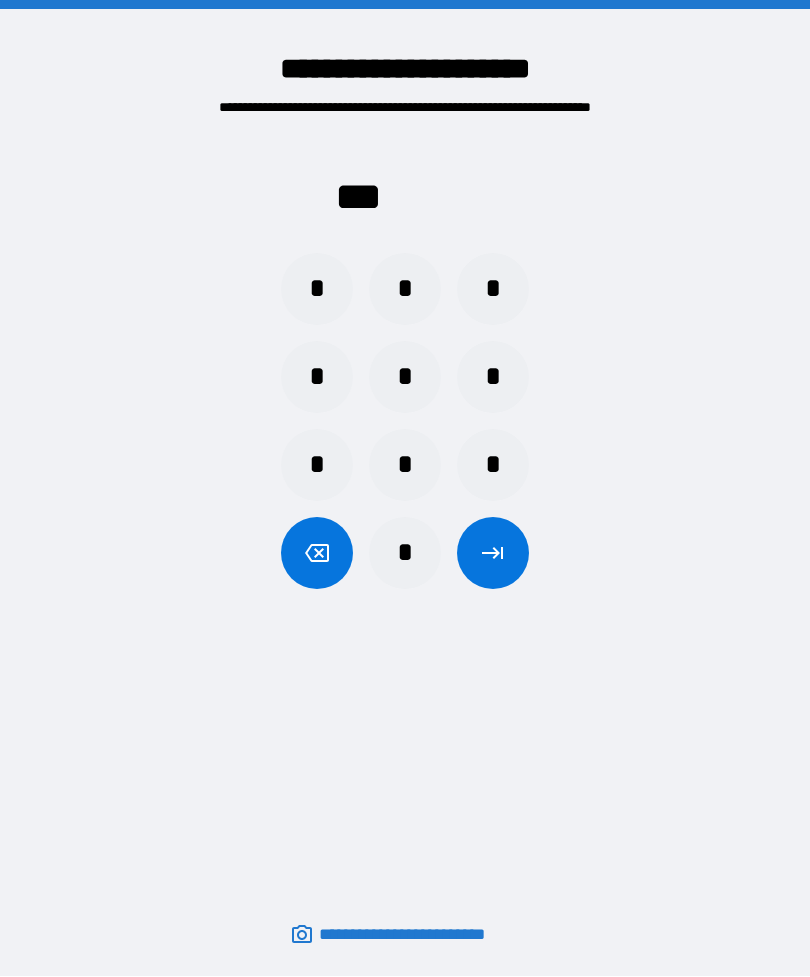 click on "*" at bounding box center (405, 553) 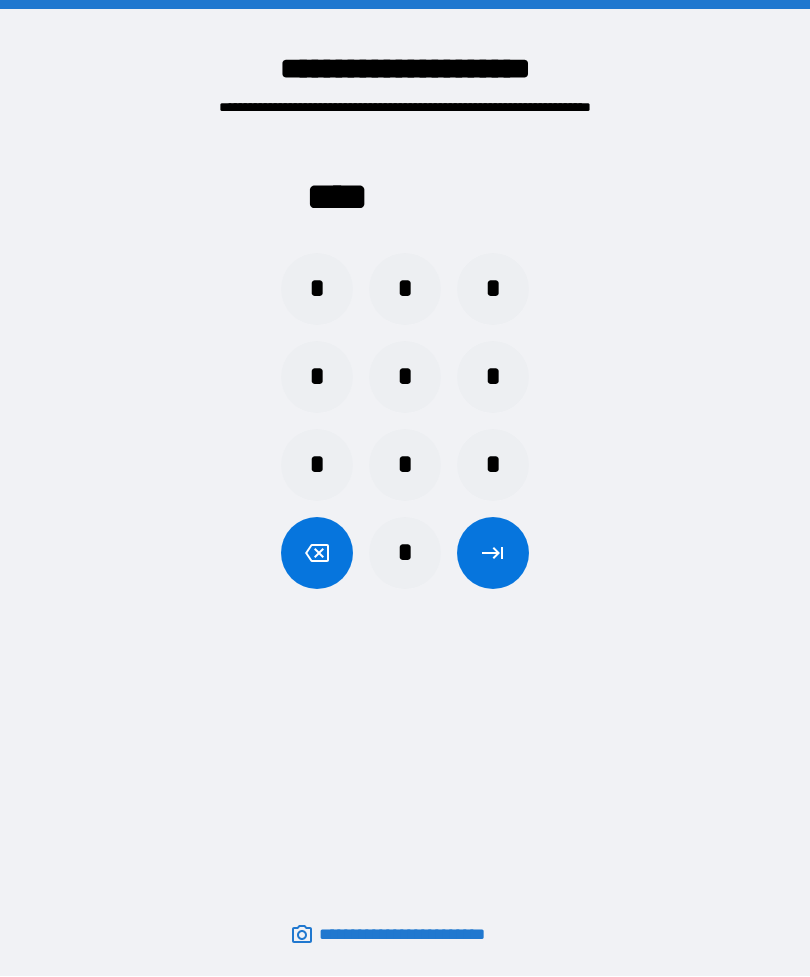 click at bounding box center [493, 553] 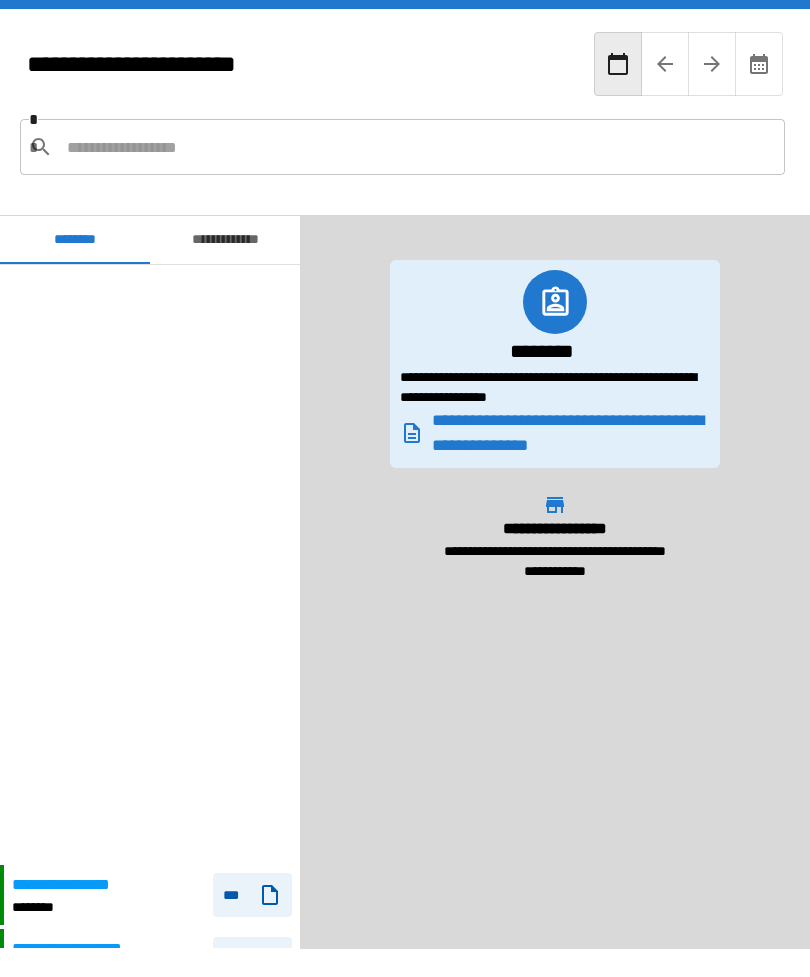 scroll, scrollTop: 600, scrollLeft: 0, axis: vertical 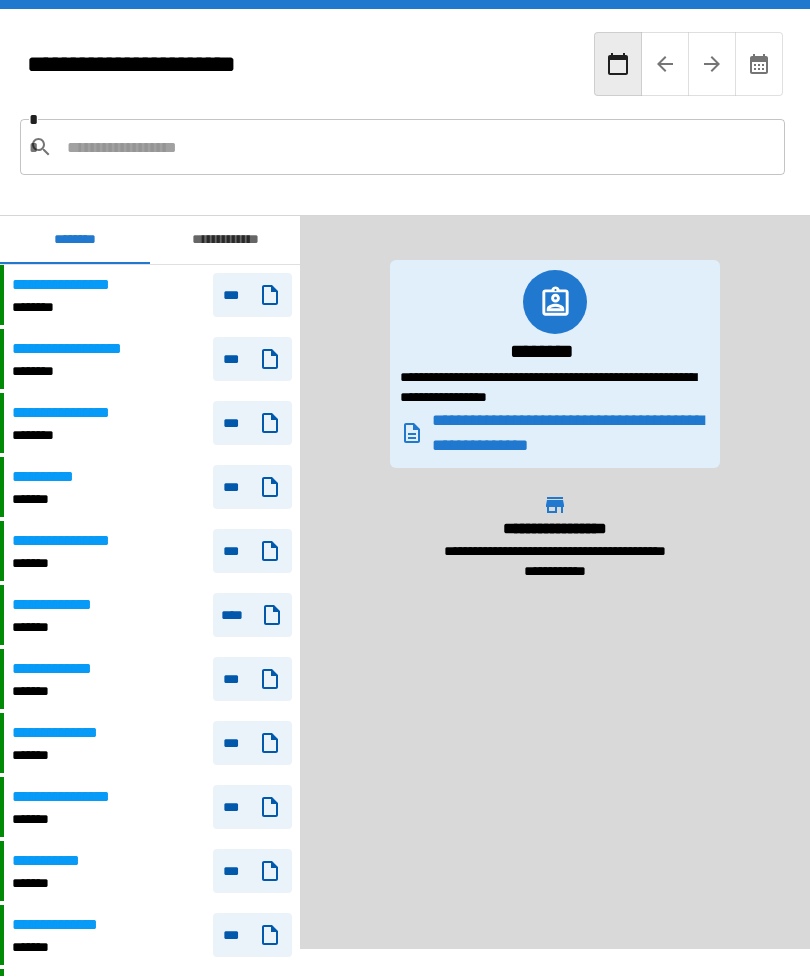 click on "**********" at bounding box center [77, 349] 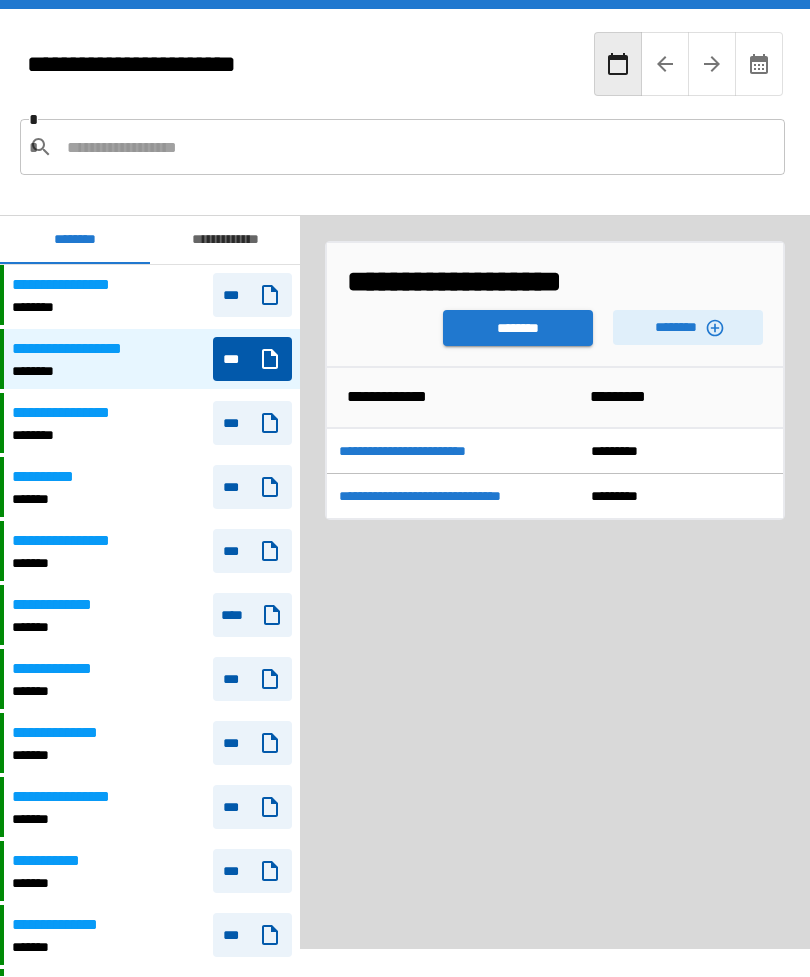 click on "********" at bounding box center (688, 327) 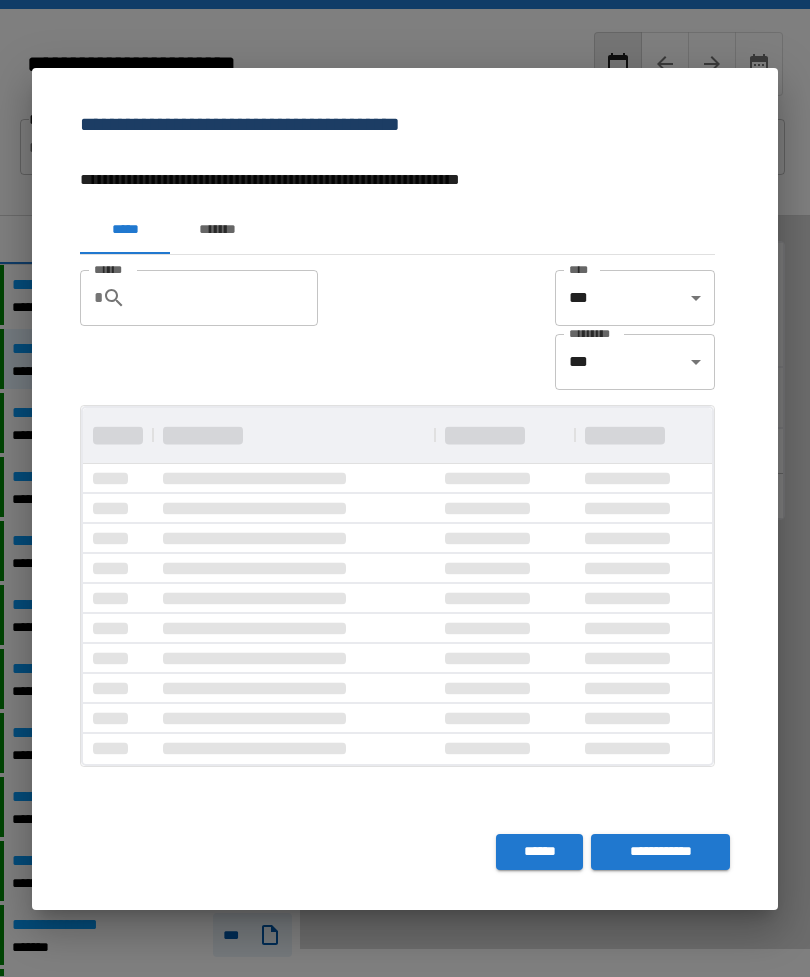scroll, scrollTop: 0, scrollLeft: 0, axis: both 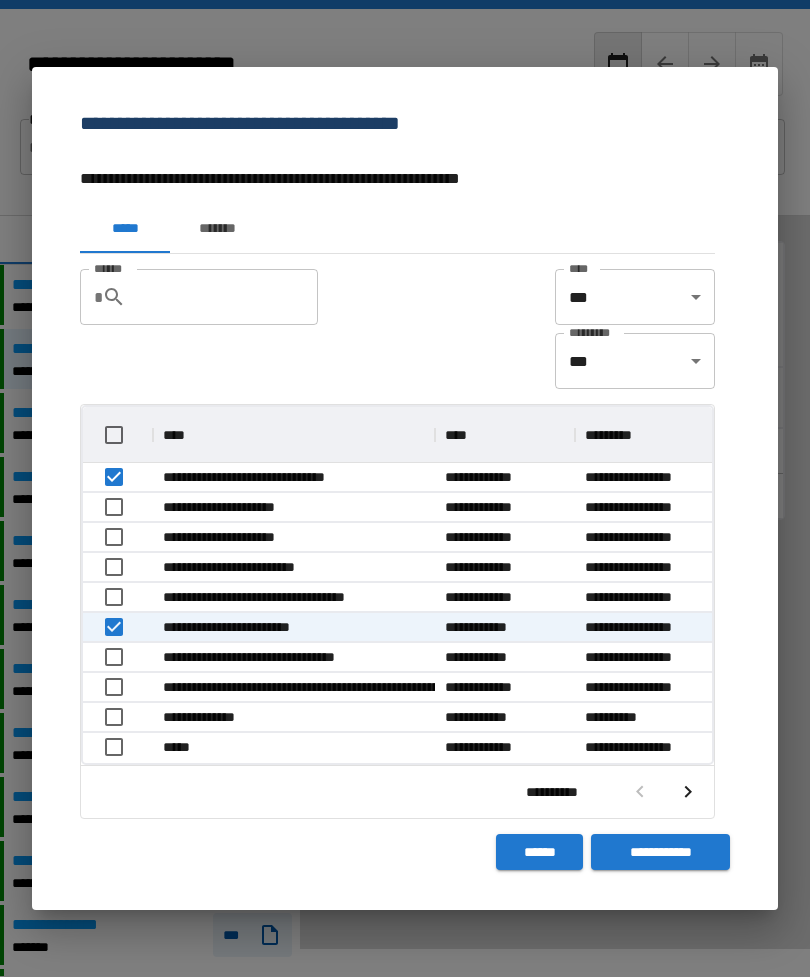 click on "**********" at bounding box center [660, 852] 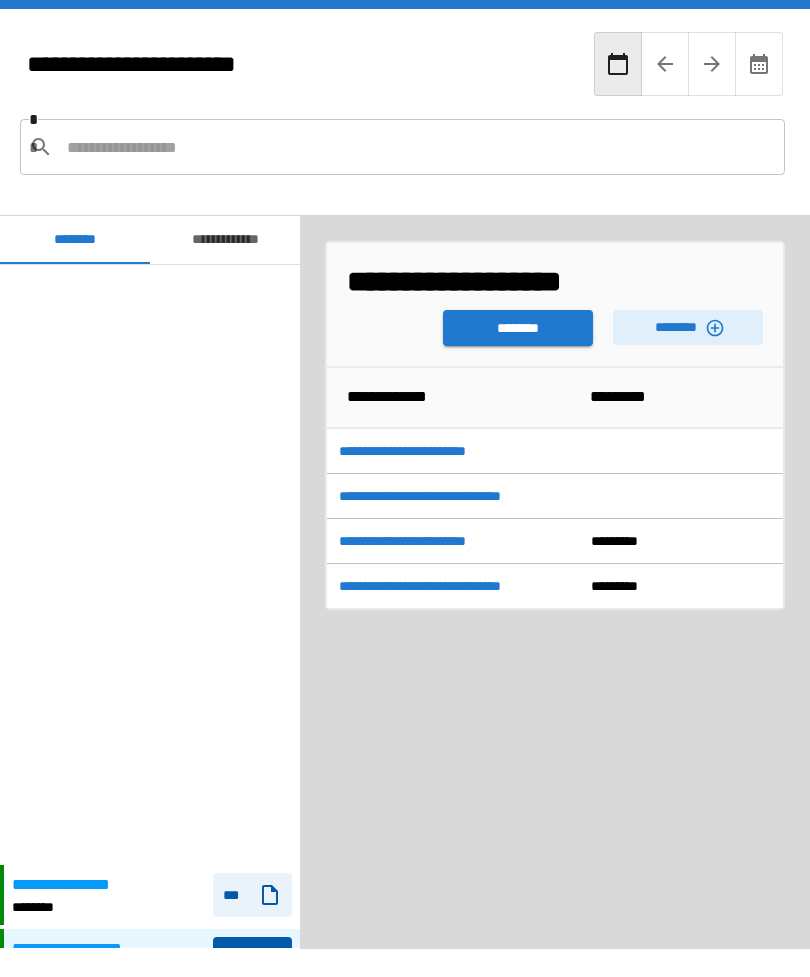 scroll, scrollTop: 600, scrollLeft: 0, axis: vertical 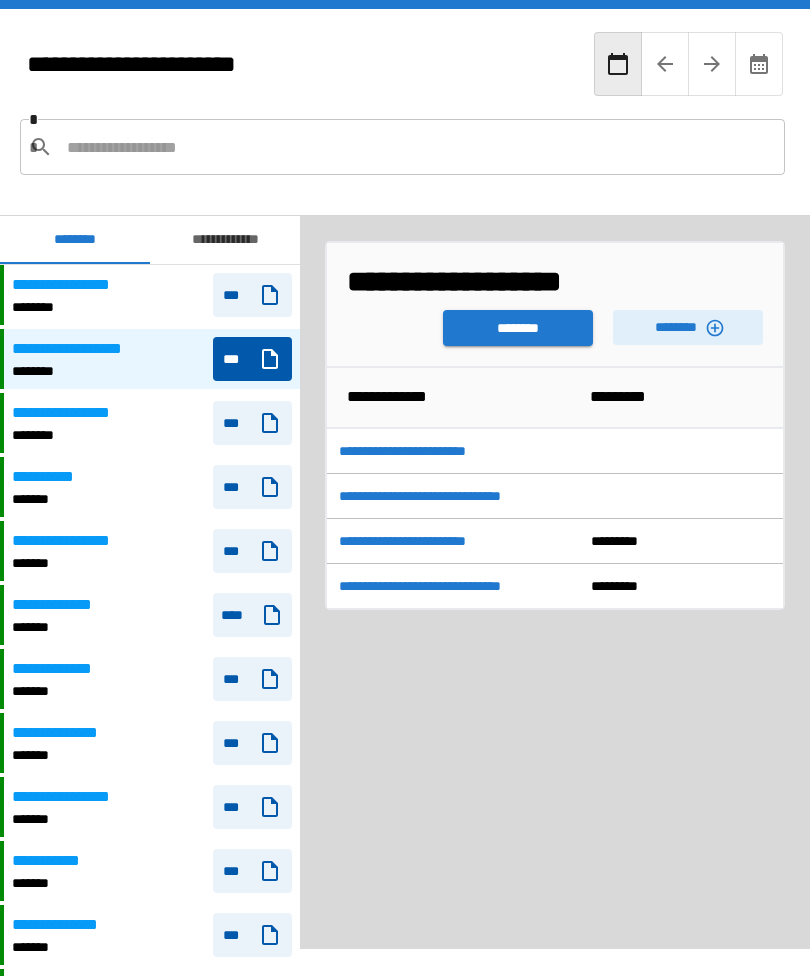 click on "********" at bounding box center [518, 328] 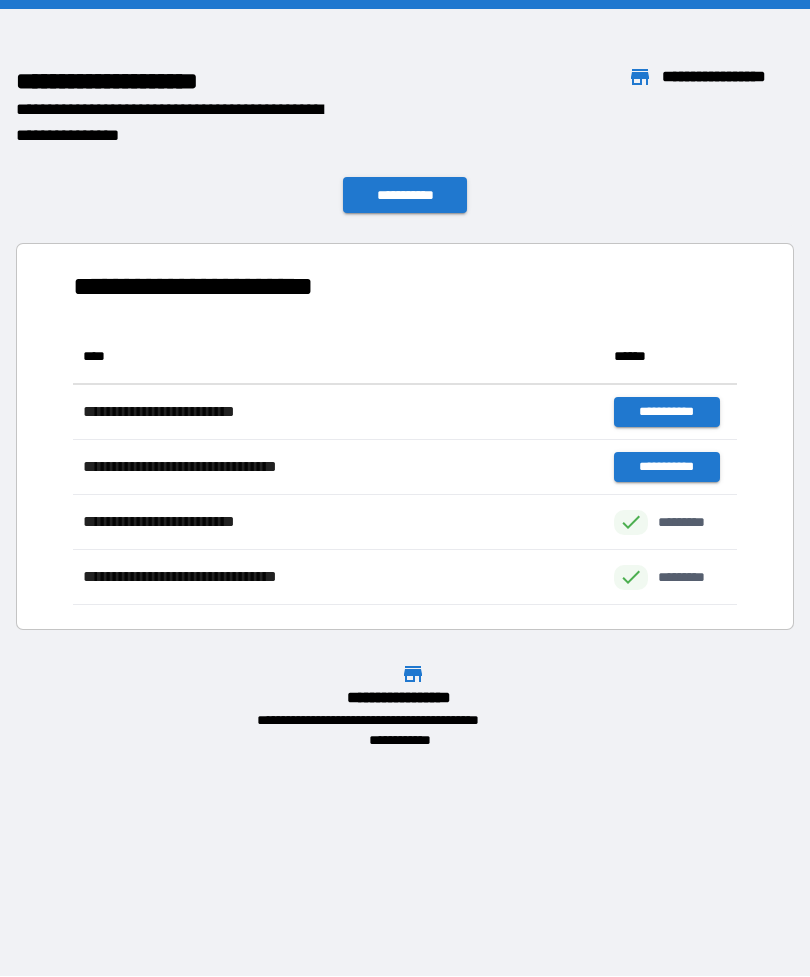 scroll, scrollTop: 276, scrollLeft: 664, axis: both 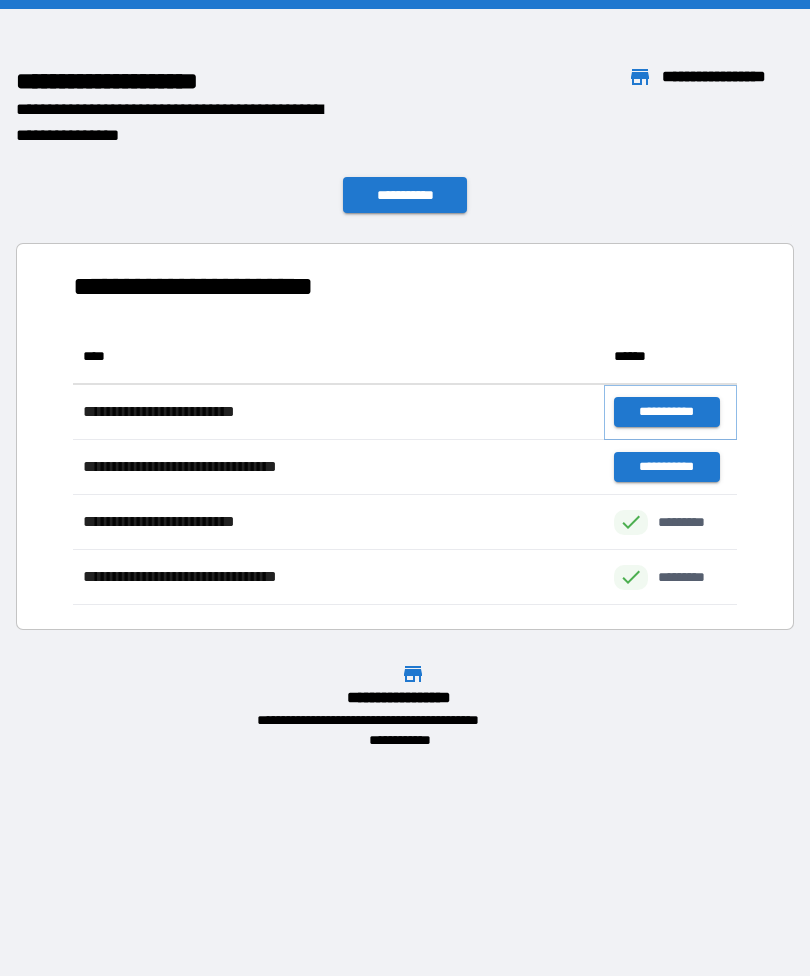 click on "**********" at bounding box center [666, 412] 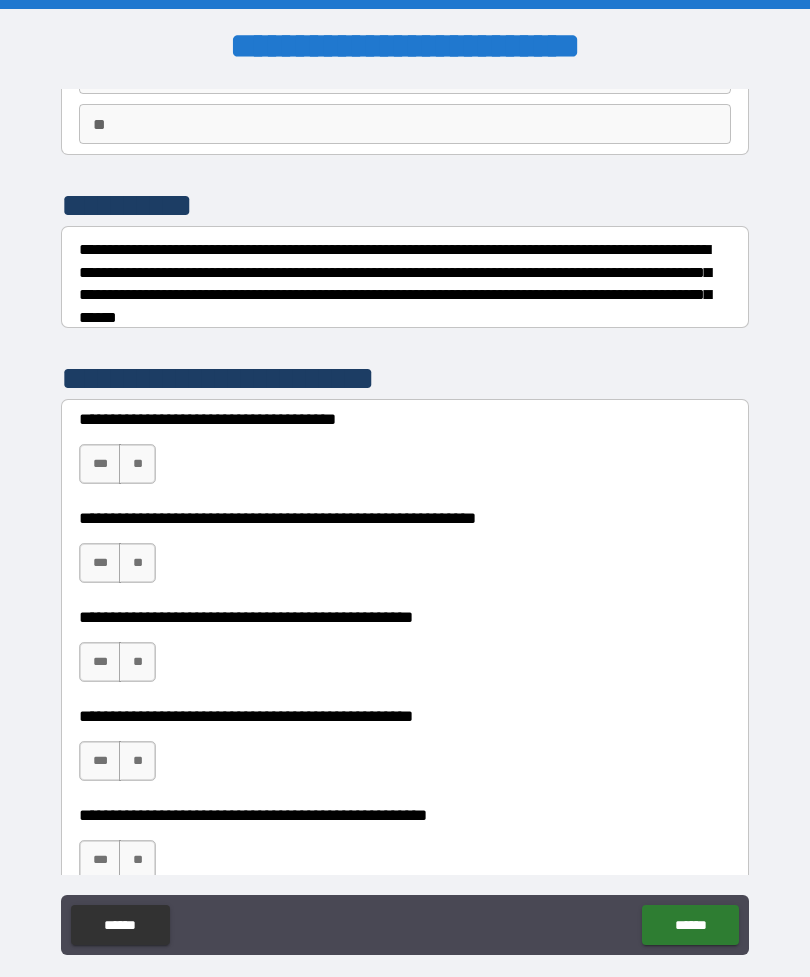 scroll, scrollTop: 185, scrollLeft: 0, axis: vertical 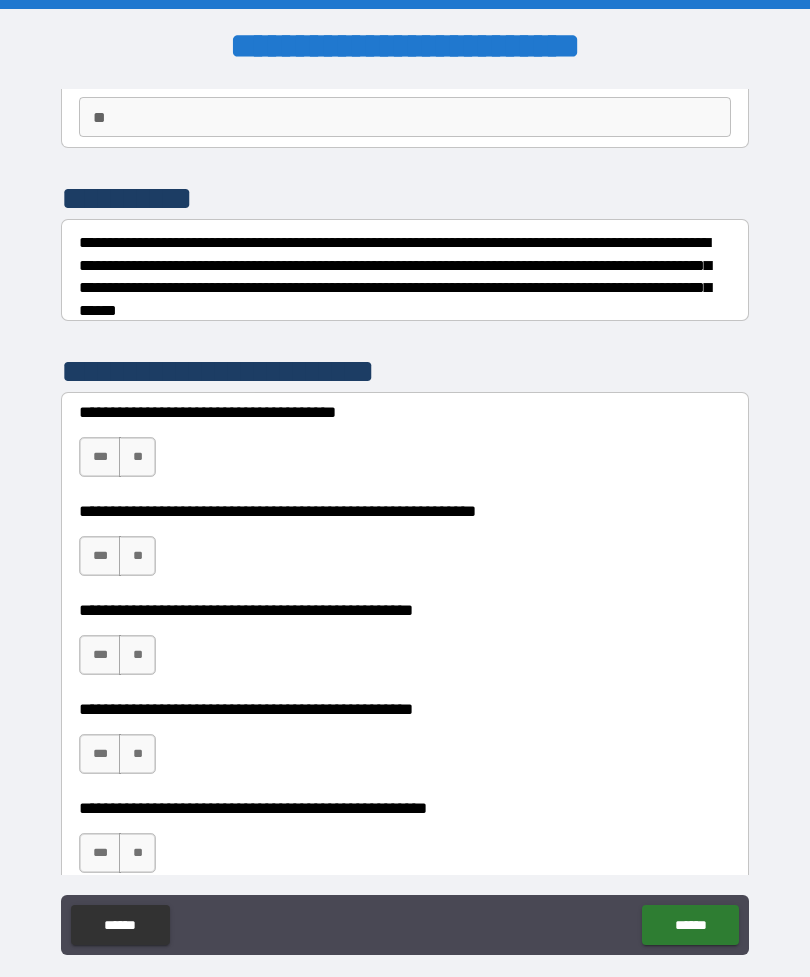 click on "**" at bounding box center [137, 457] 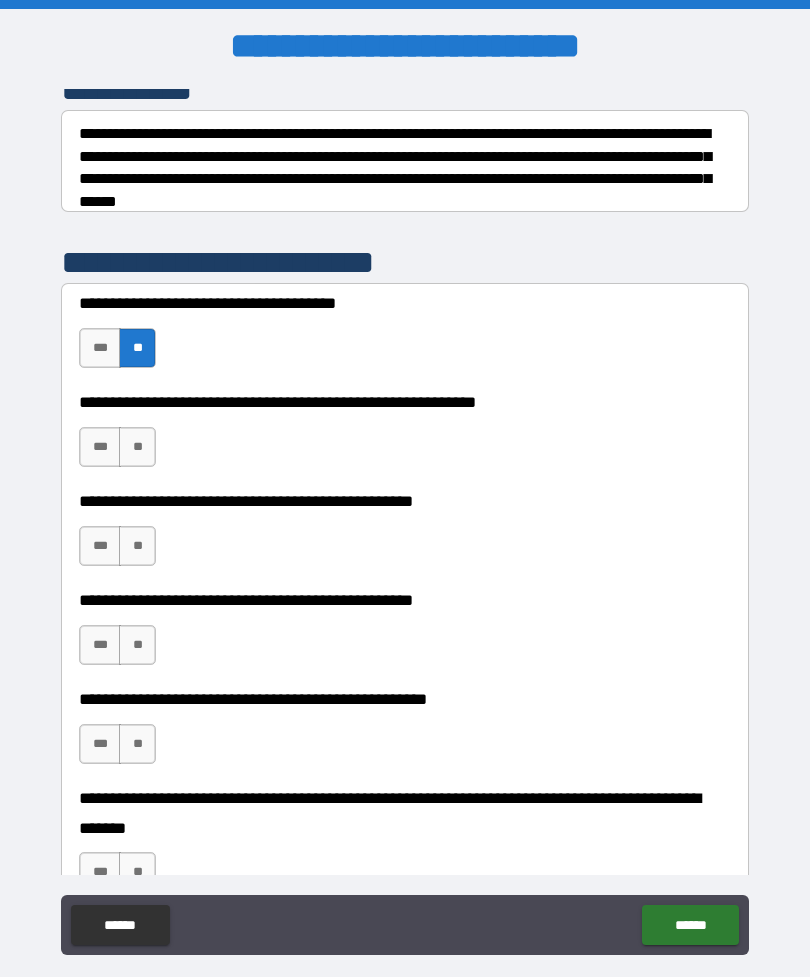 scroll, scrollTop: 300, scrollLeft: 0, axis: vertical 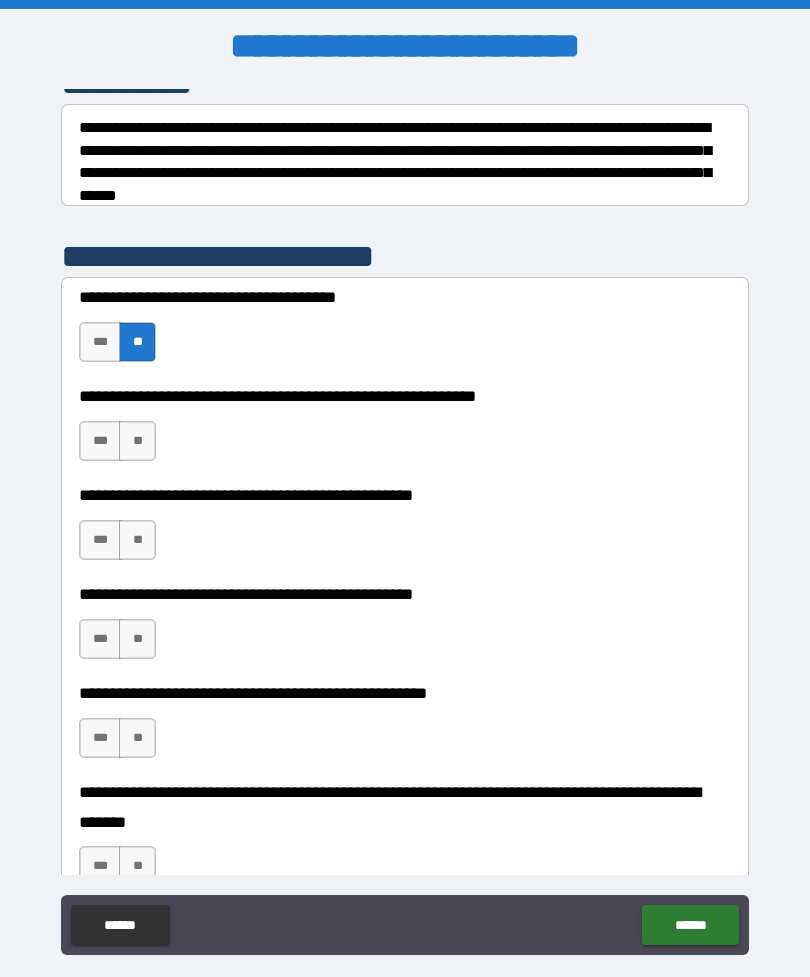 click on "**" at bounding box center (137, 441) 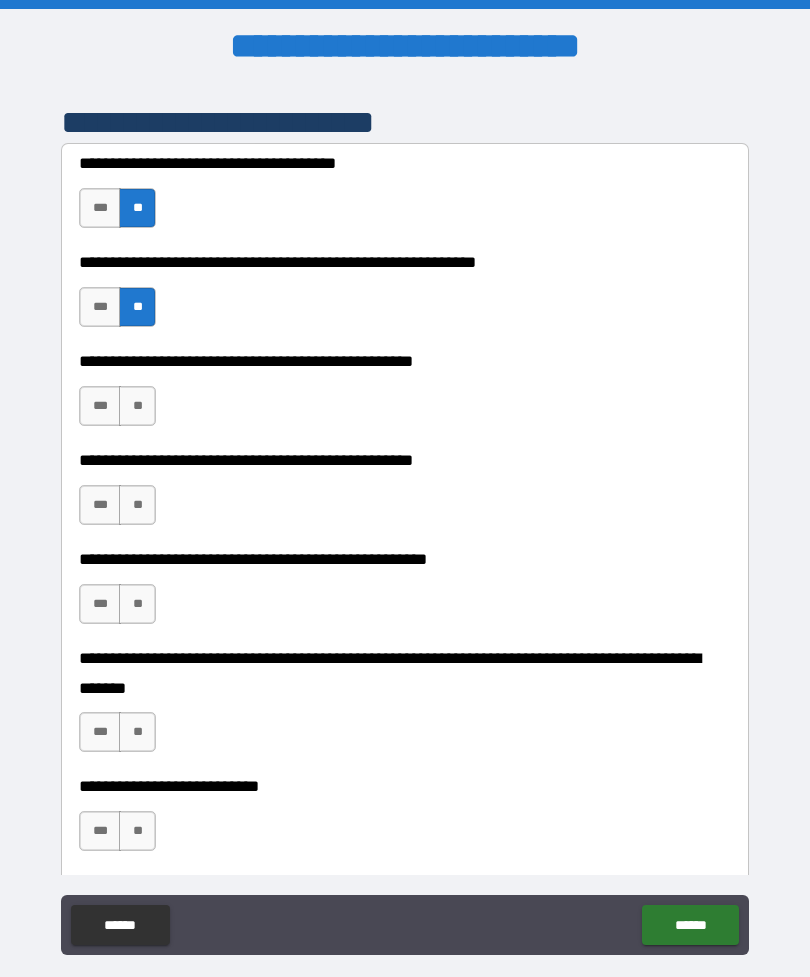 scroll, scrollTop: 436, scrollLeft: 0, axis: vertical 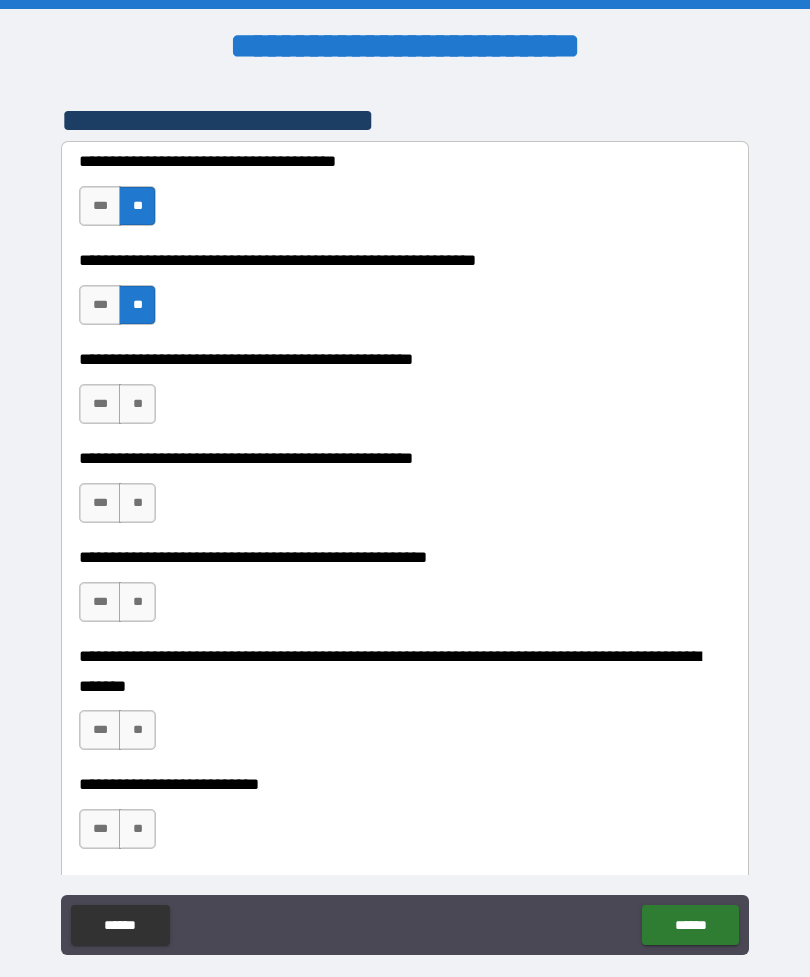 click on "**" at bounding box center [137, 404] 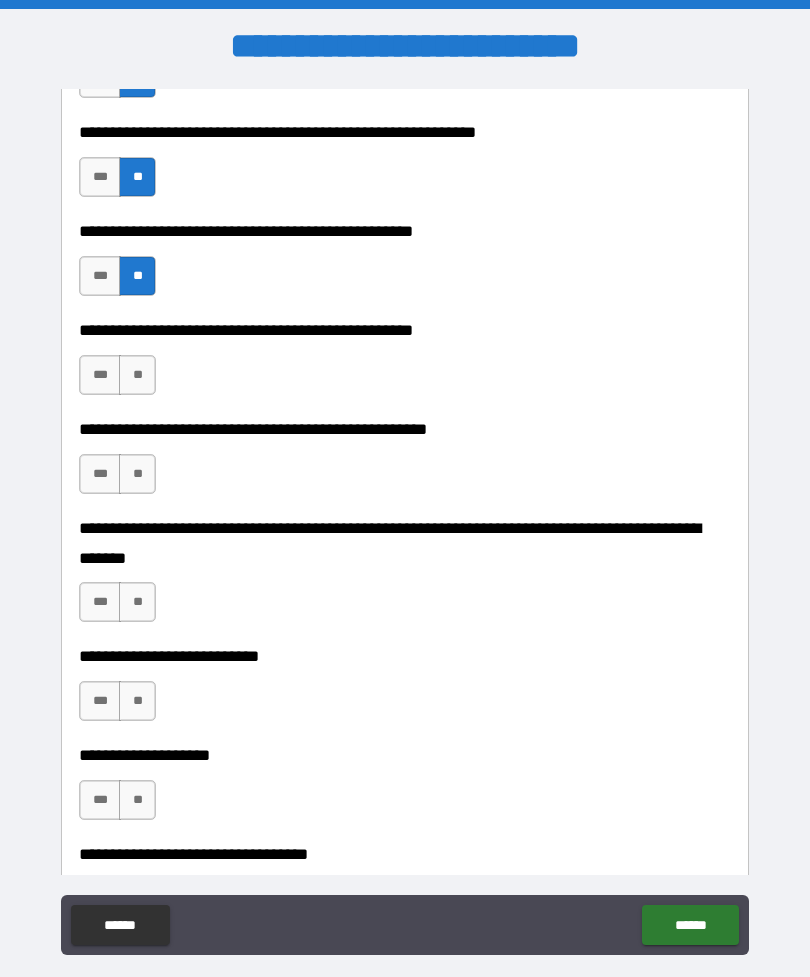 scroll, scrollTop: 568, scrollLeft: 0, axis: vertical 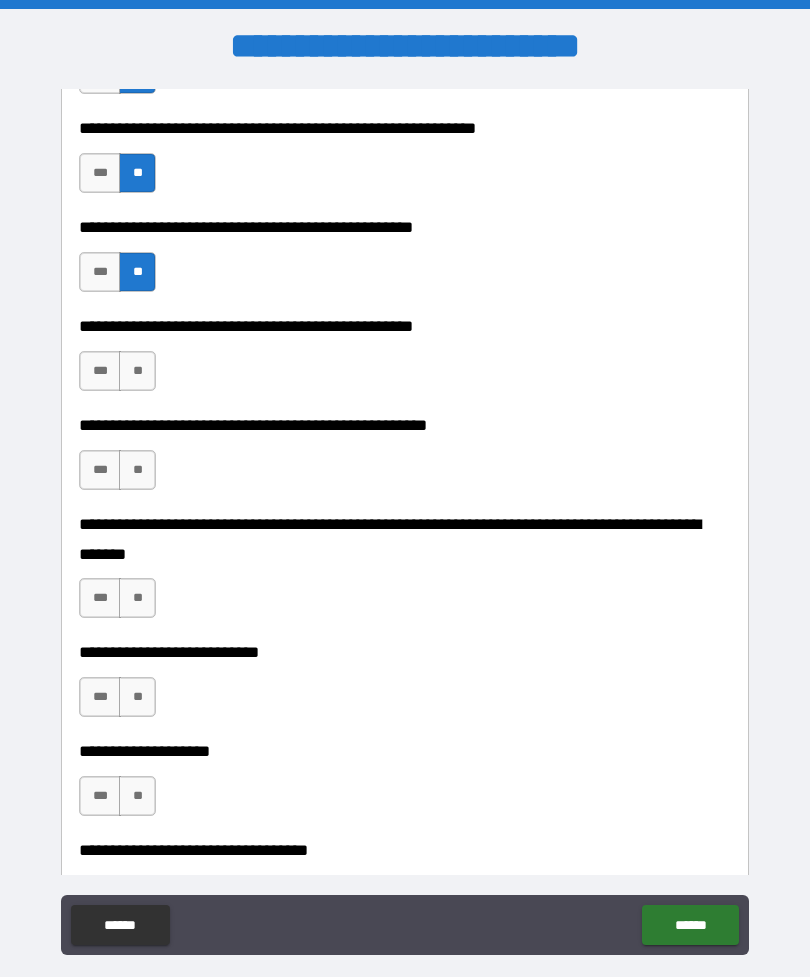 click on "**" at bounding box center (137, 371) 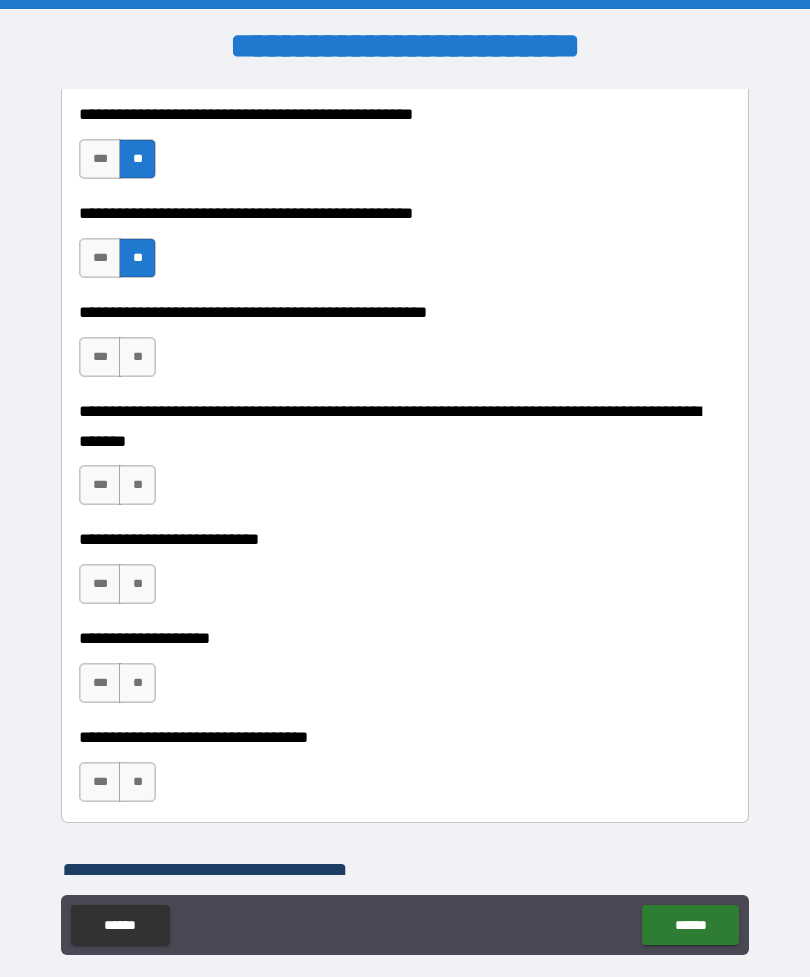 scroll, scrollTop: 685, scrollLeft: 0, axis: vertical 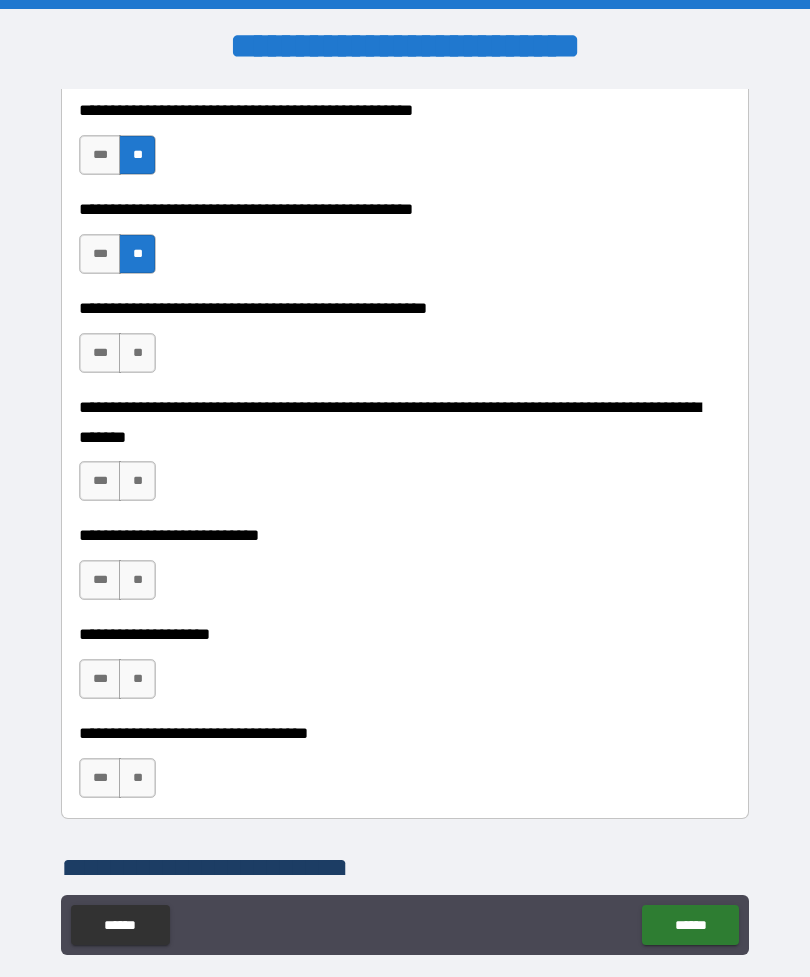 click on "**" at bounding box center (137, 353) 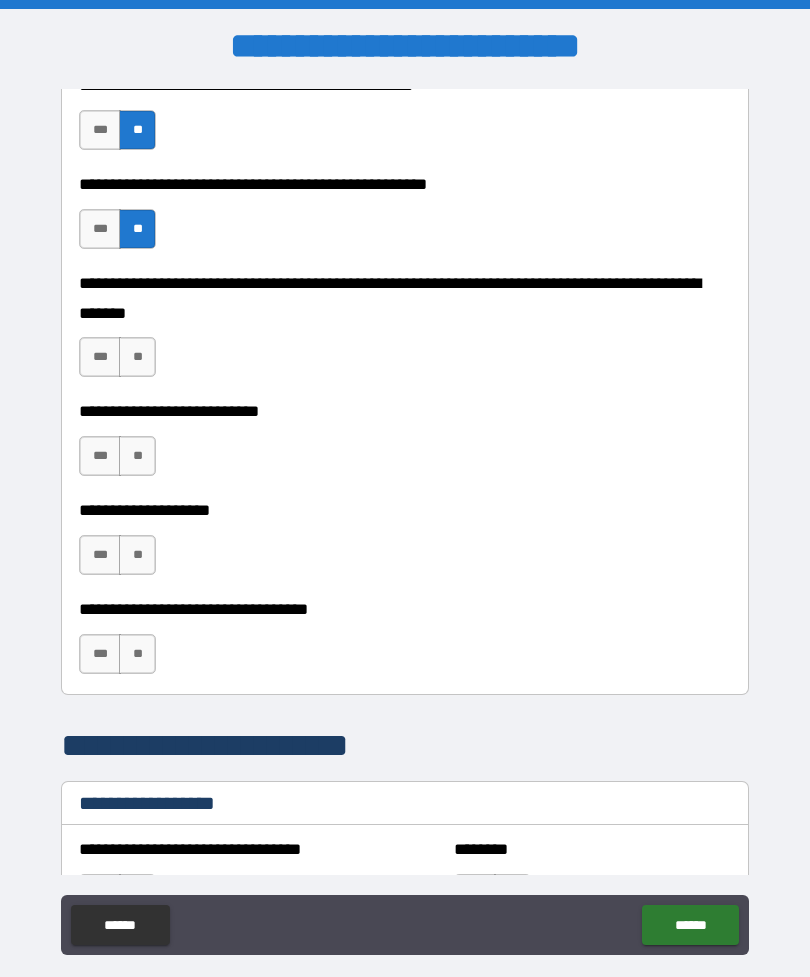 scroll, scrollTop: 810, scrollLeft: 0, axis: vertical 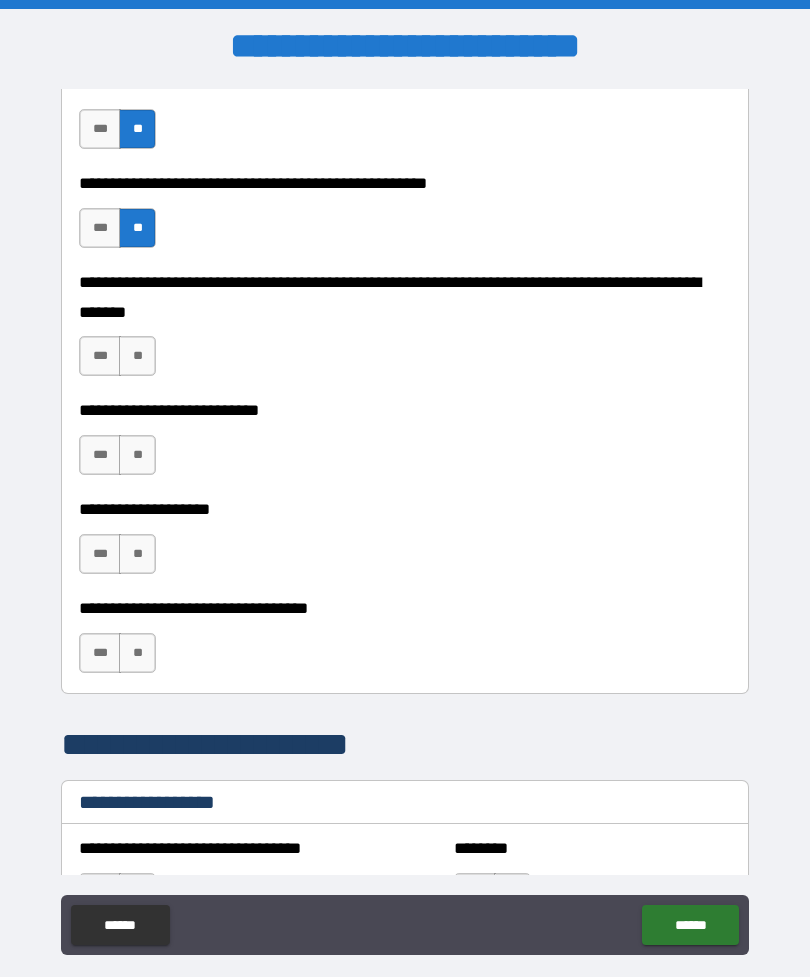 click on "**" at bounding box center (137, 356) 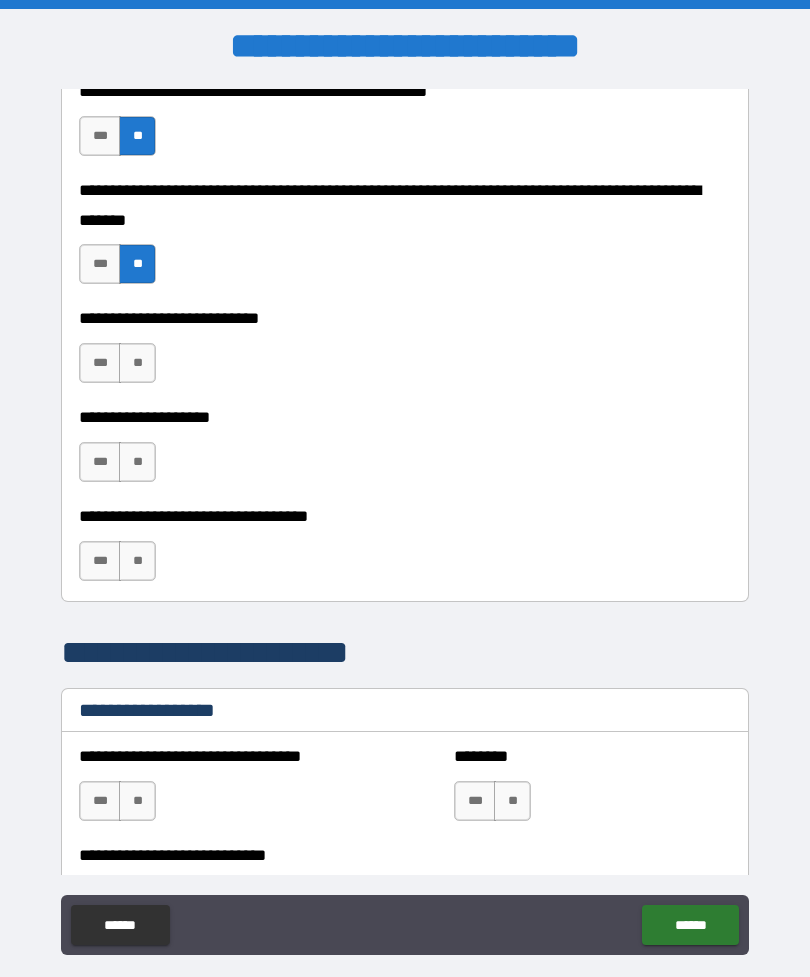 scroll, scrollTop: 905, scrollLeft: 0, axis: vertical 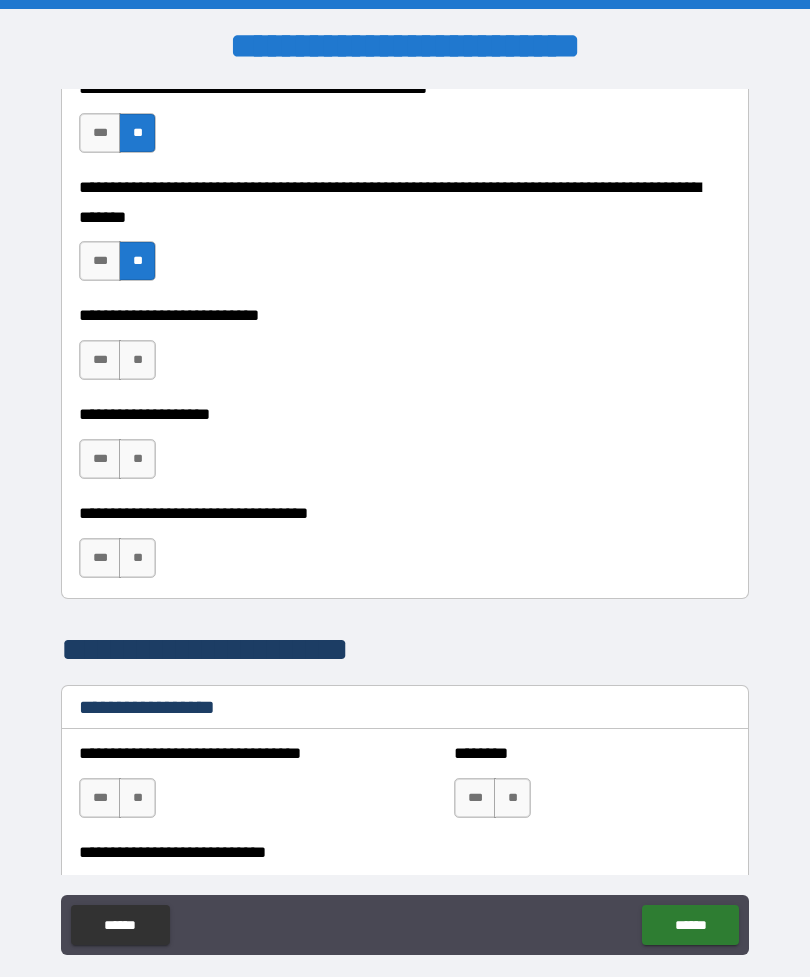 click on "**" at bounding box center [137, 360] 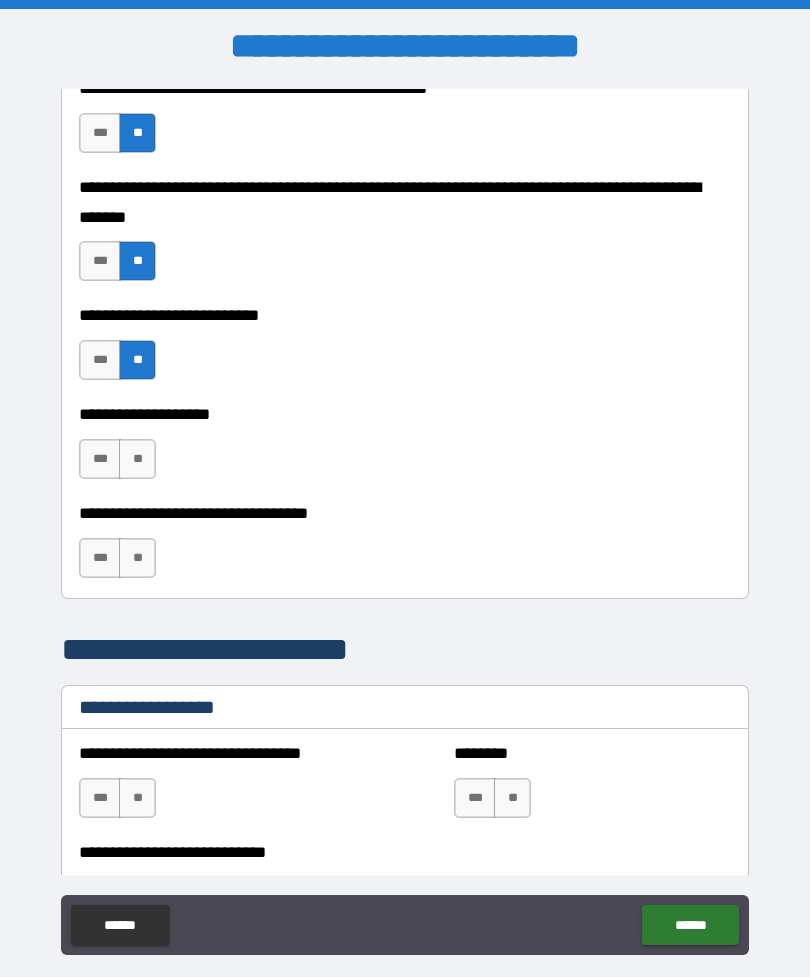 click on "**" at bounding box center (137, 459) 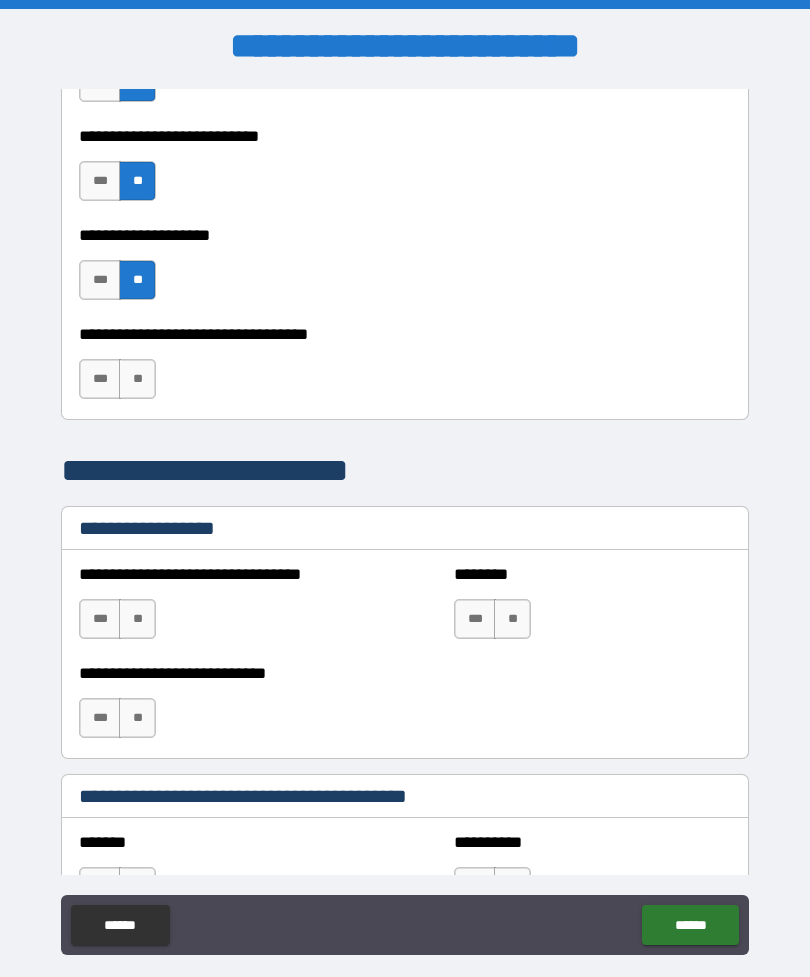click on "**" at bounding box center [137, 379] 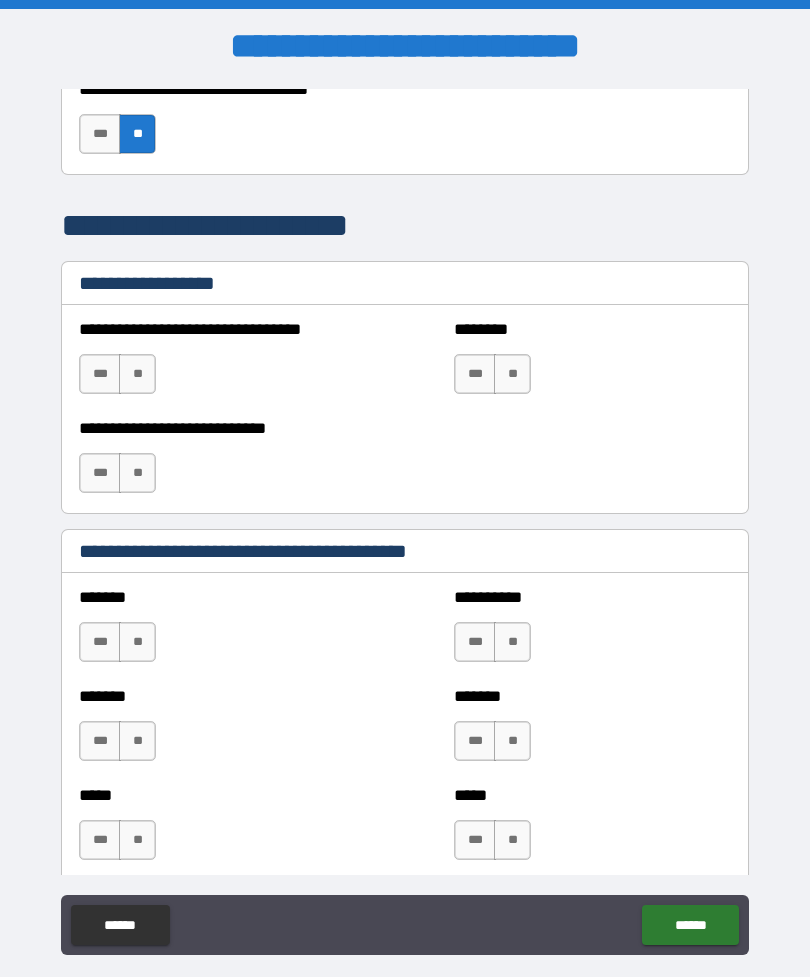 scroll, scrollTop: 1335, scrollLeft: 0, axis: vertical 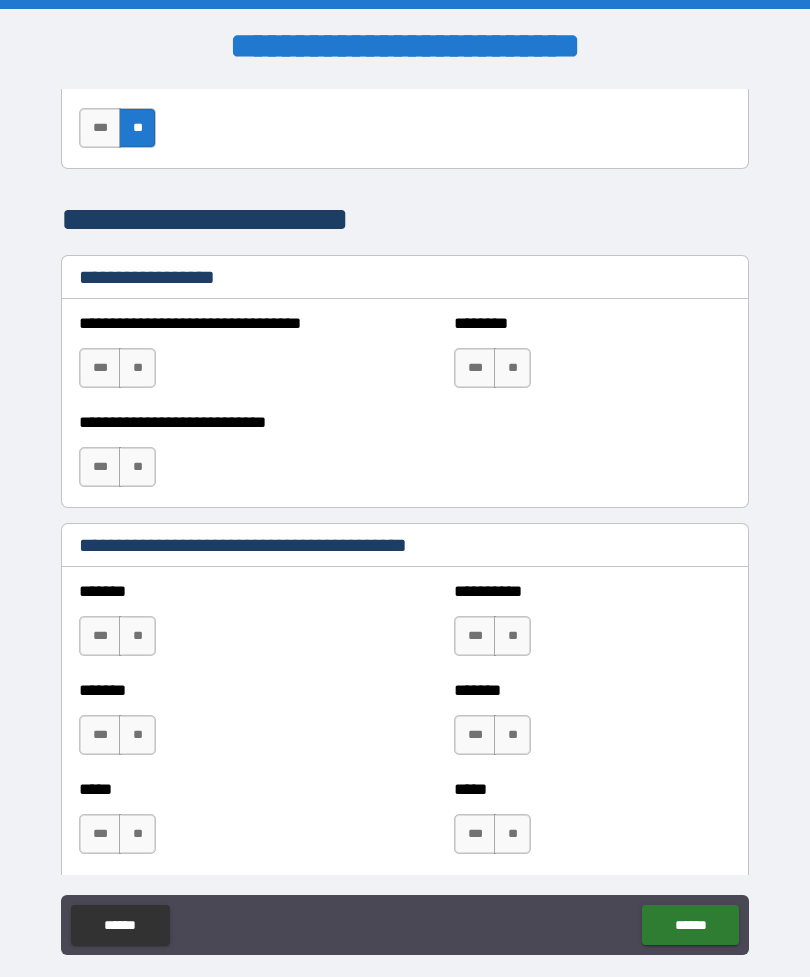 click on "**" at bounding box center (137, 368) 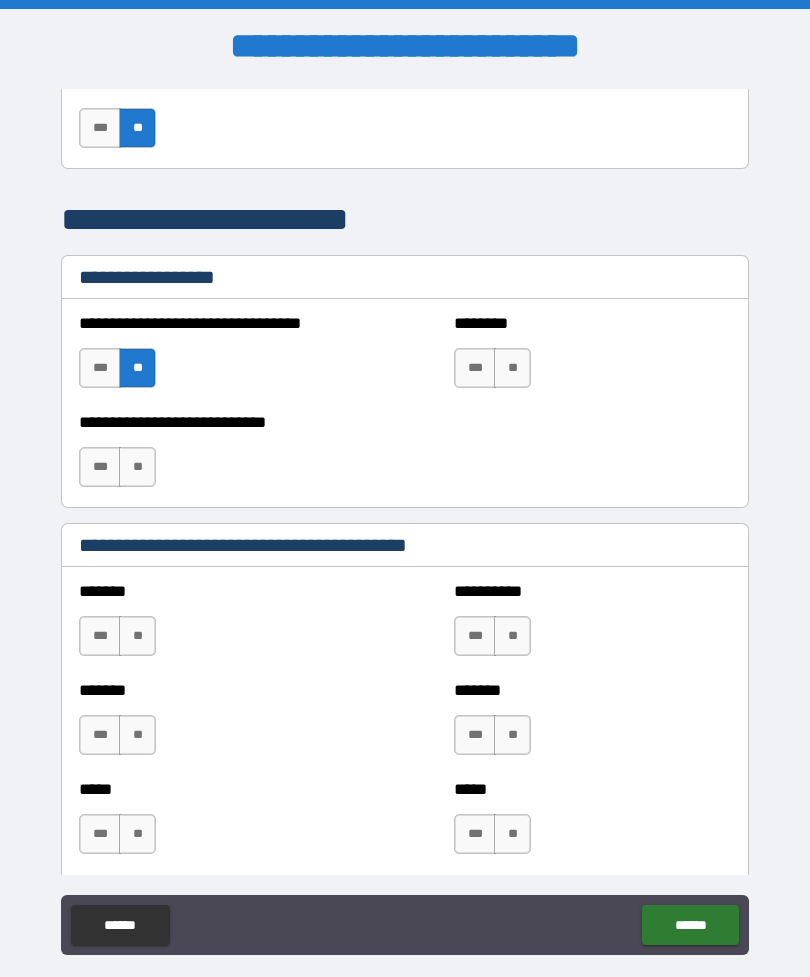 click on "**" at bounding box center [512, 368] 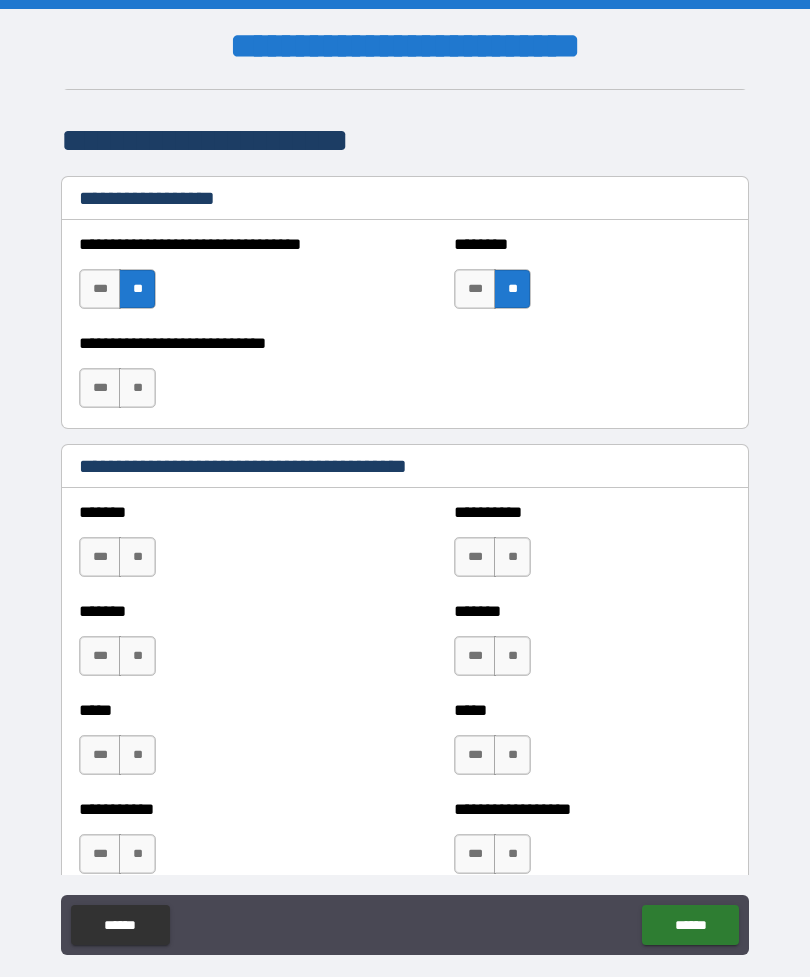click on "**" at bounding box center [137, 388] 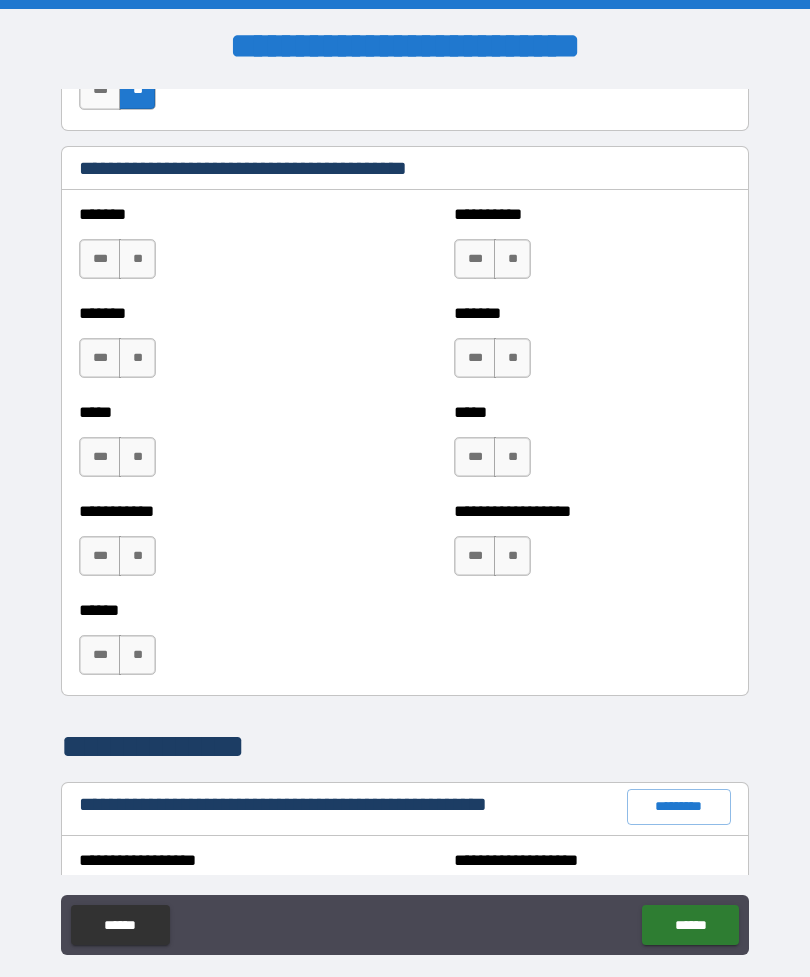 scroll, scrollTop: 1714, scrollLeft: 0, axis: vertical 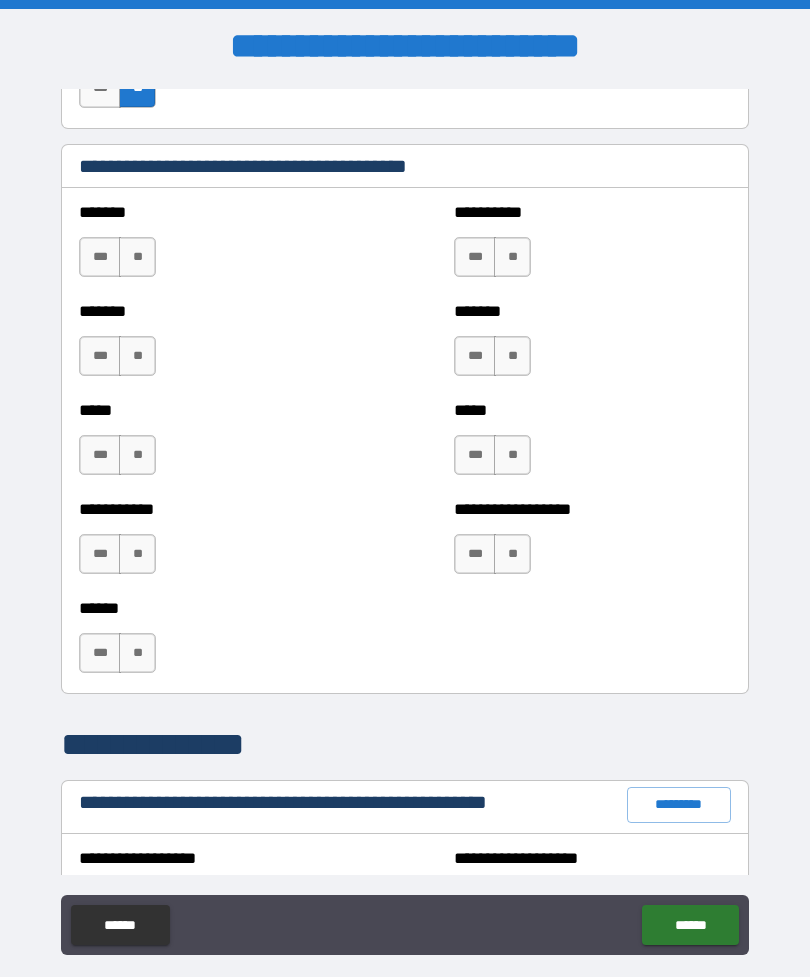 click on "**" at bounding box center (137, 257) 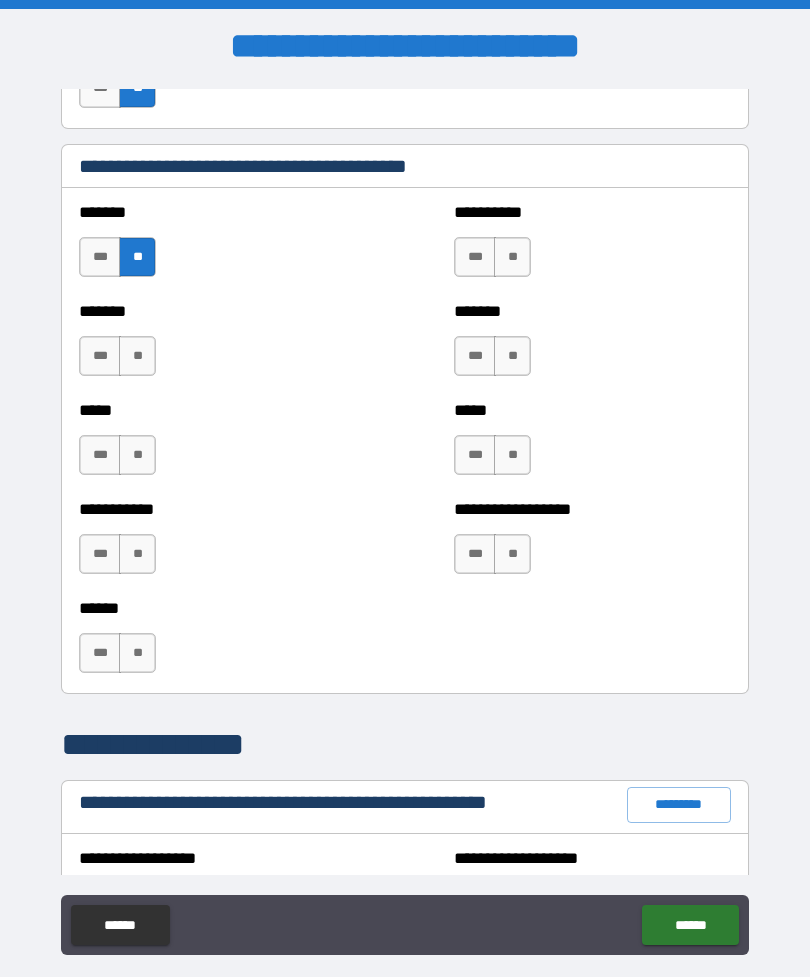 click on "**" at bounding box center [137, 356] 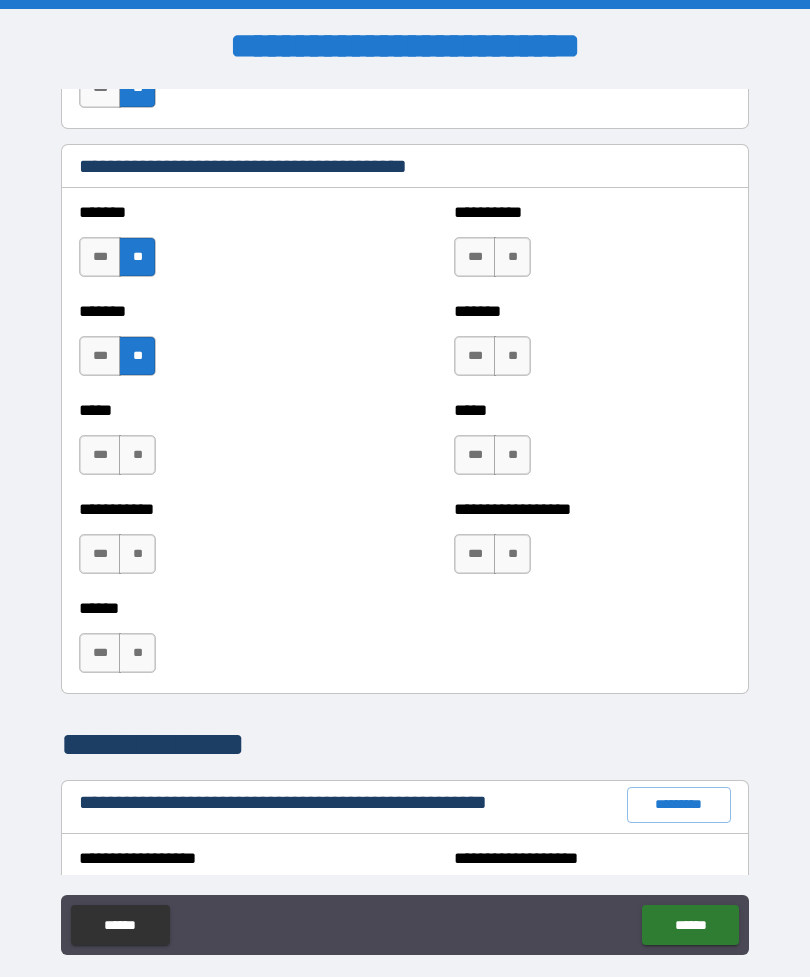 click on "**" at bounding box center (137, 455) 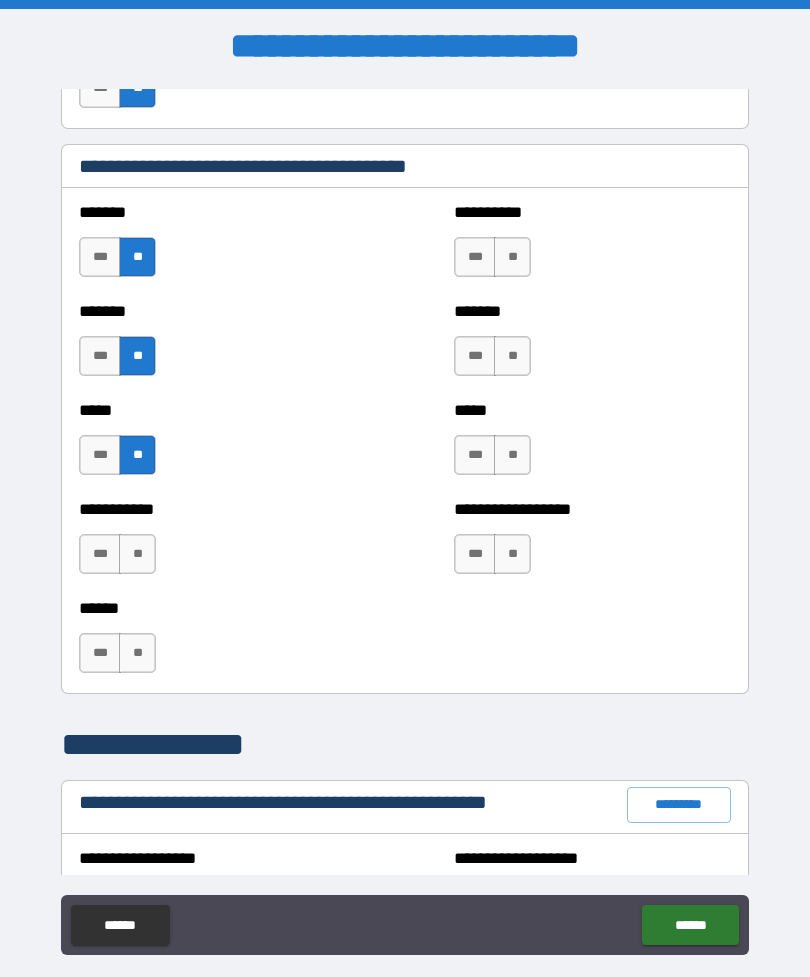 click on "**" at bounding box center [137, 554] 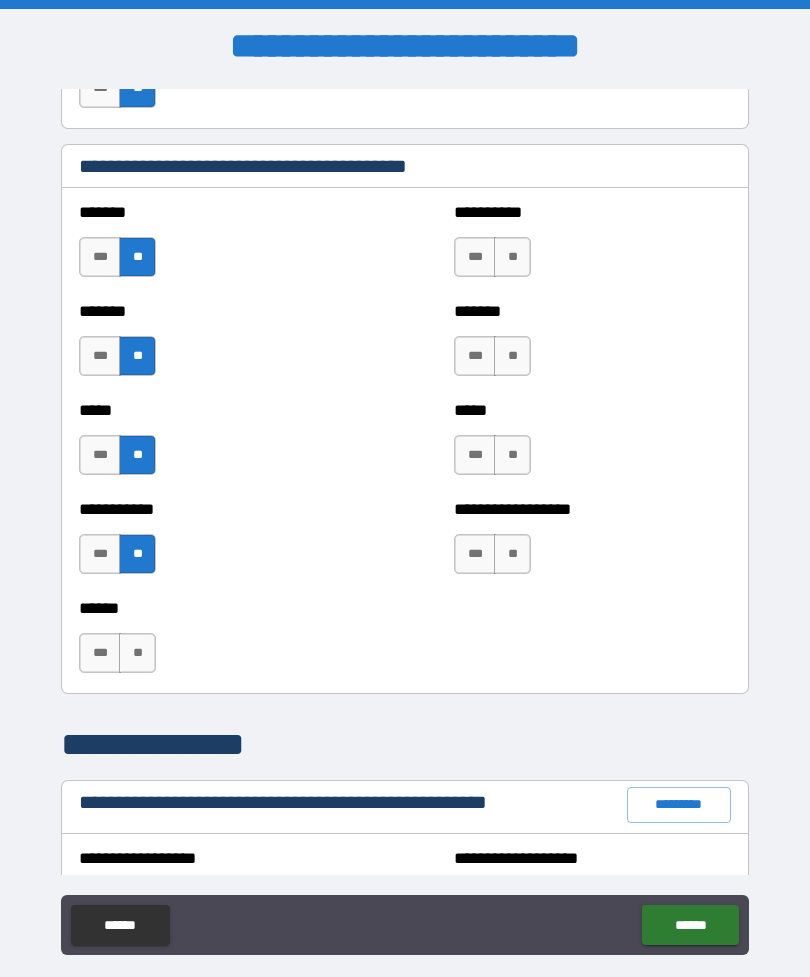 click on "***" at bounding box center [100, 653] 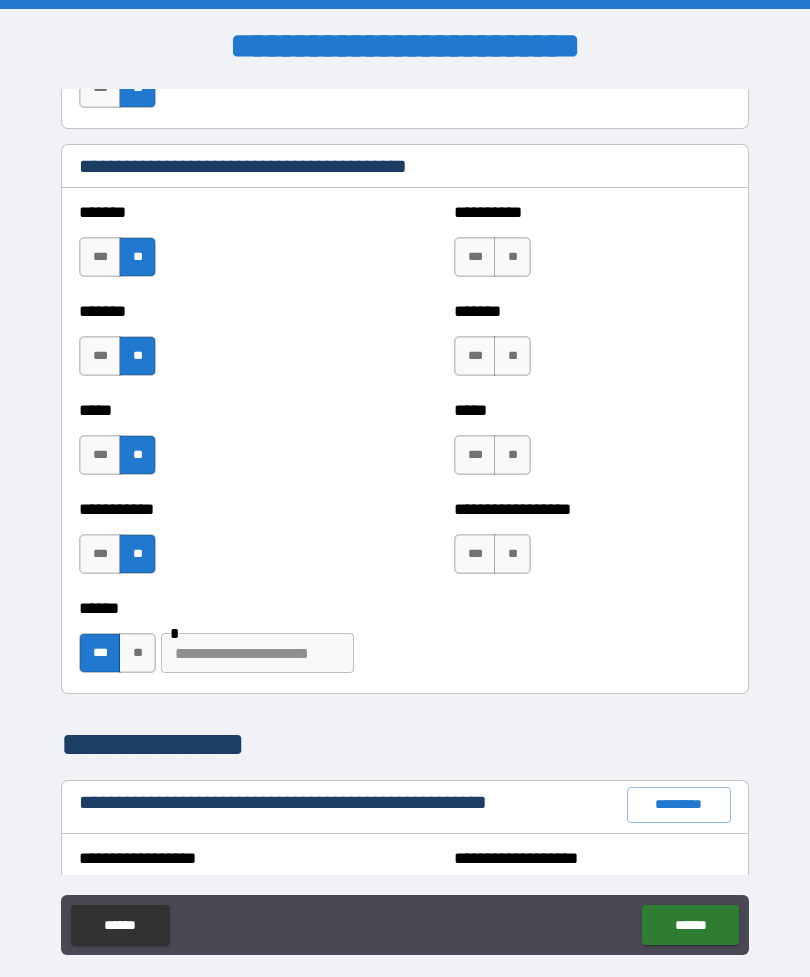 click on "***" at bounding box center (100, 653) 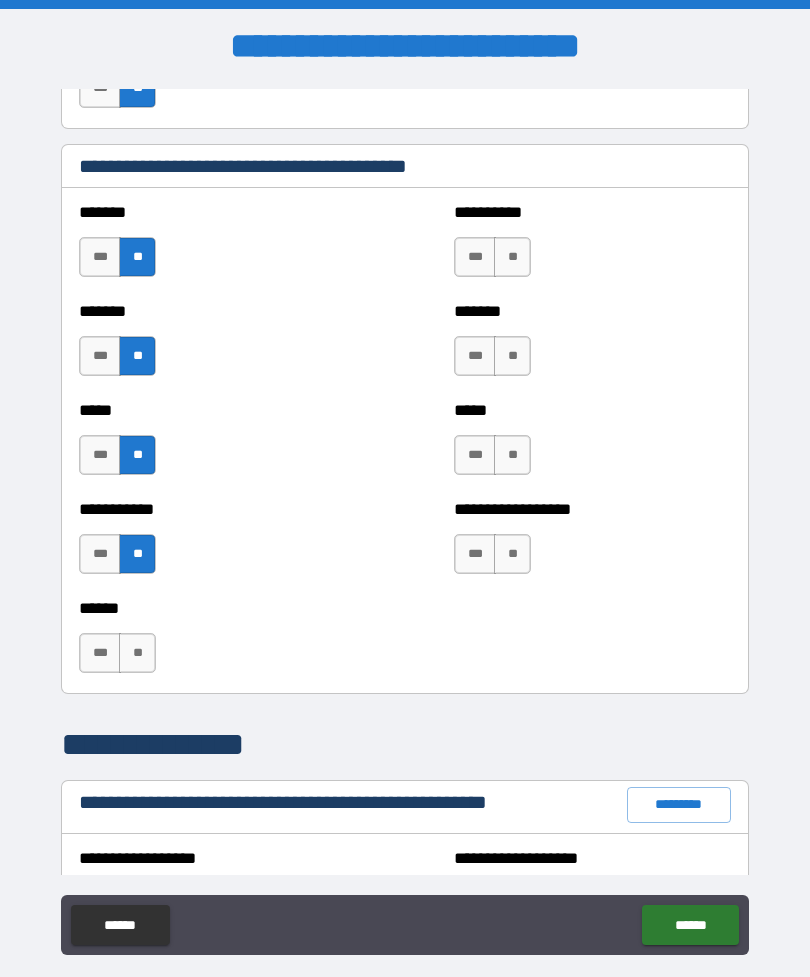 click on "**" at bounding box center [512, 554] 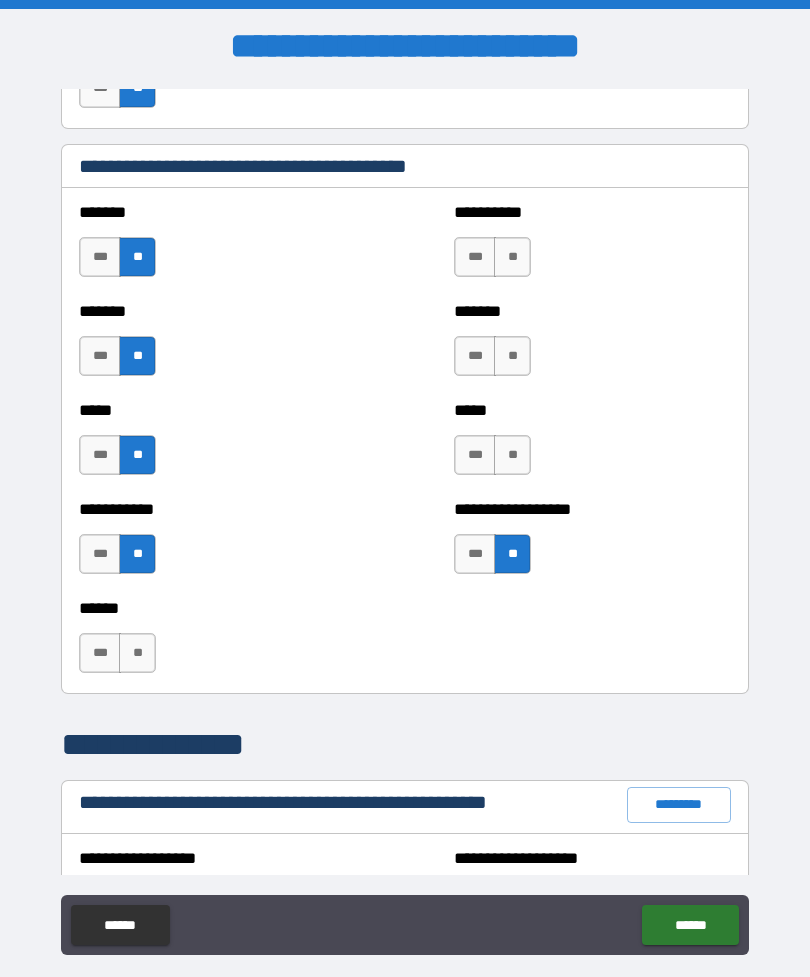 click on "**" at bounding box center [512, 455] 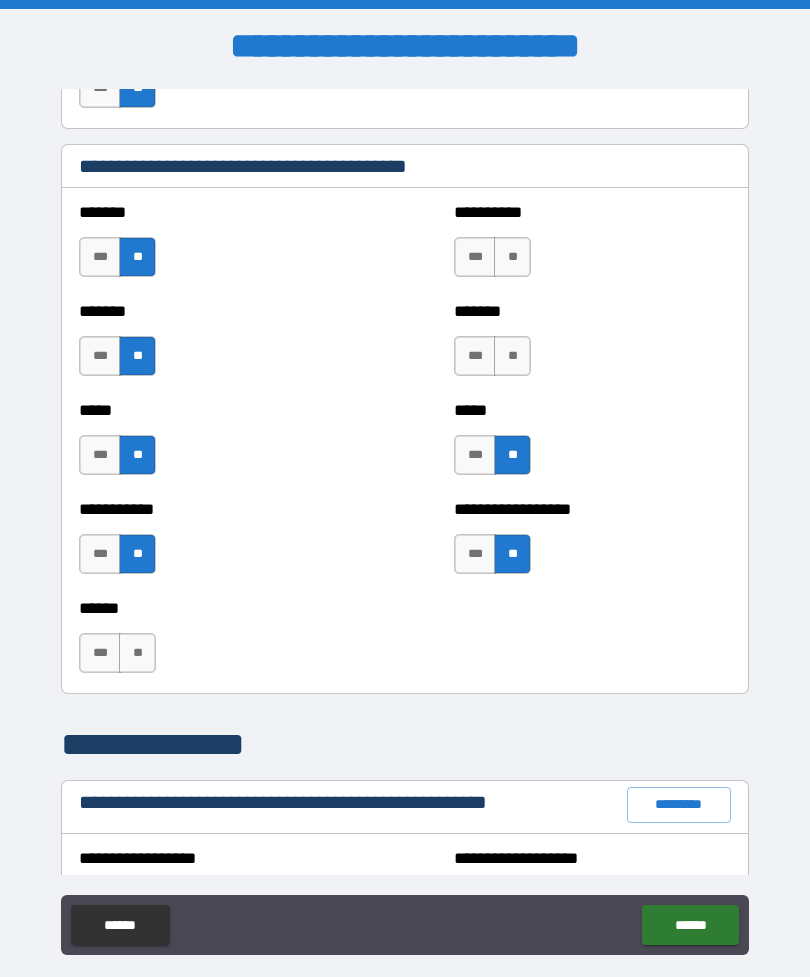 click on "**" at bounding box center (512, 356) 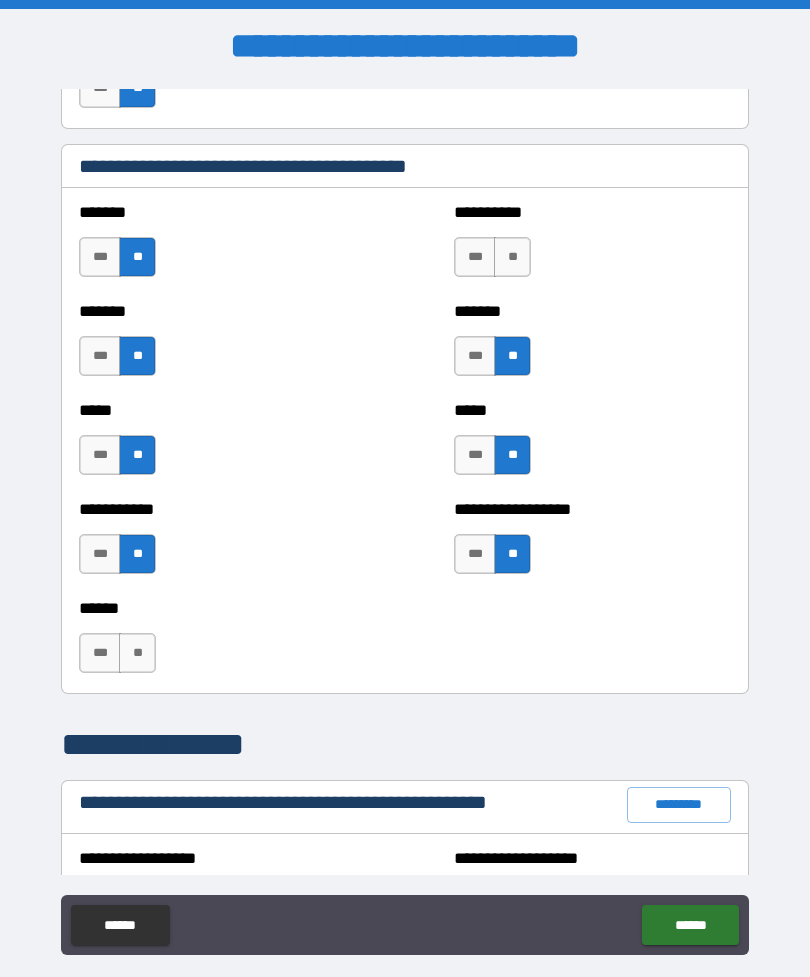 click on "**" at bounding box center [512, 257] 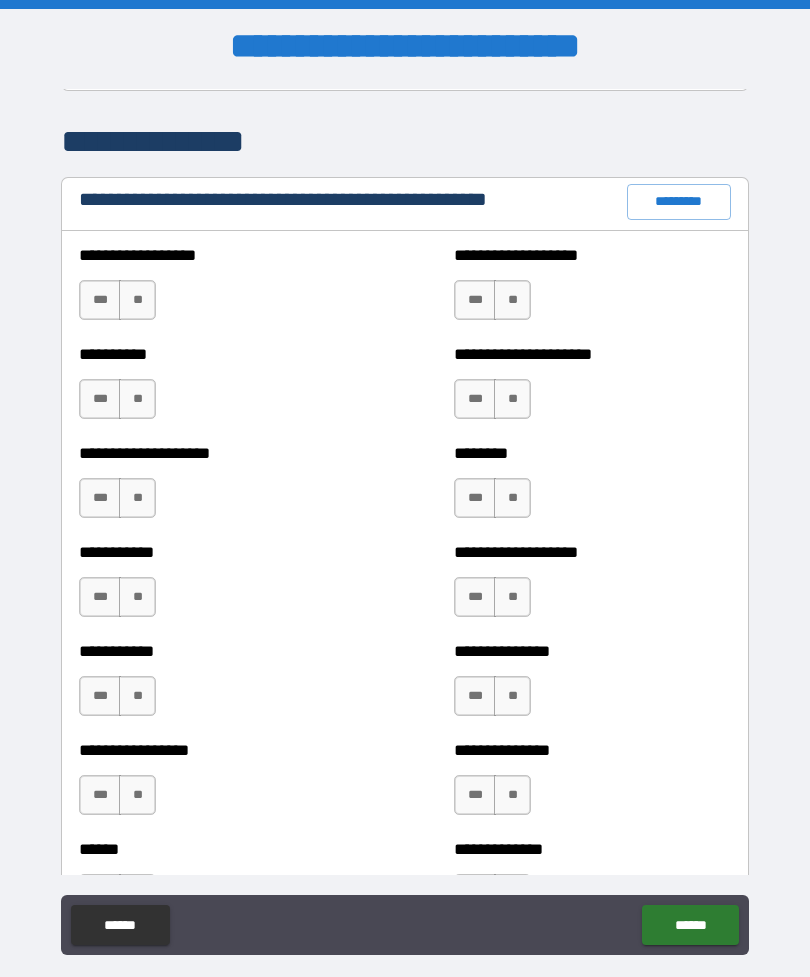 scroll, scrollTop: 2320, scrollLeft: 0, axis: vertical 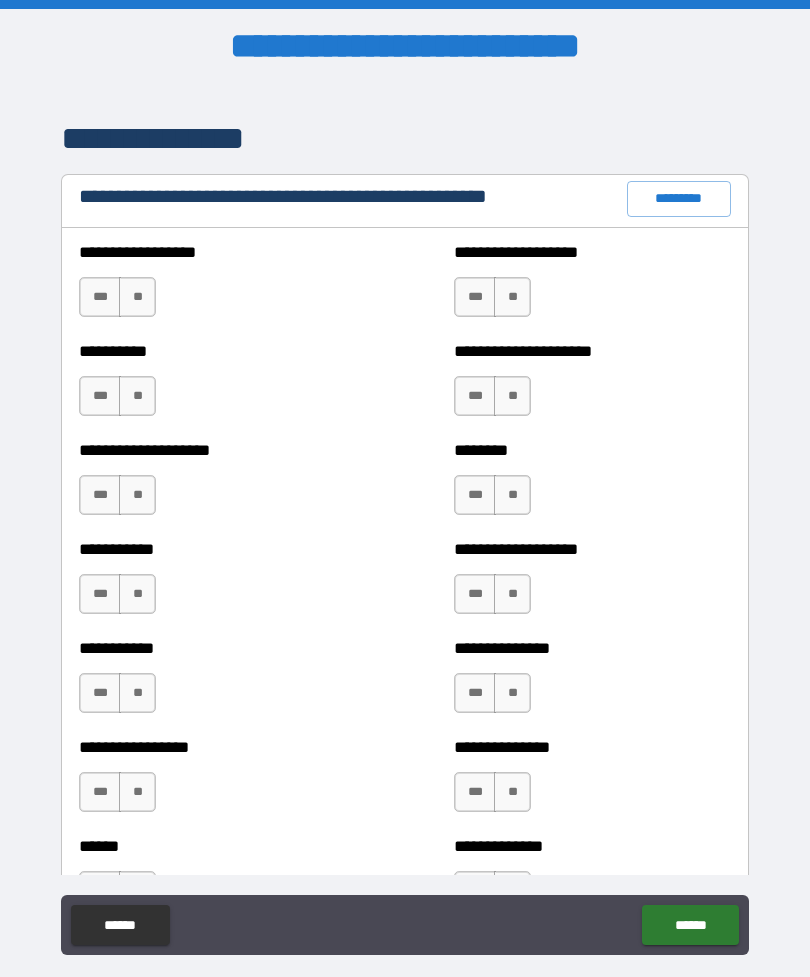 click on "**" at bounding box center [137, 297] 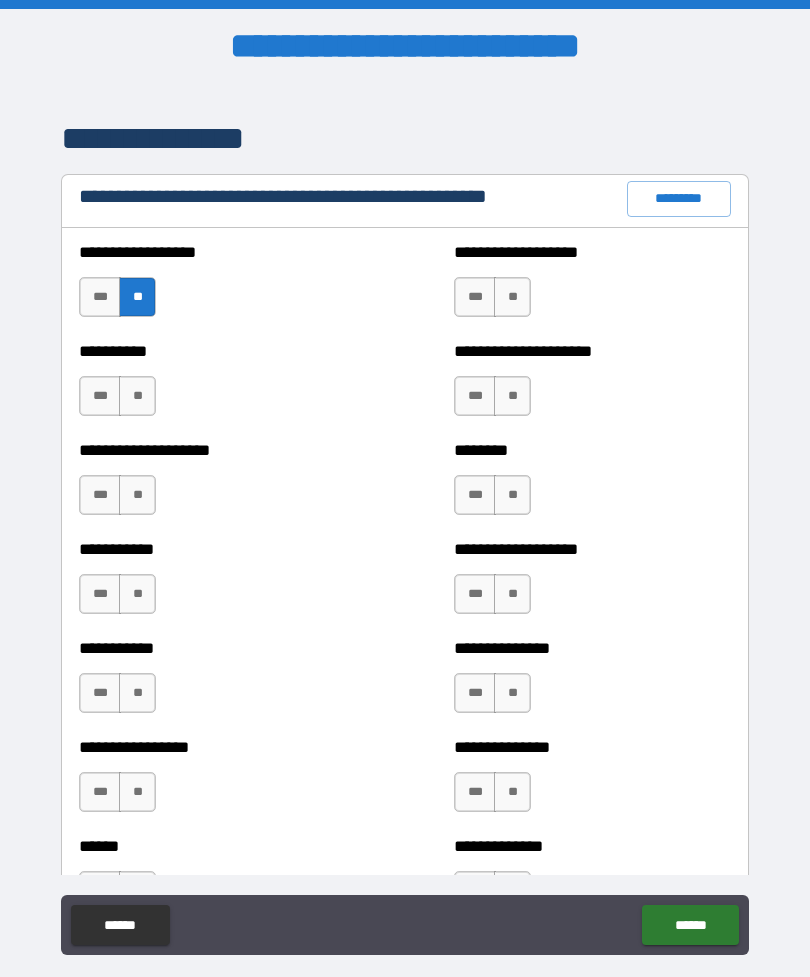 click on "**" at bounding box center [137, 396] 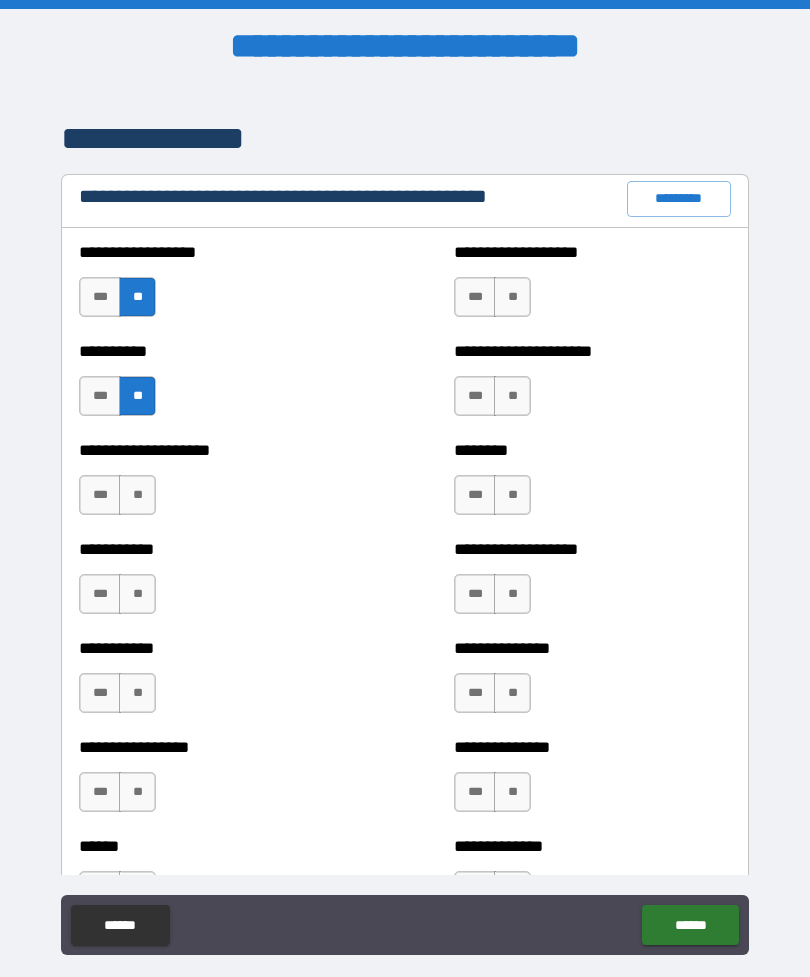 click on "**" at bounding box center [137, 495] 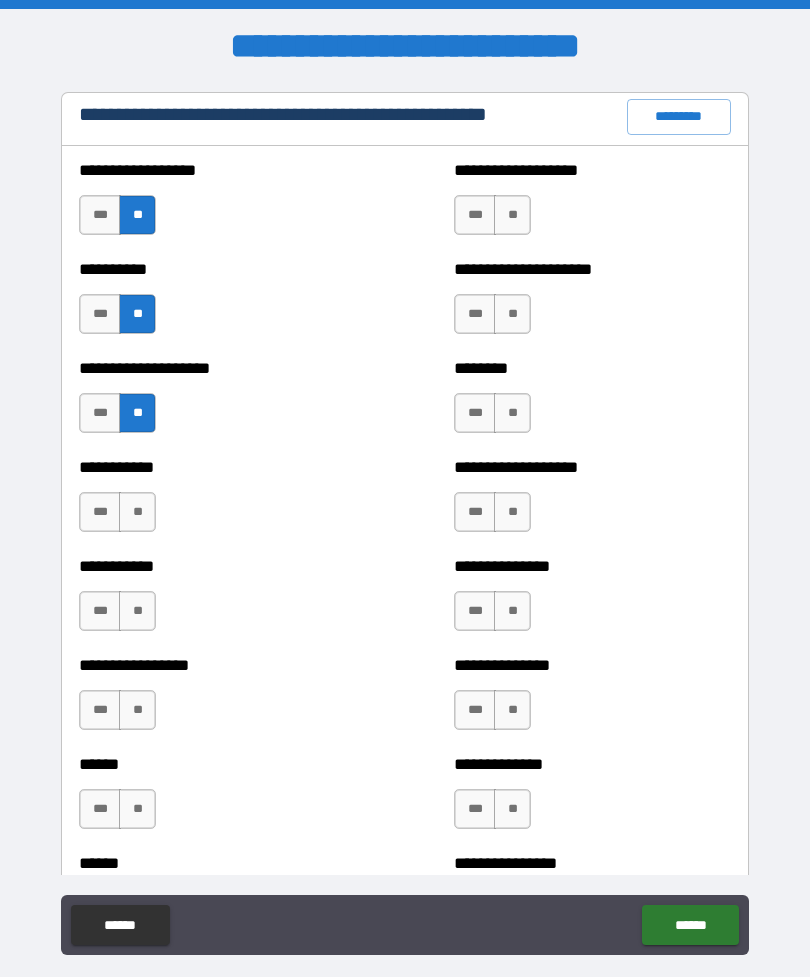 scroll, scrollTop: 2405, scrollLeft: 0, axis: vertical 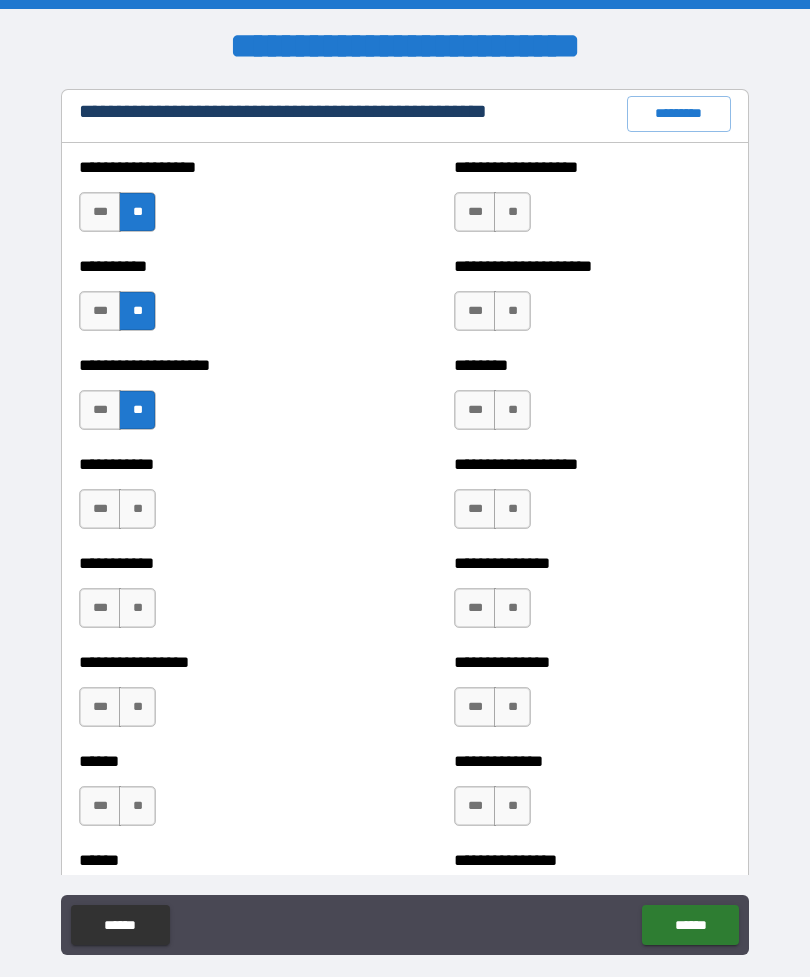 click on "**" at bounding box center [137, 509] 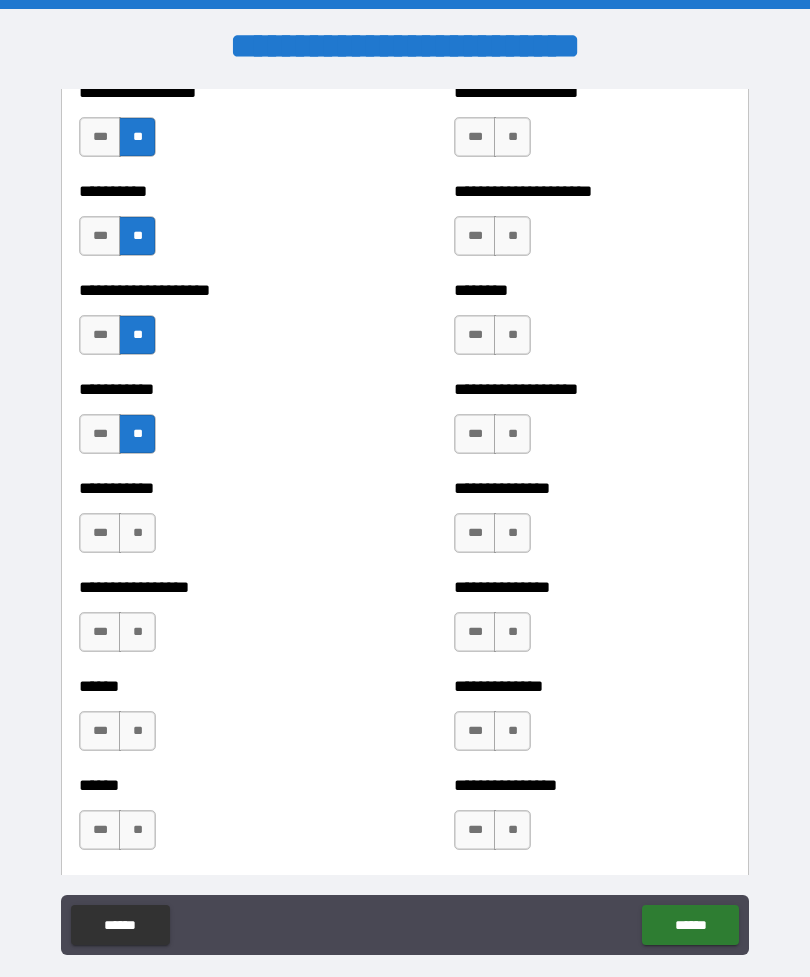 scroll, scrollTop: 2482, scrollLeft: 0, axis: vertical 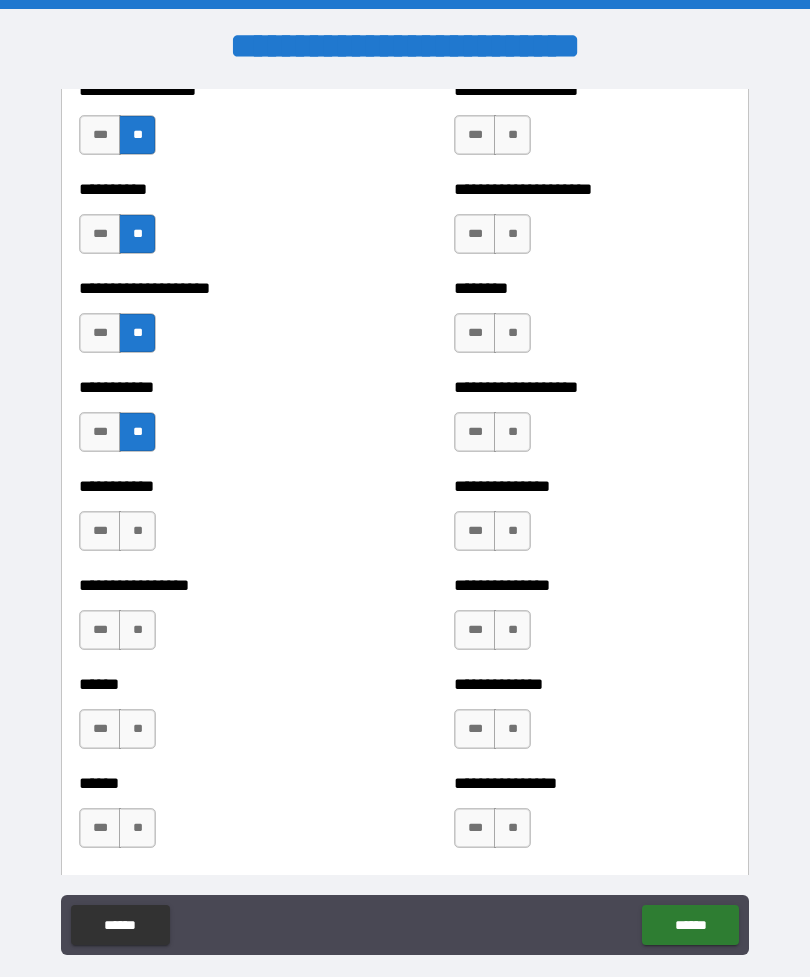click on "**" at bounding box center [137, 531] 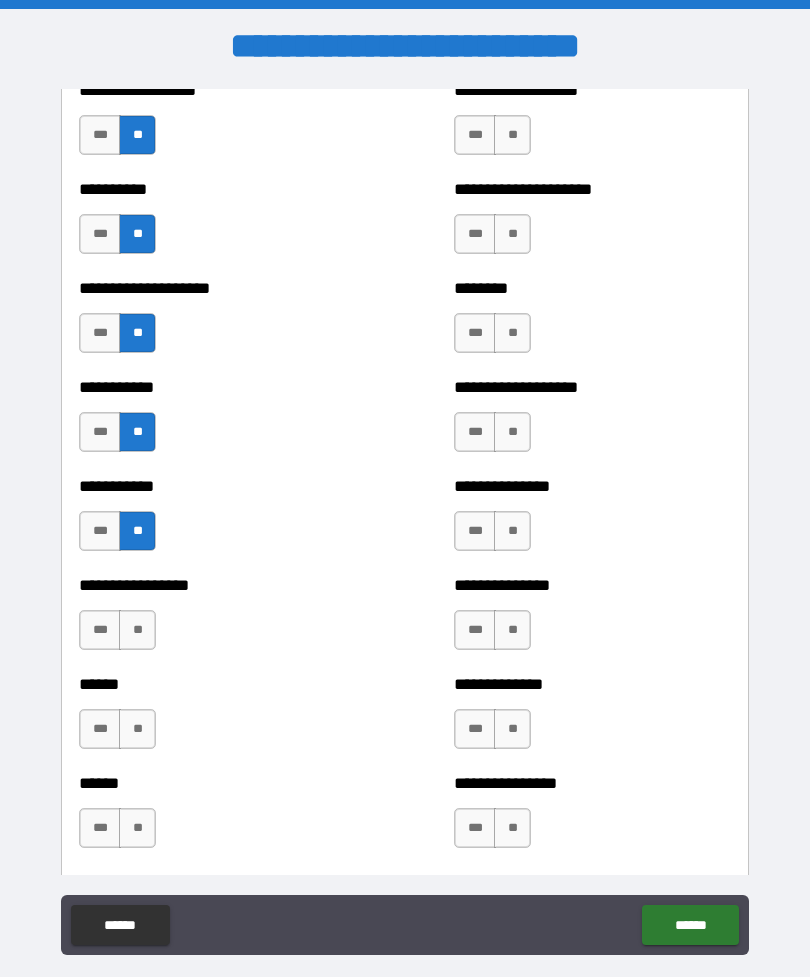 click on "**" at bounding box center [137, 630] 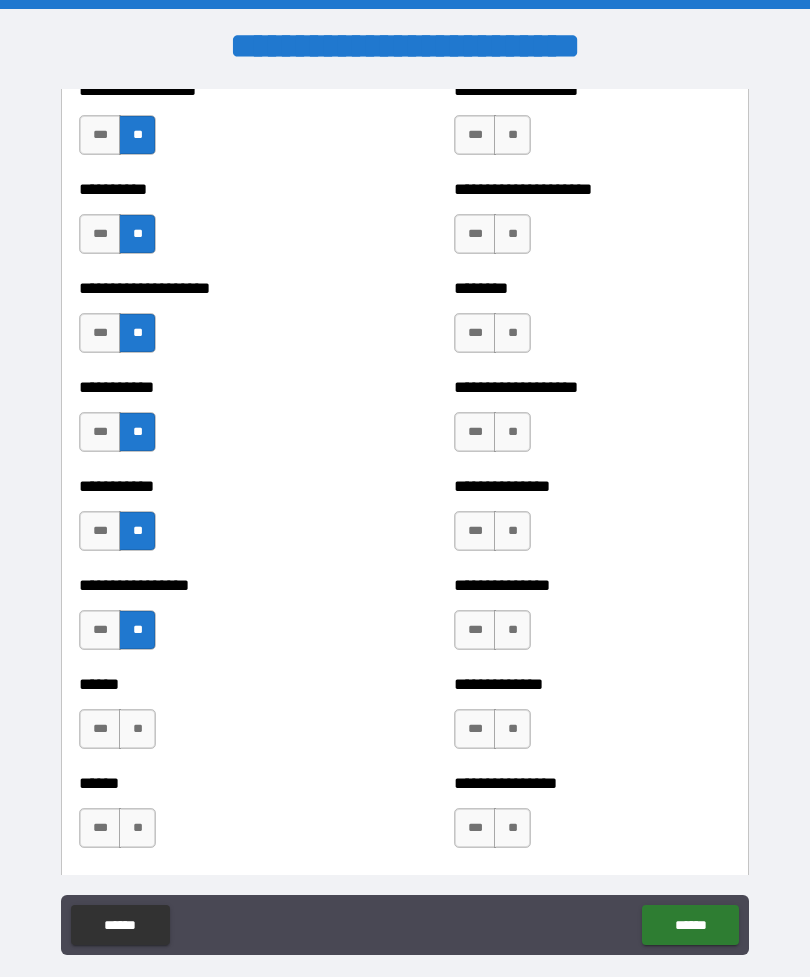 click on "**" at bounding box center (137, 729) 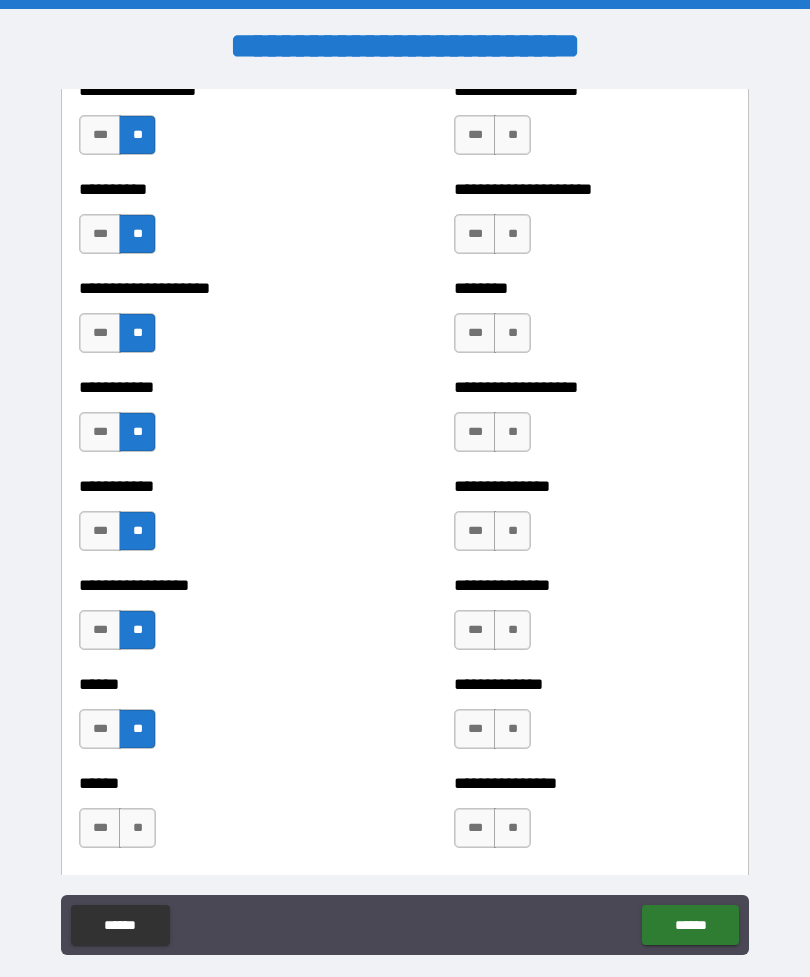 click on "**" at bounding box center (137, 828) 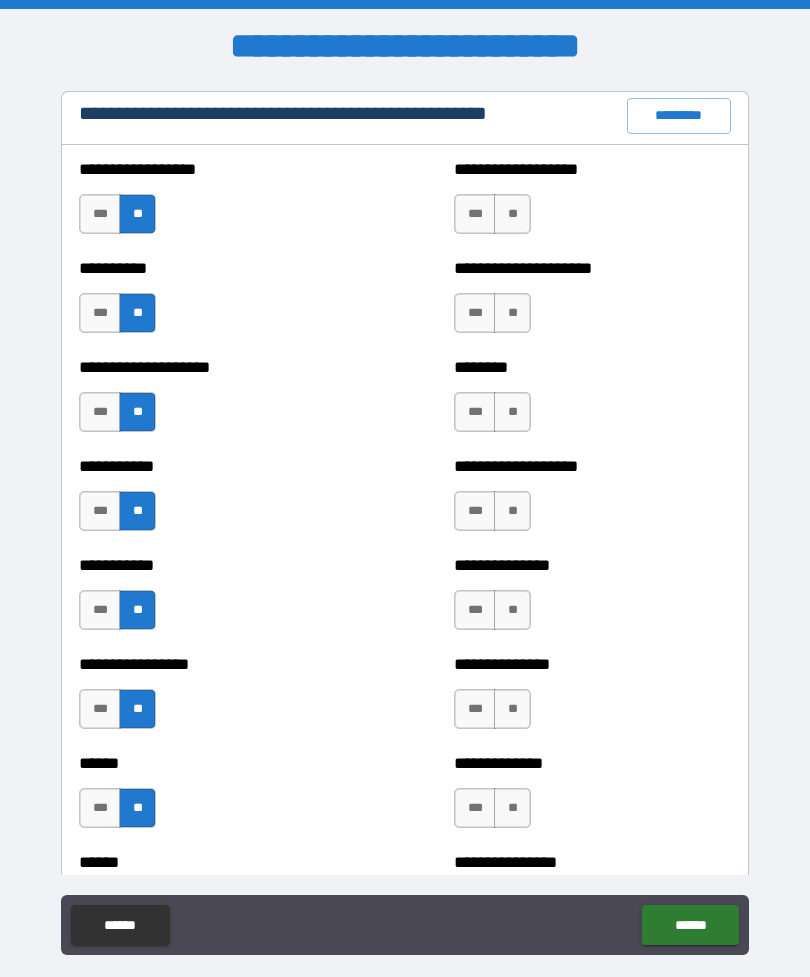 scroll, scrollTop: 2402, scrollLeft: 0, axis: vertical 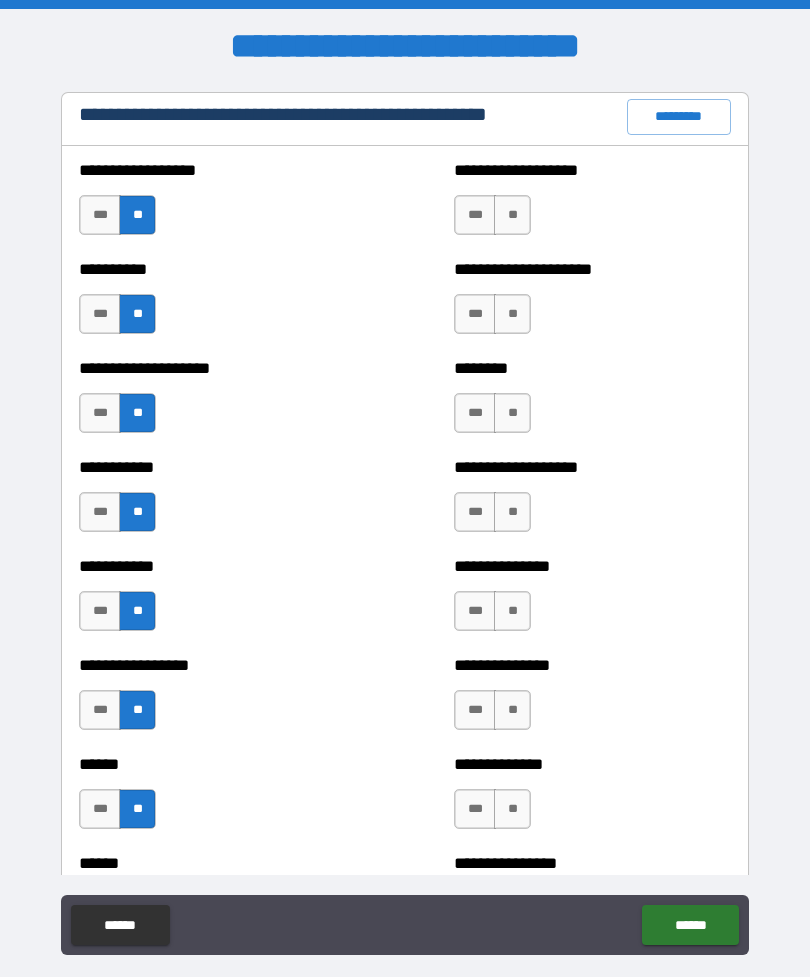 click on "**" at bounding box center (512, 215) 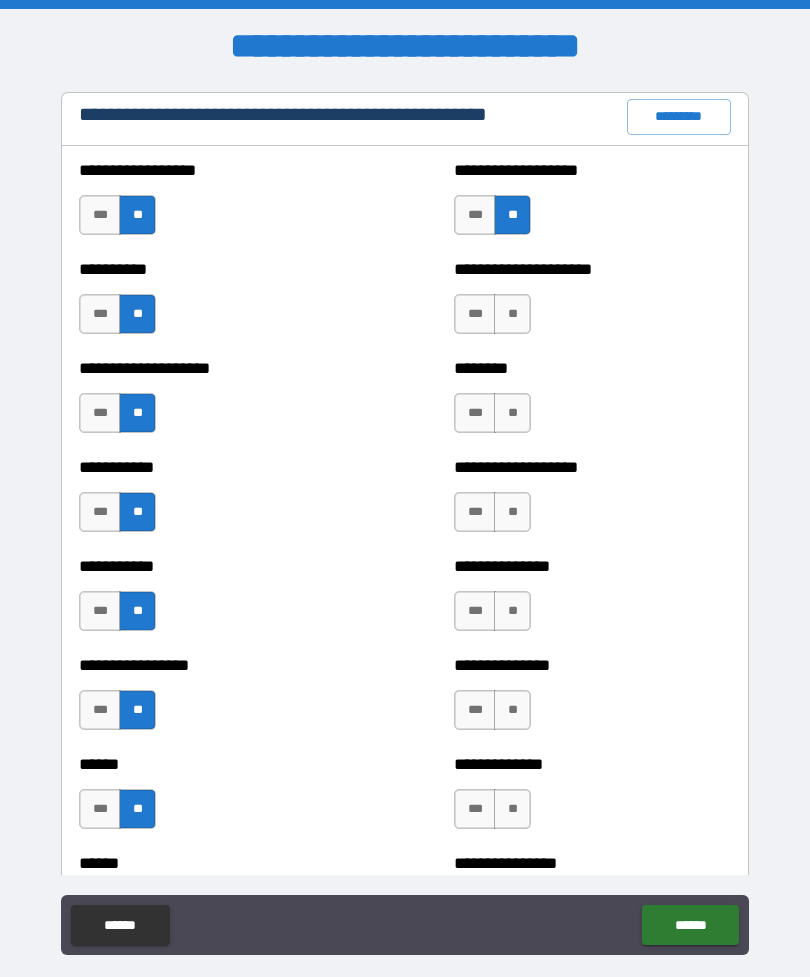 click on "**" at bounding box center [512, 314] 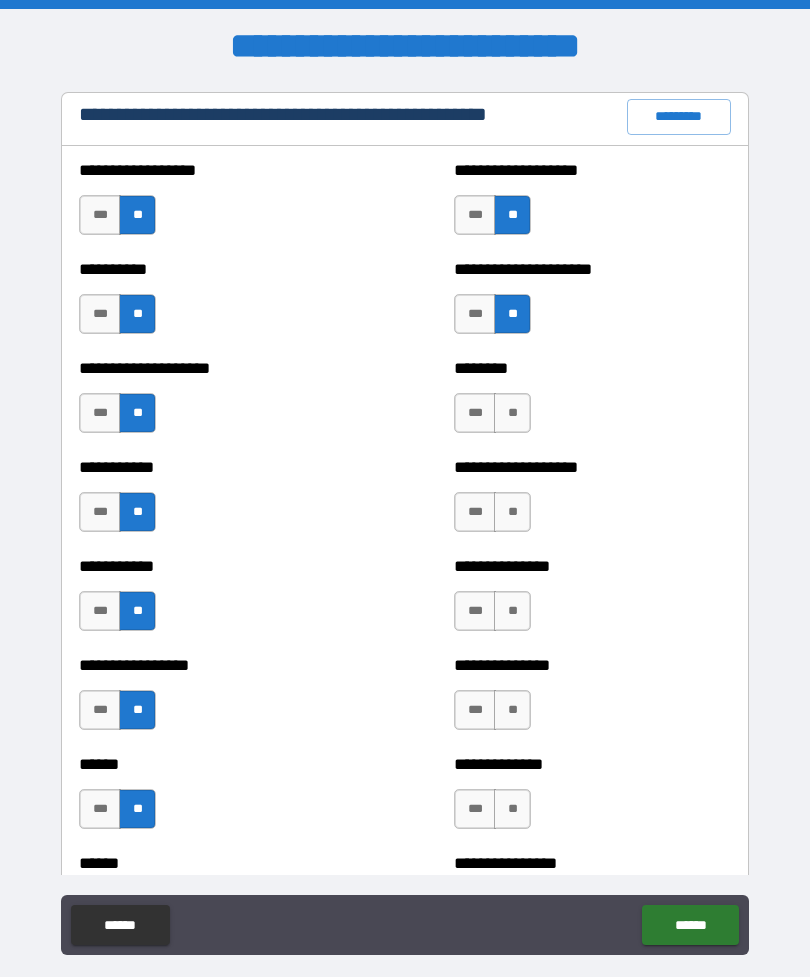 click on "**" at bounding box center (512, 413) 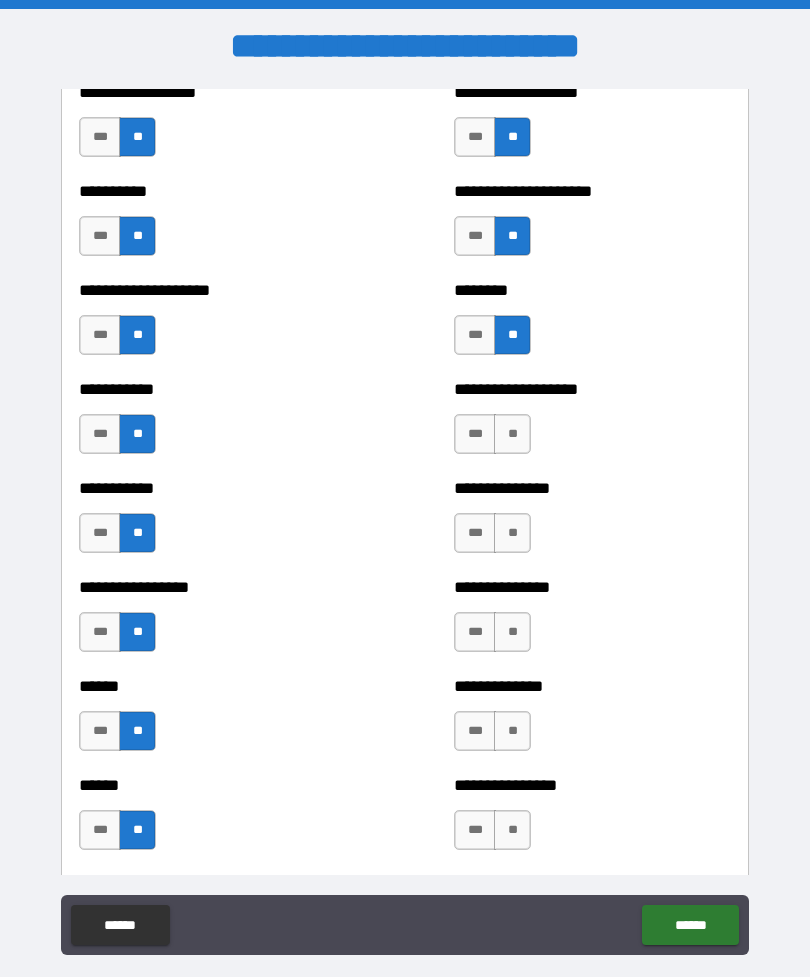 scroll, scrollTop: 2479, scrollLeft: 0, axis: vertical 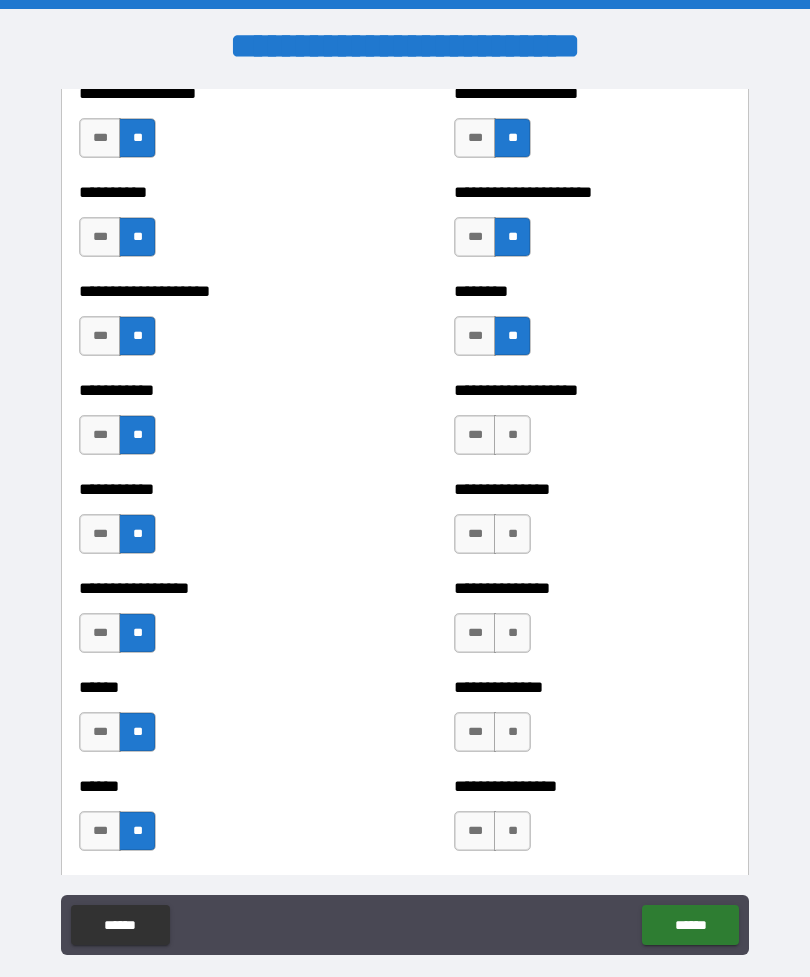 click on "**" at bounding box center [512, 435] 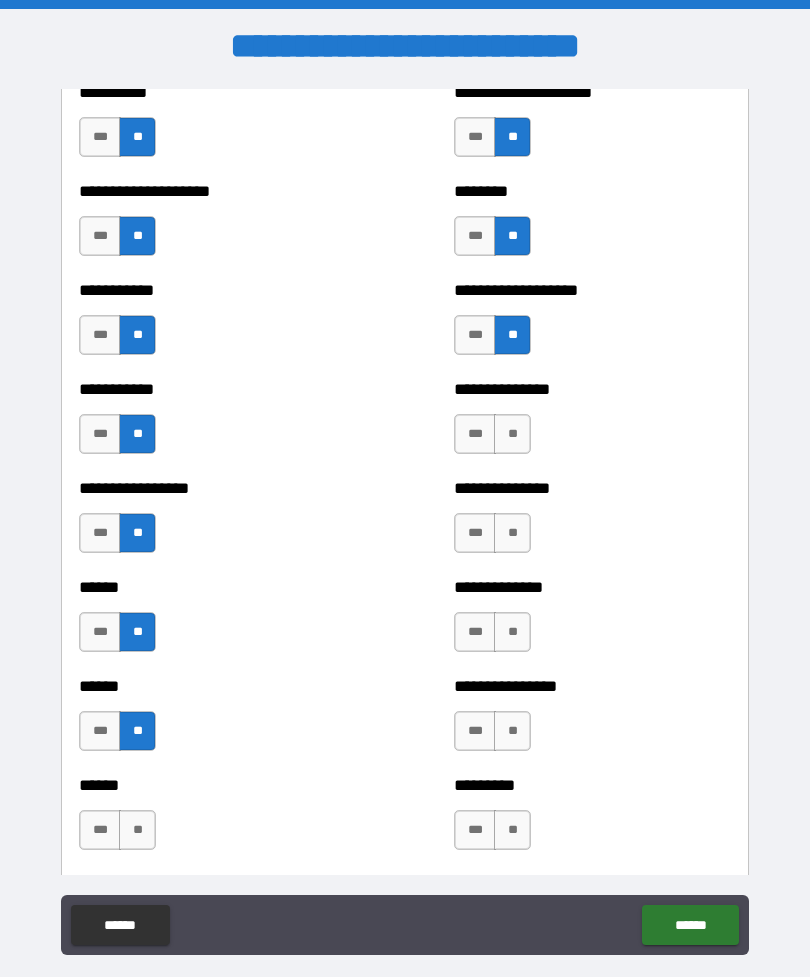 scroll, scrollTop: 2588, scrollLeft: 0, axis: vertical 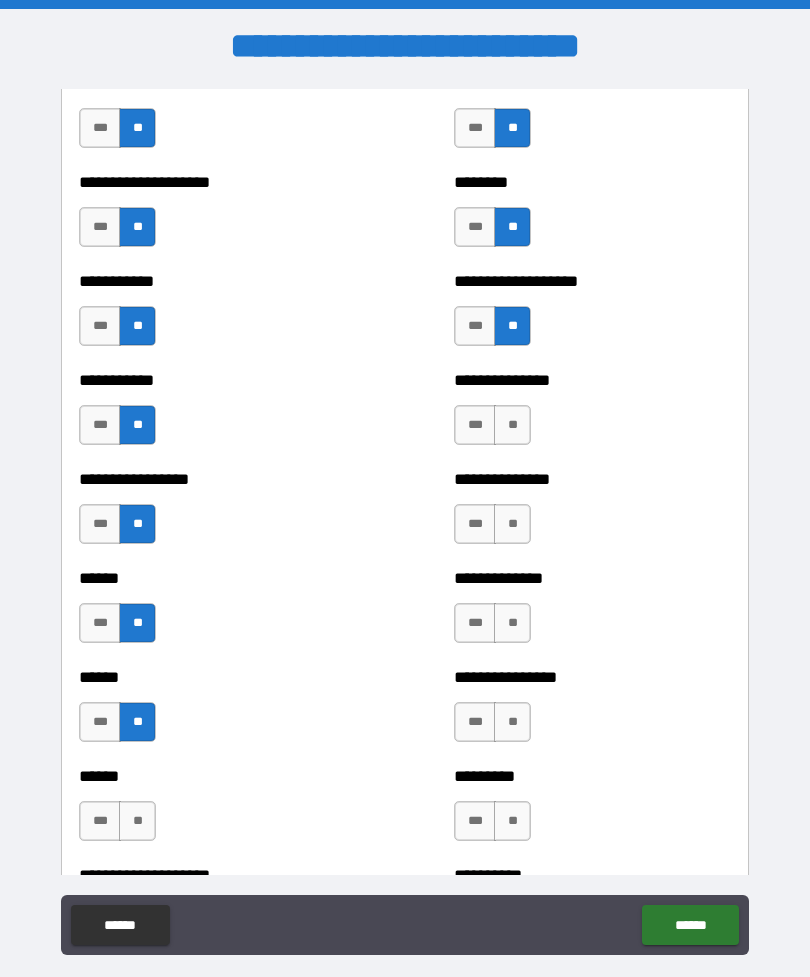 click on "**" at bounding box center [512, 425] 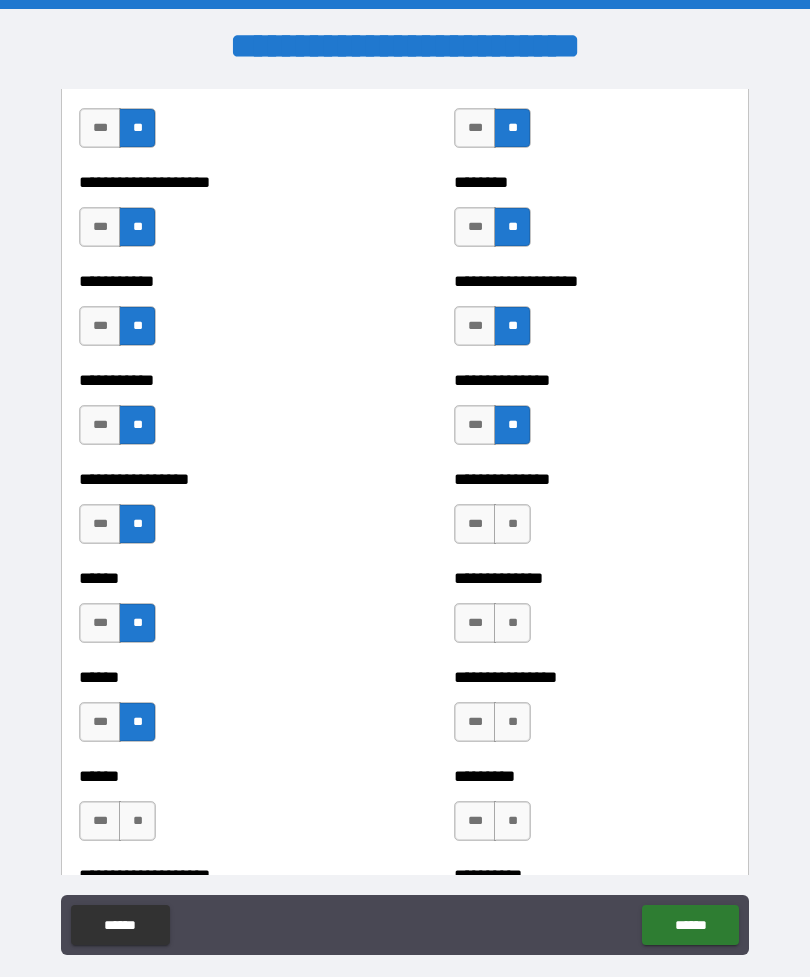 click on "**" at bounding box center (512, 524) 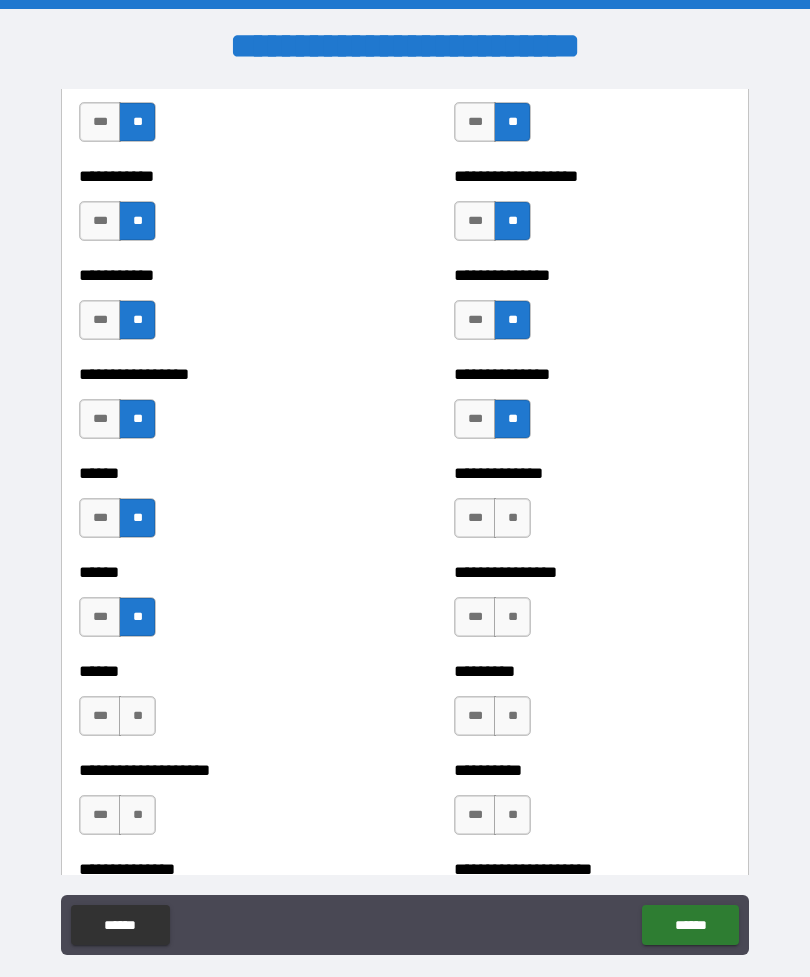 click on "**" at bounding box center [512, 518] 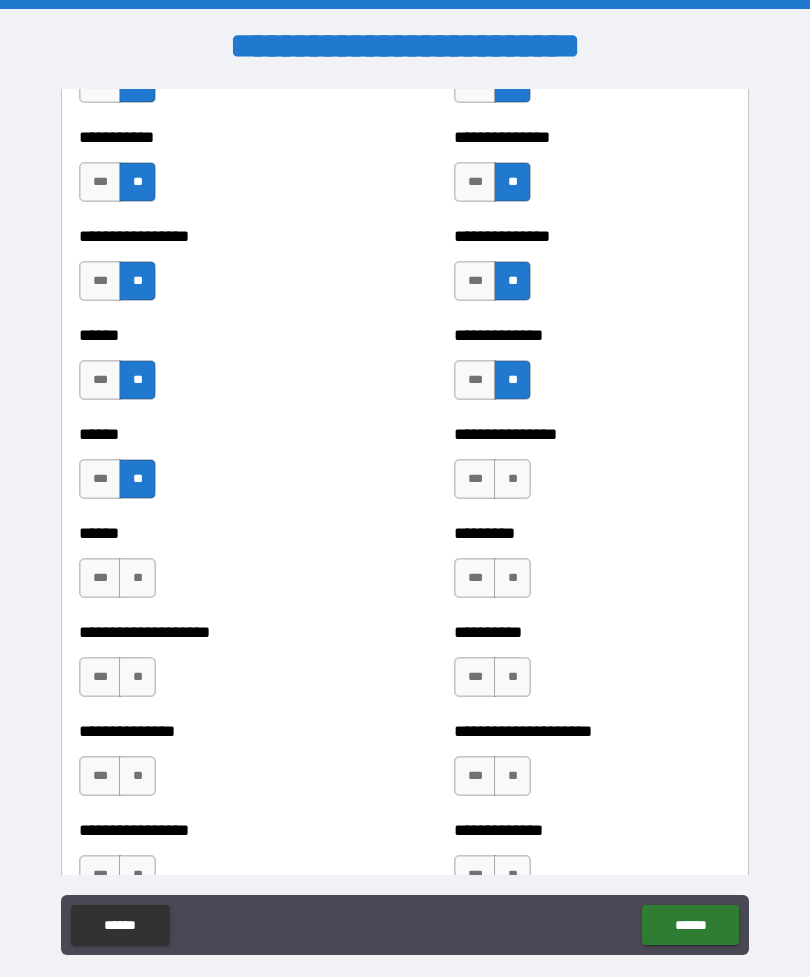 scroll, scrollTop: 2834, scrollLeft: 0, axis: vertical 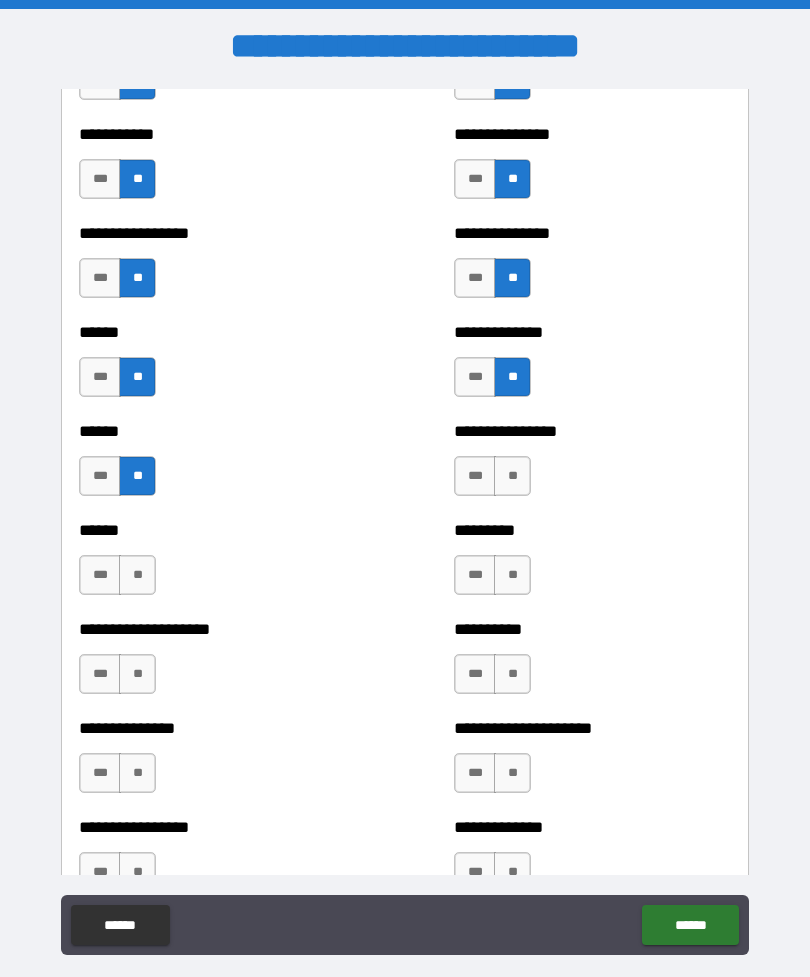 click on "**" at bounding box center (512, 476) 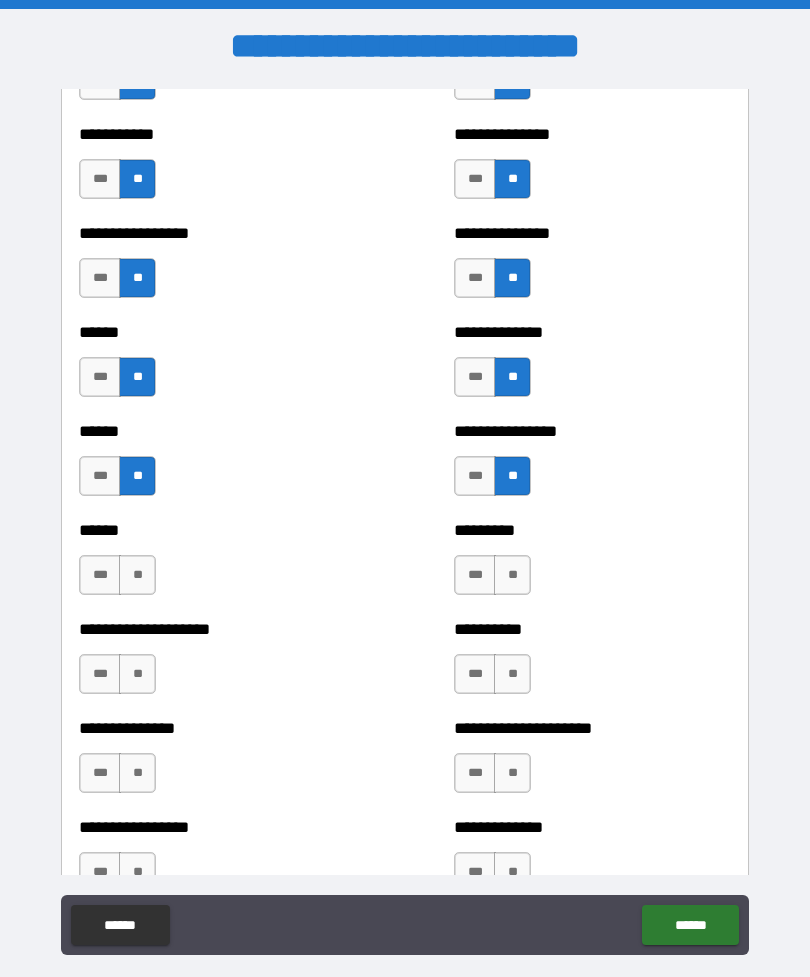 click on "**" at bounding box center (512, 575) 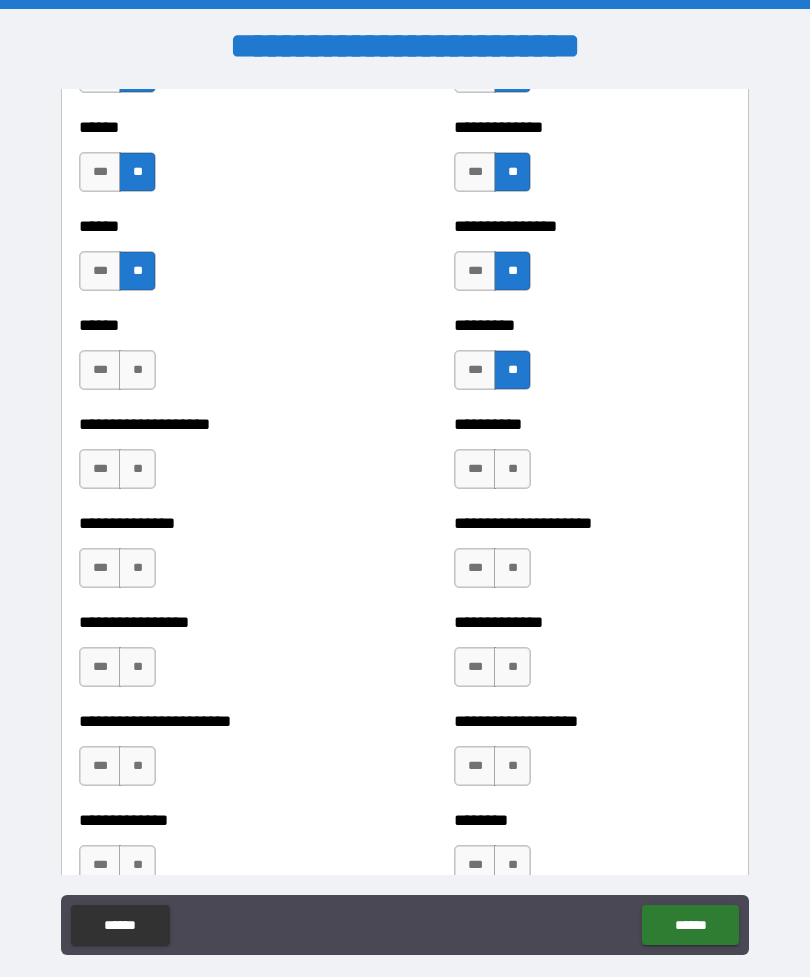 scroll, scrollTop: 3042, scrollLeft: 0, axis: vertical 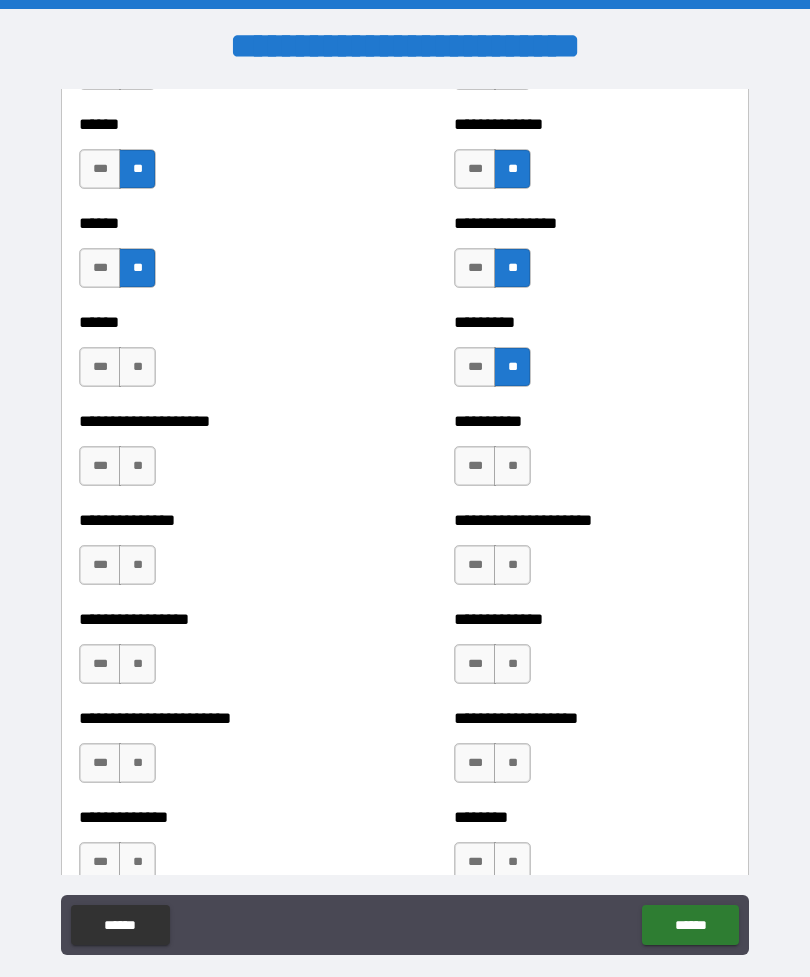 click on "**" at bounding box center [137, 466] 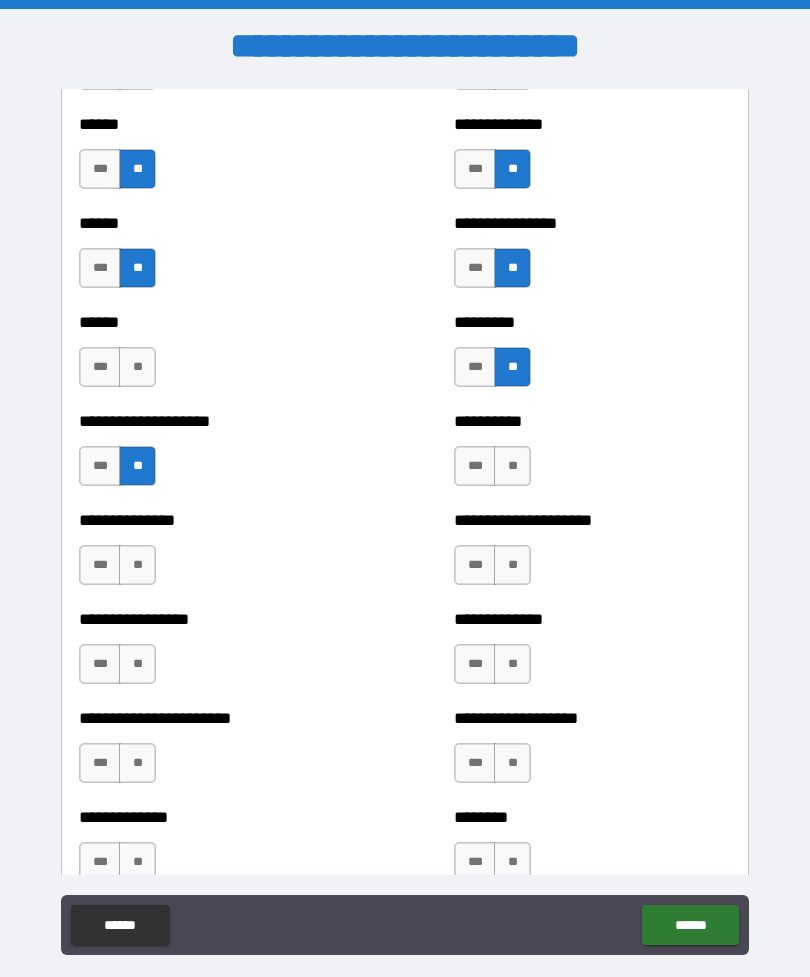 click on "**" at bounding box center (512, 466) 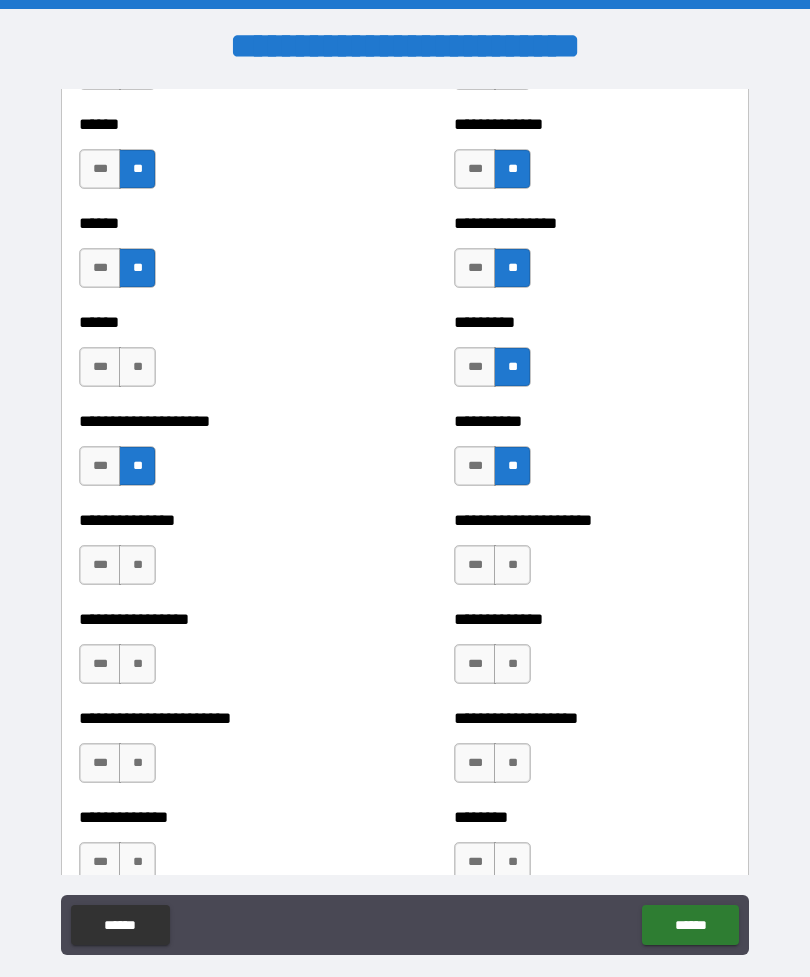 click on "**" at bounding box center [137, 565] 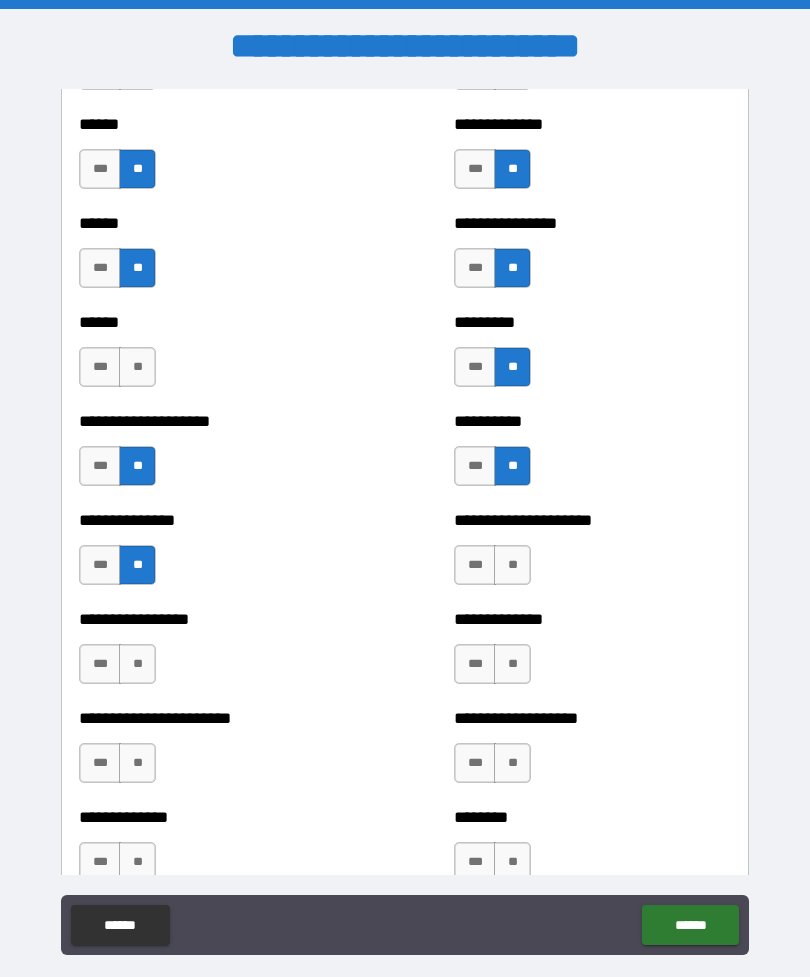 click on "**" at bounding box center [512, 565] 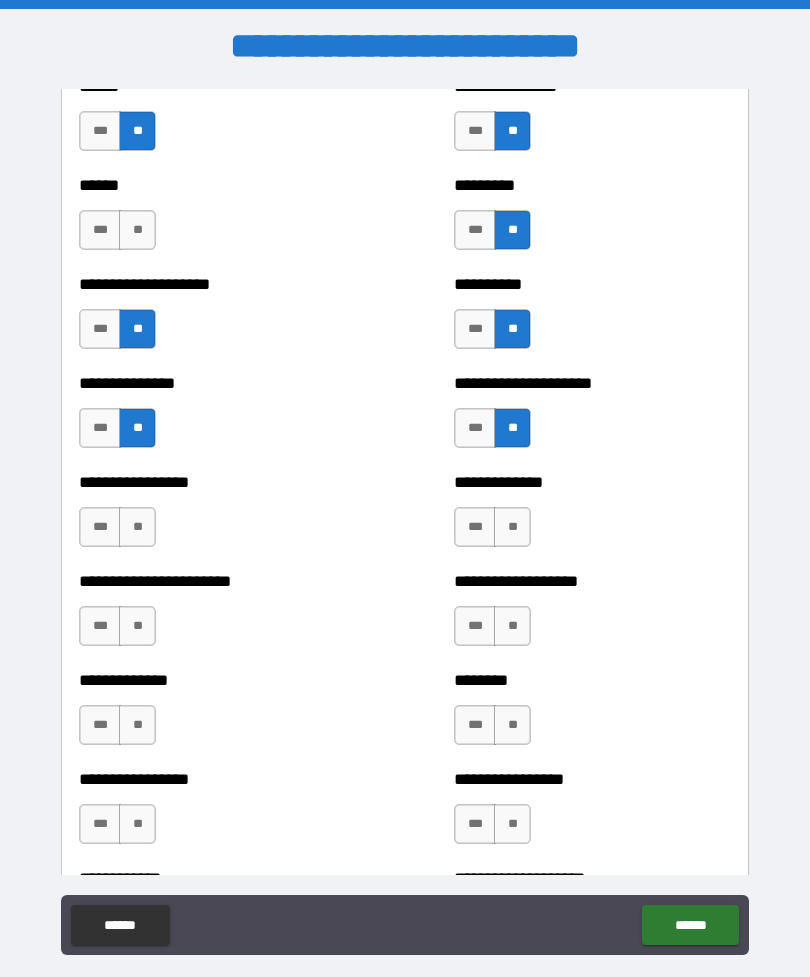scroll, scrollTop: 3198, scrollLeft: 0, axis: vertical 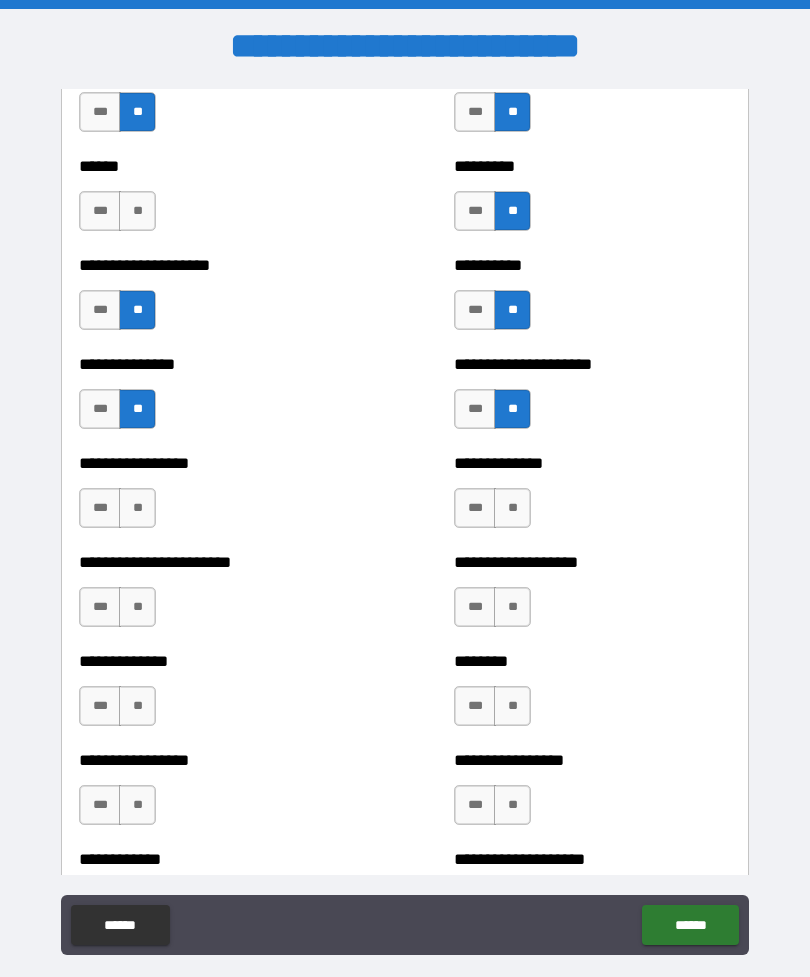 click on "**" at bounding box center [137, 508] 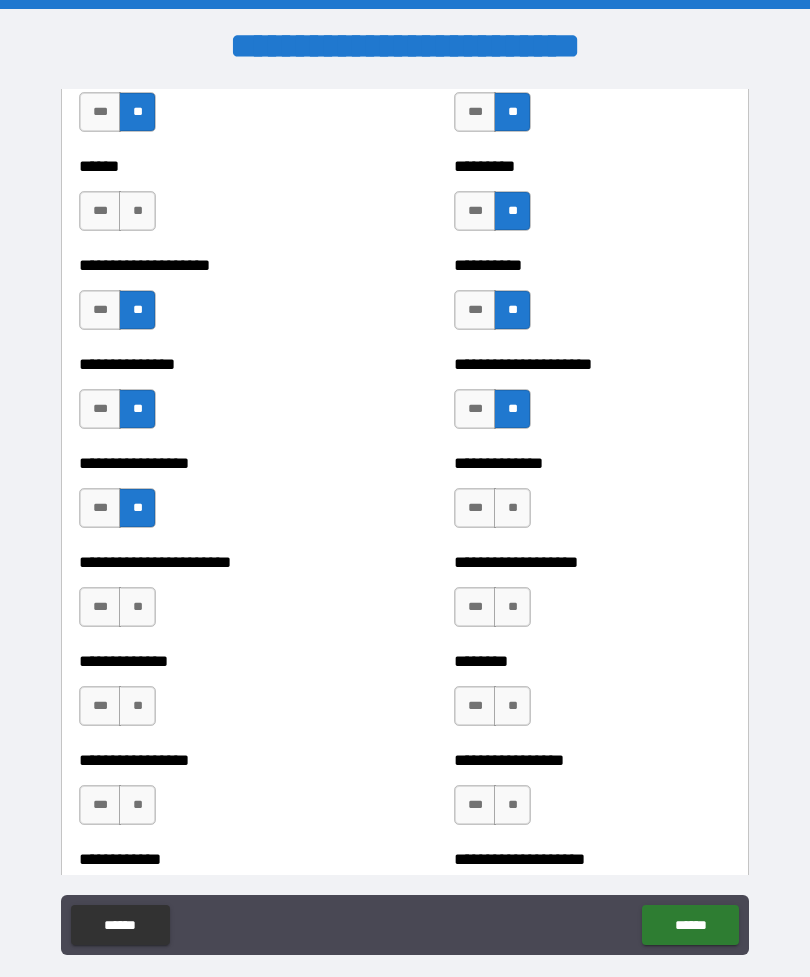 click on "**" at bounding box center [512, 508] 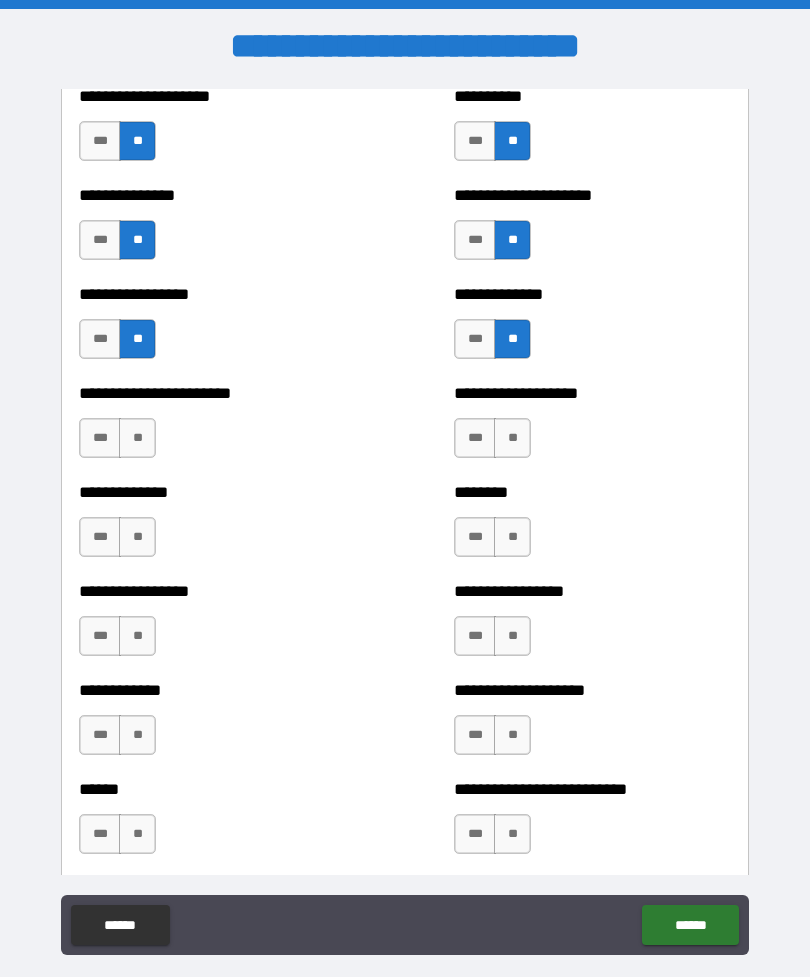 scroll, scrollTop: 3378, scrollLeft: 0, axis: vertical 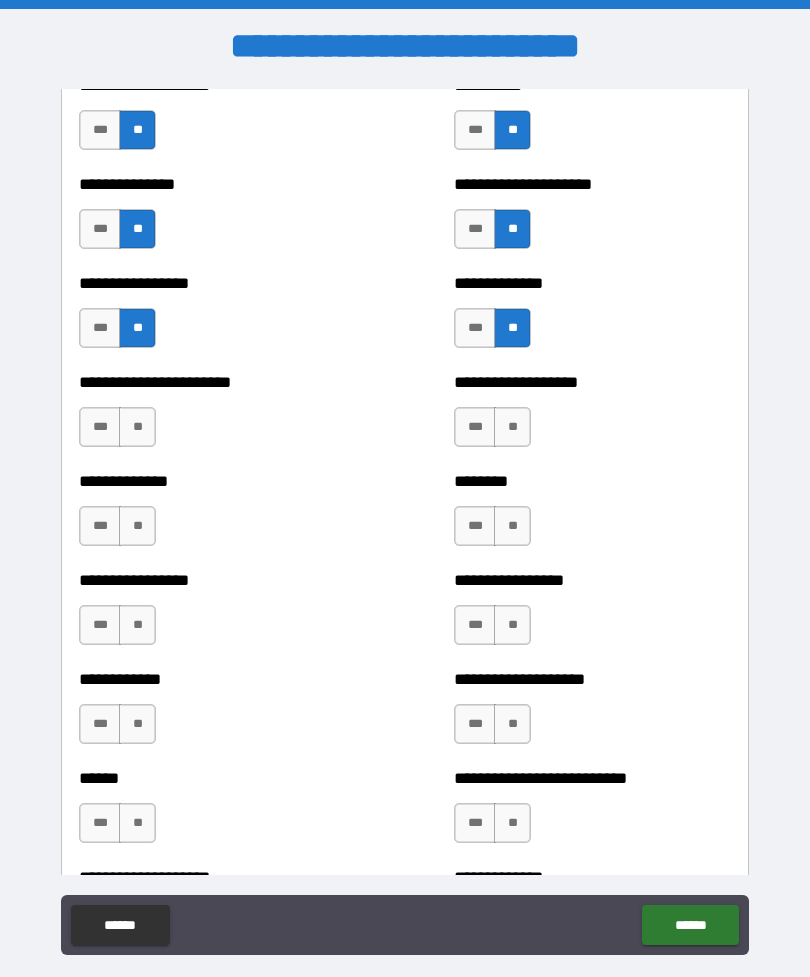 click on "**" at bounding box center [137, 427] 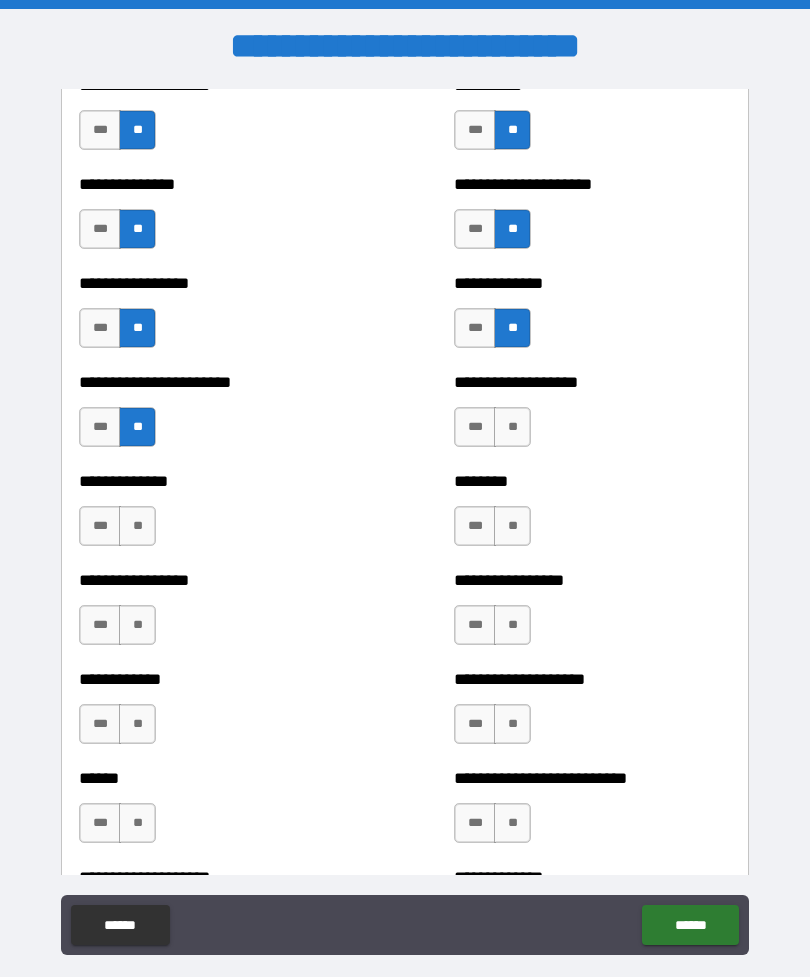 click on "**" at bounding box center (137, 526) 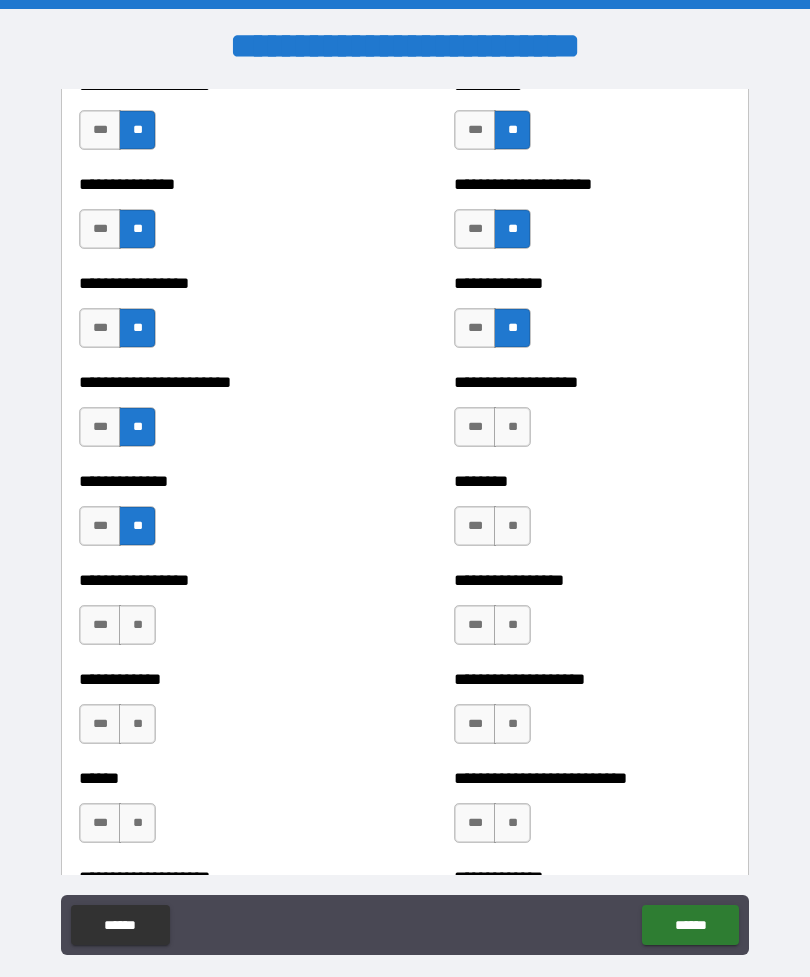 click on "**" at bounding box center (137, 625) 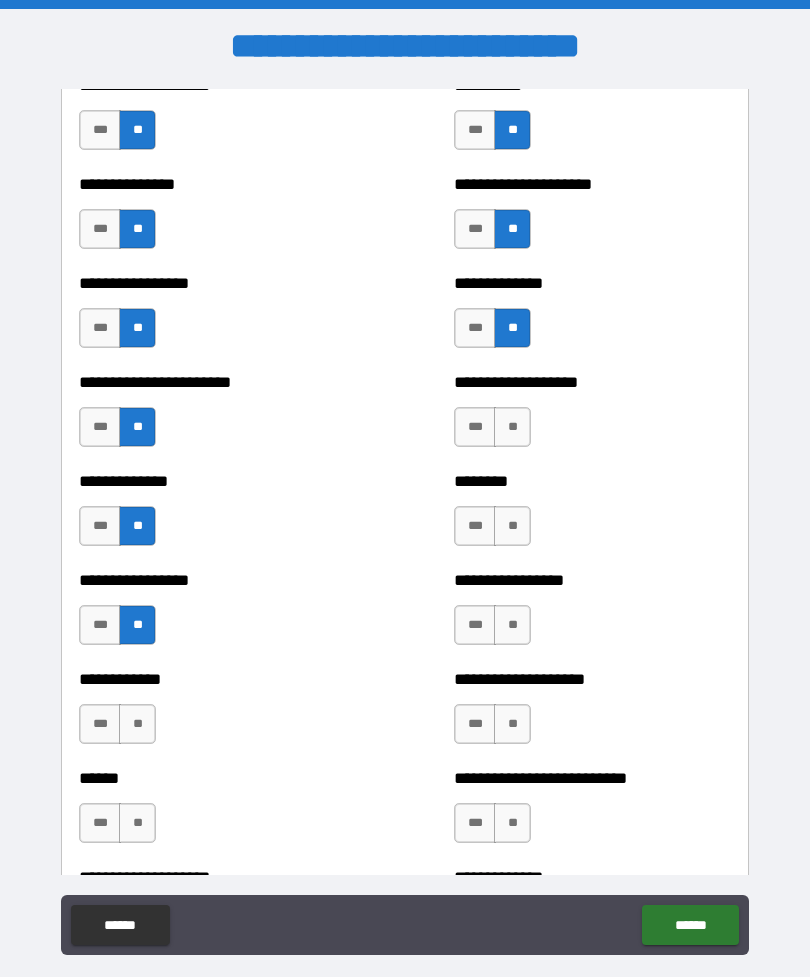 click on "**" at bounding box center (137, 724) 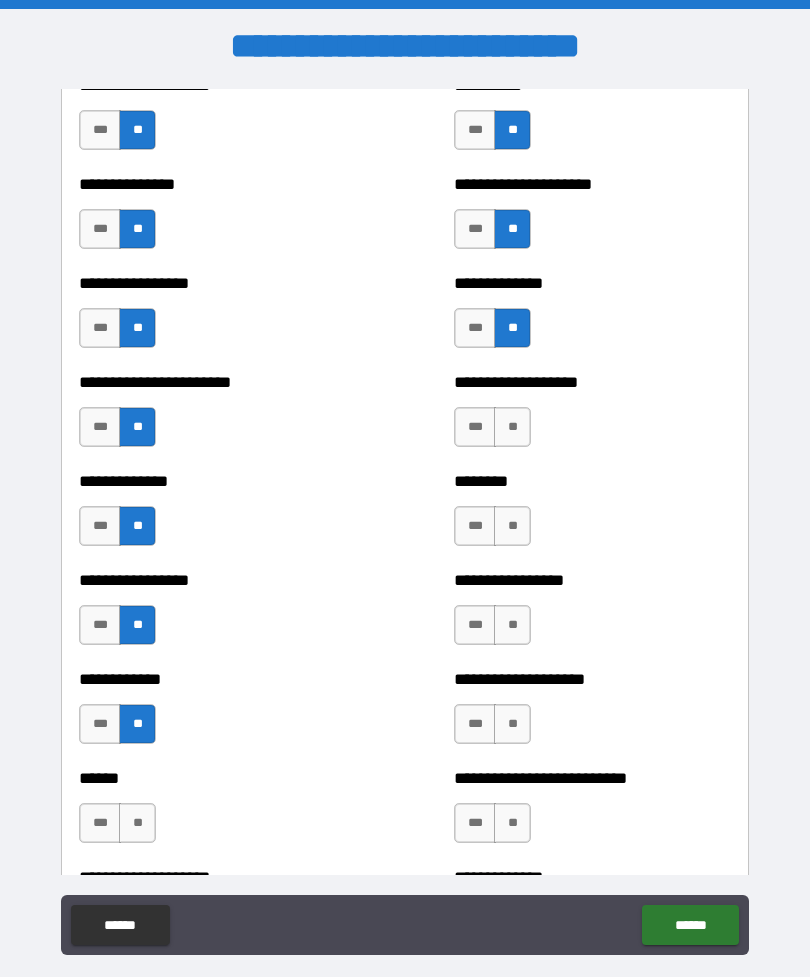 click on "**" at bounding box center [512, 427] 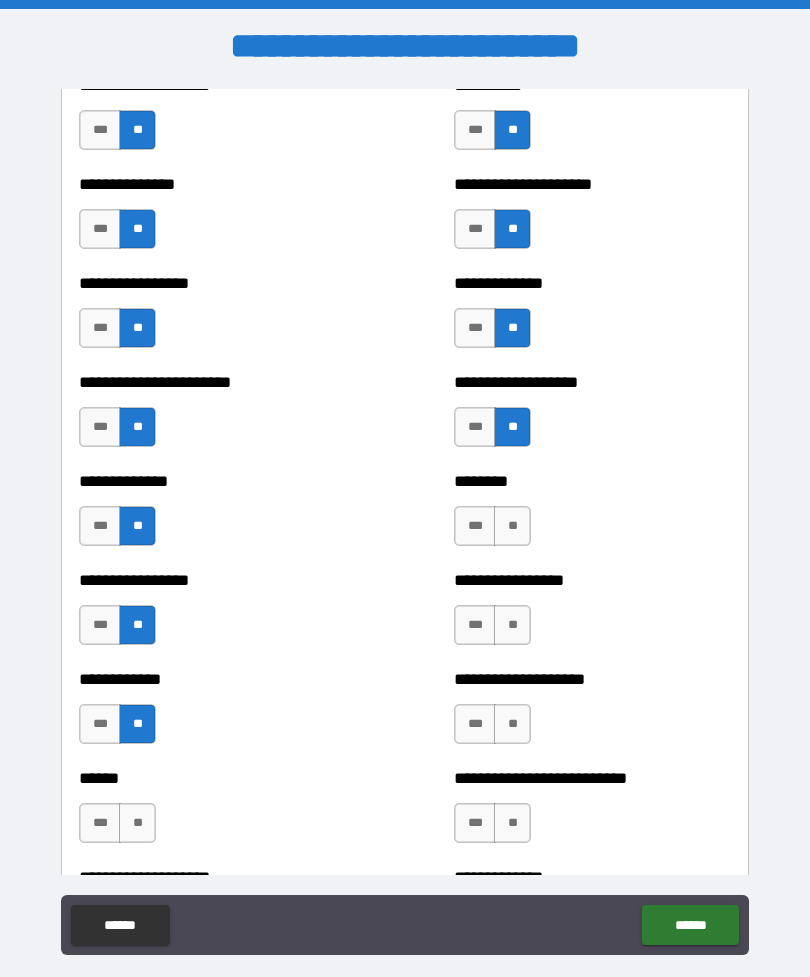 click on "**" at bounding box center (512, 526) 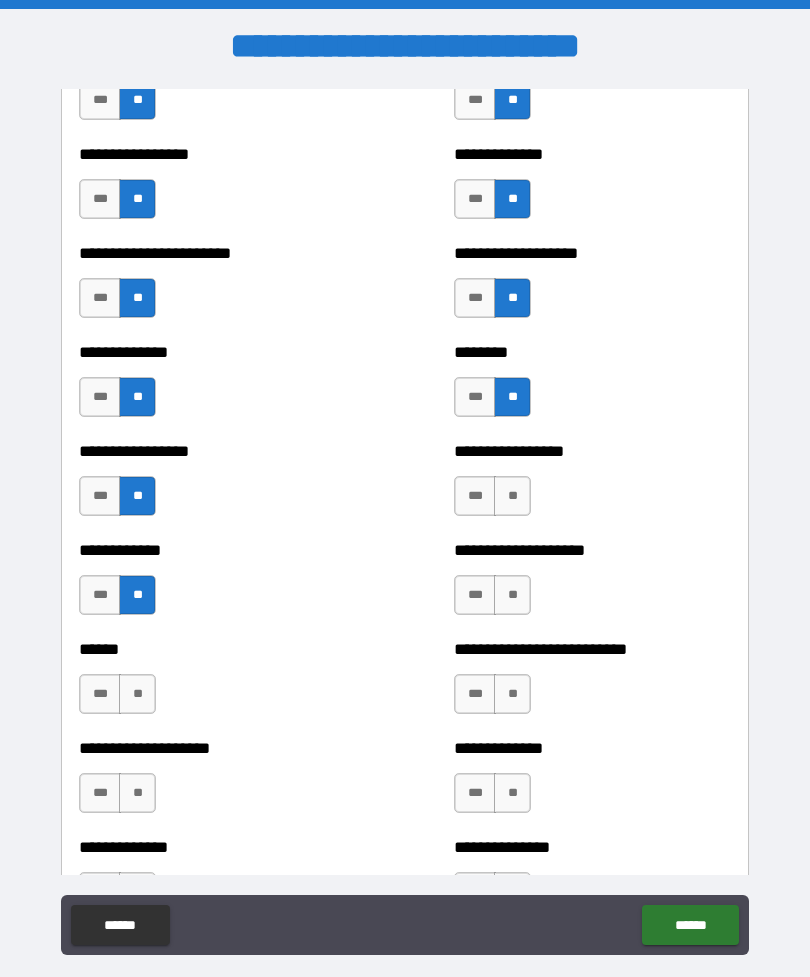 scroll, scrollTop: 3516, scrollLeft: 0, axis: vertical 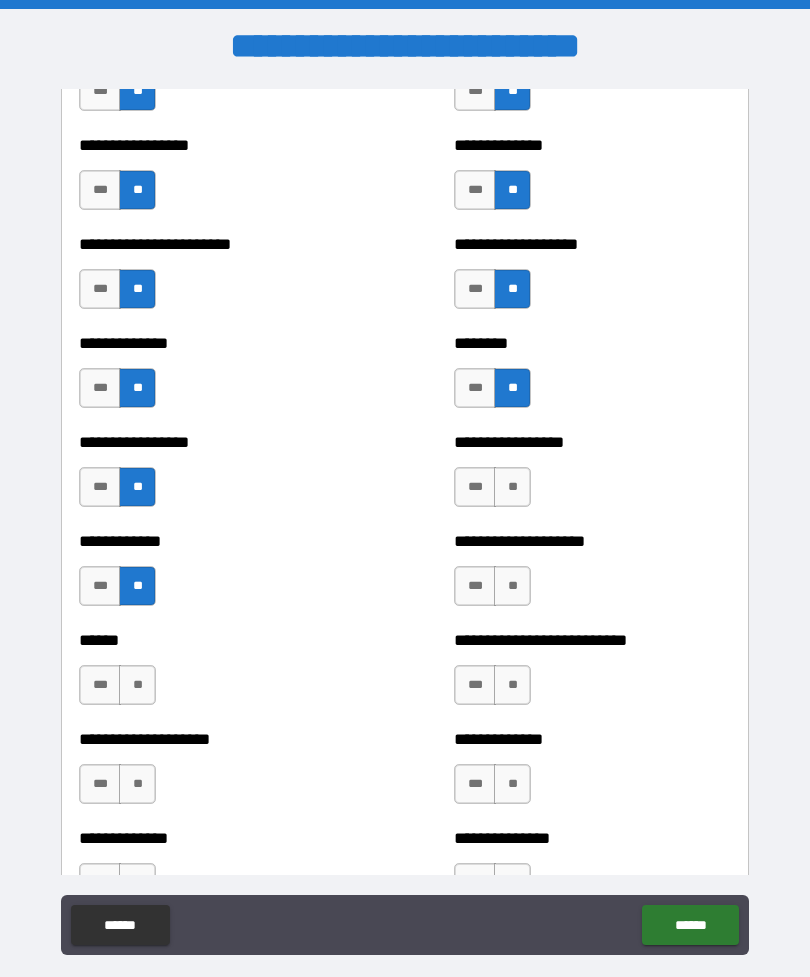 click on "**" at bounding box center (512, 487) 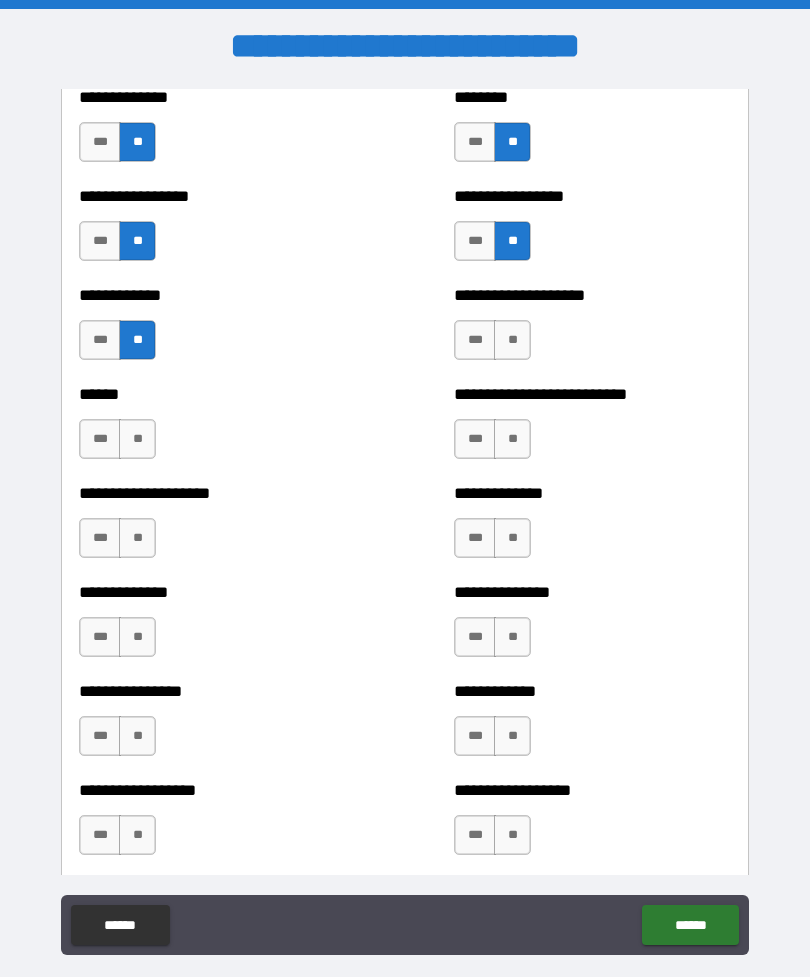 scroll, scrollTop: 3765, scrollLeft: 0, axis: vertical 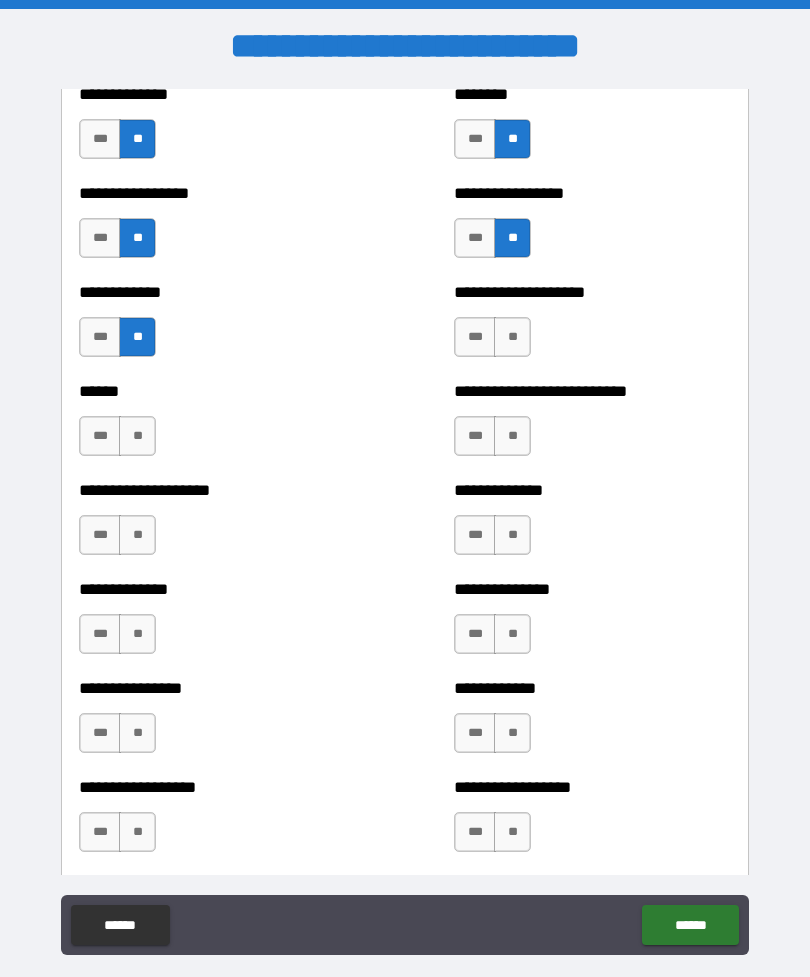 click on "**" at bounding box center (512, 337) 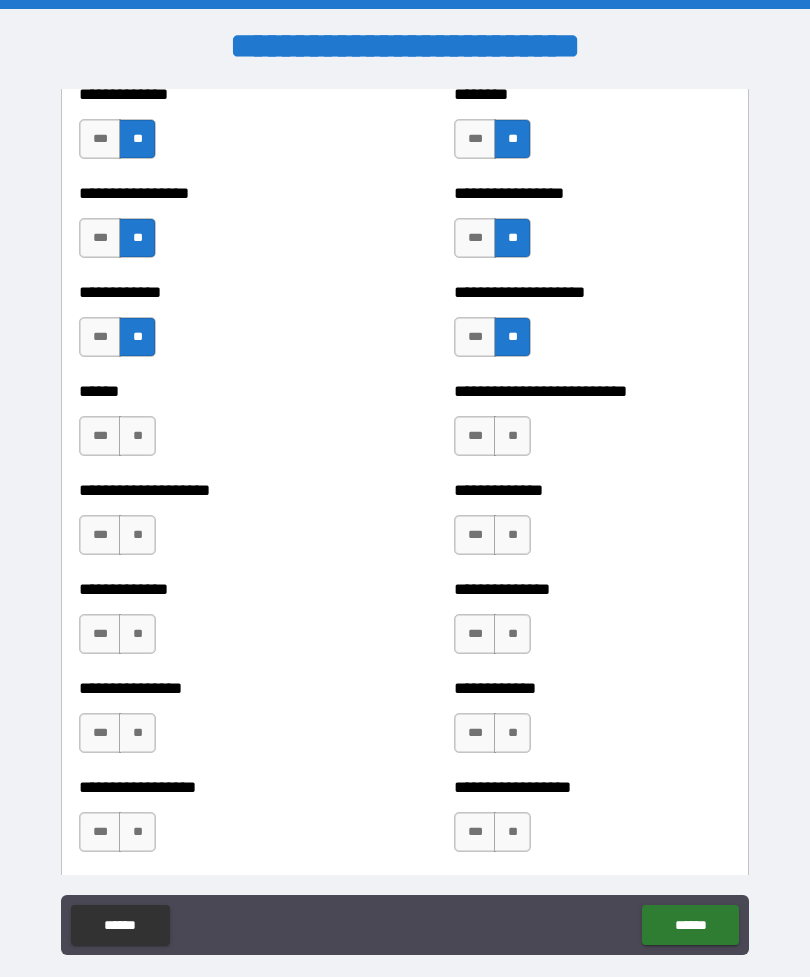 click on "**" at bounding box center [512, 436] 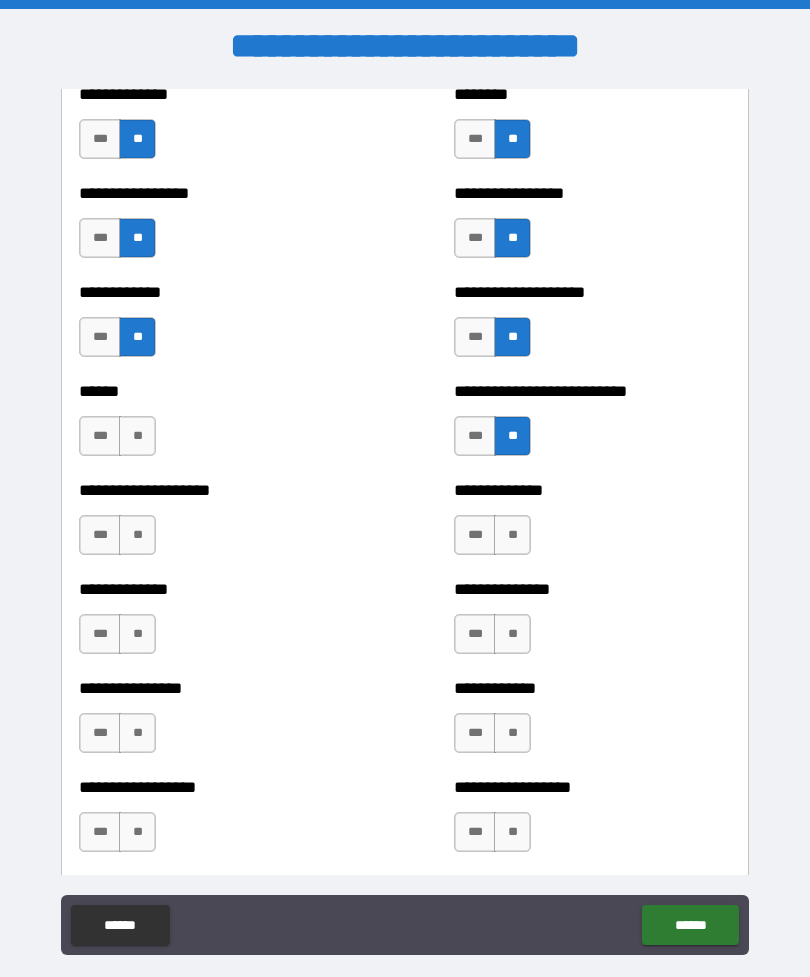 click on "**" at bounding box center (512, 535) 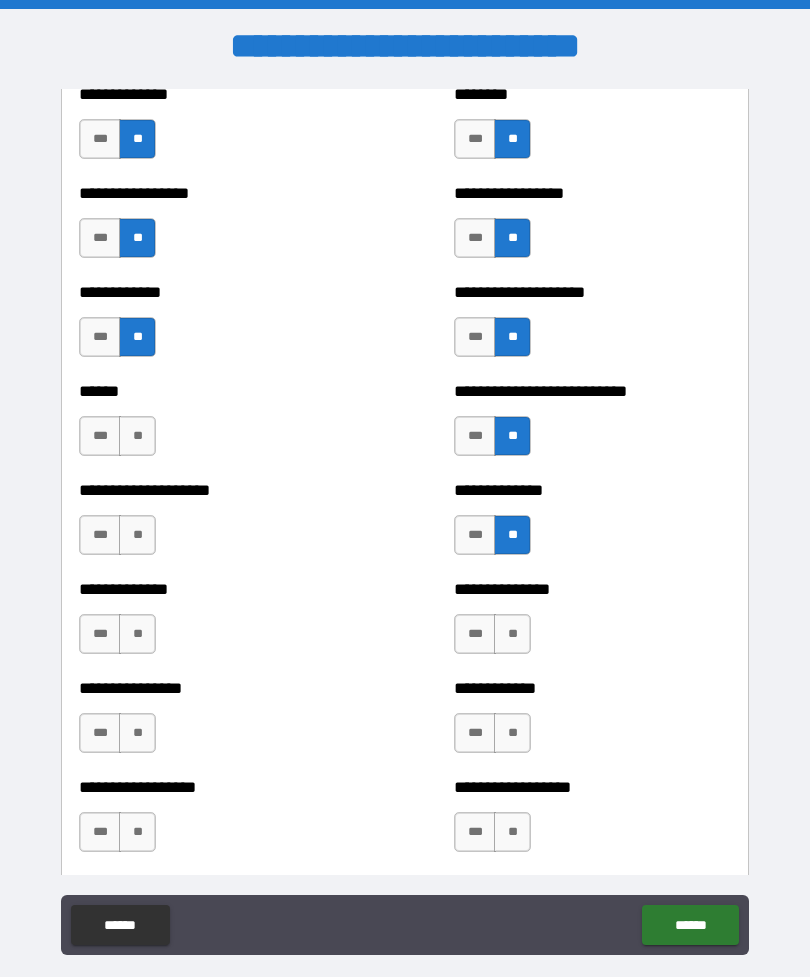 click on "**" at bounding box center [512, 634] 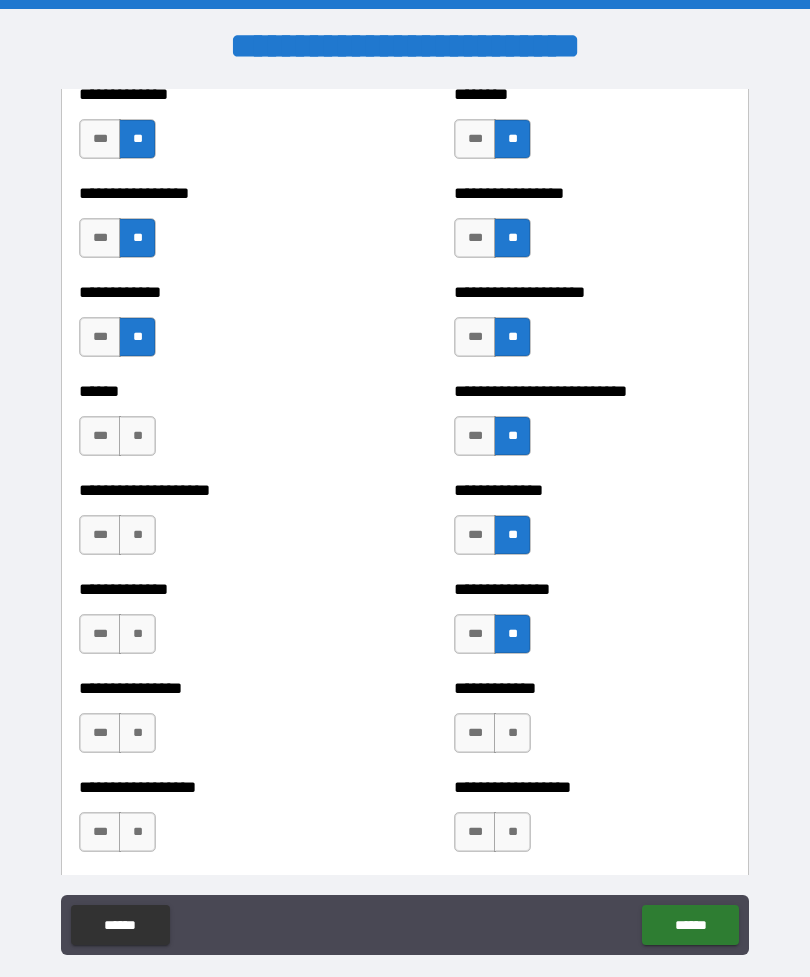 click on "**" at bounding box center (137, 436) 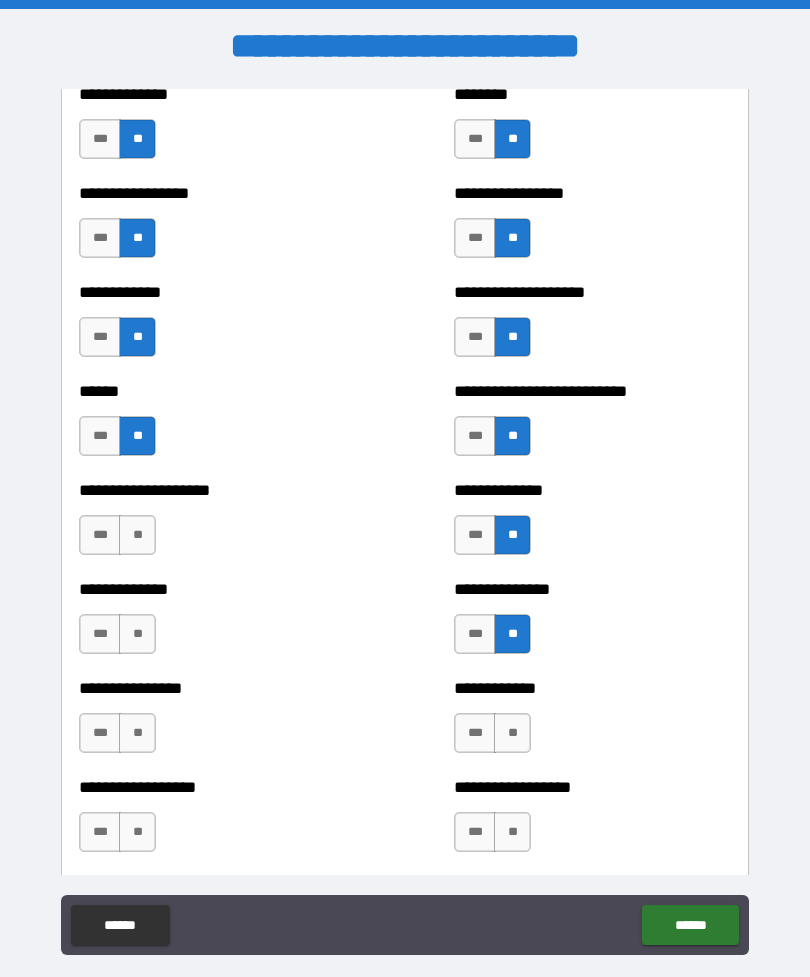 click on "**" at bounding box center (137, 535) 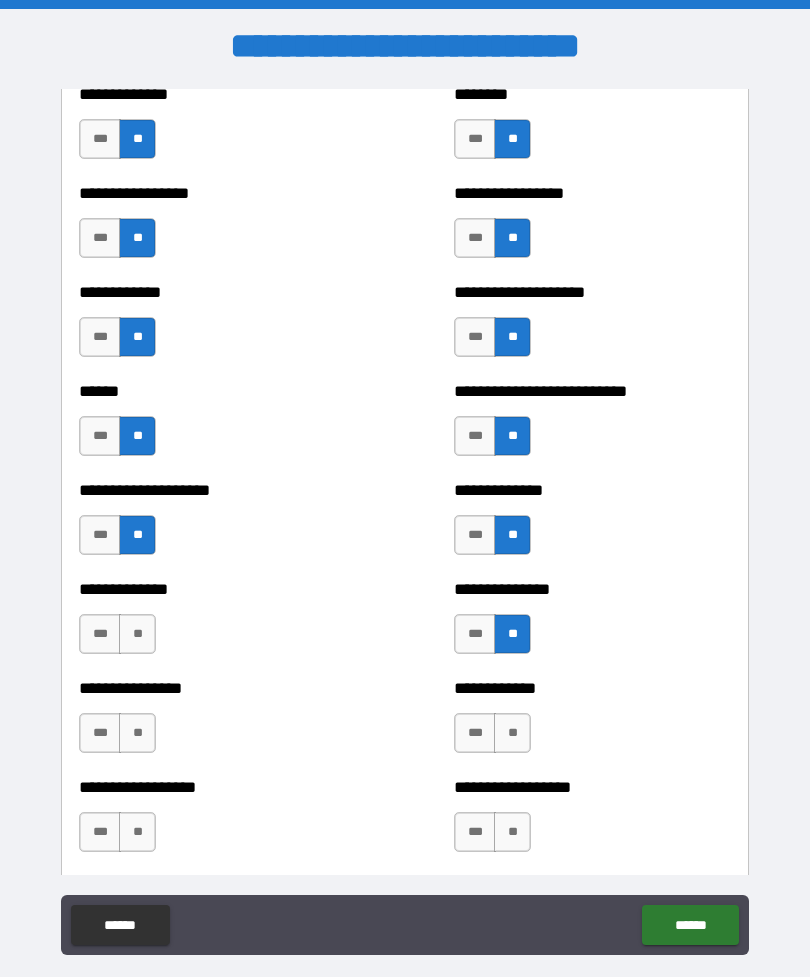 click on "**" at bounding box center (137, 634) 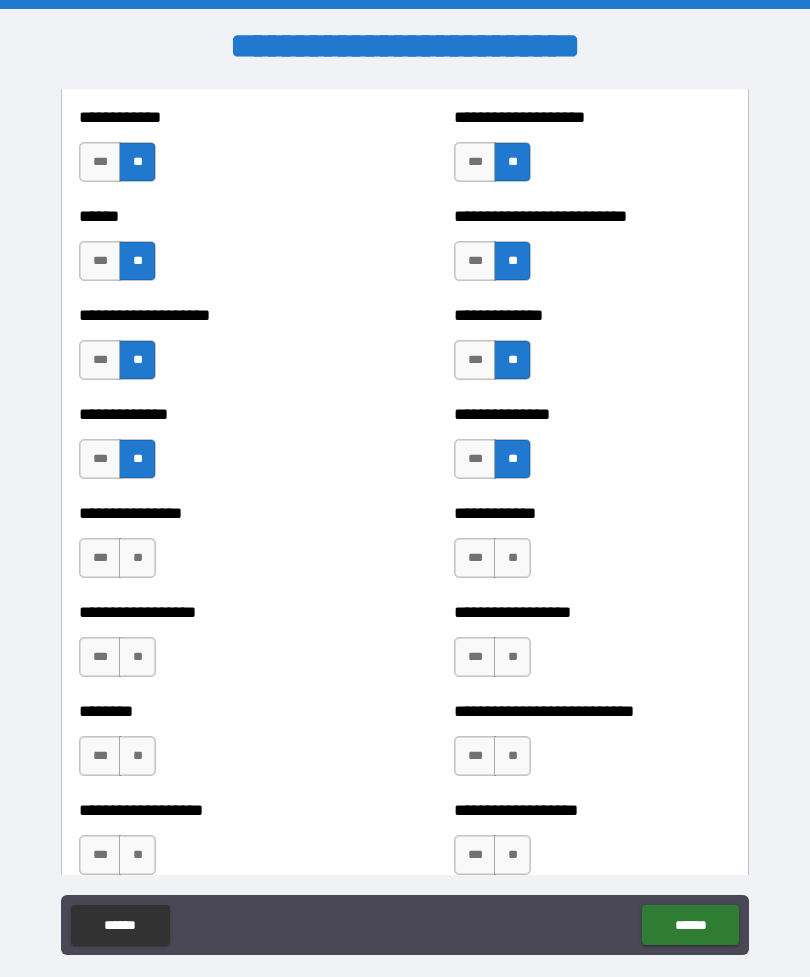 scroll, scrollTop: 3943, scrollLeft: 0, axis: vertical 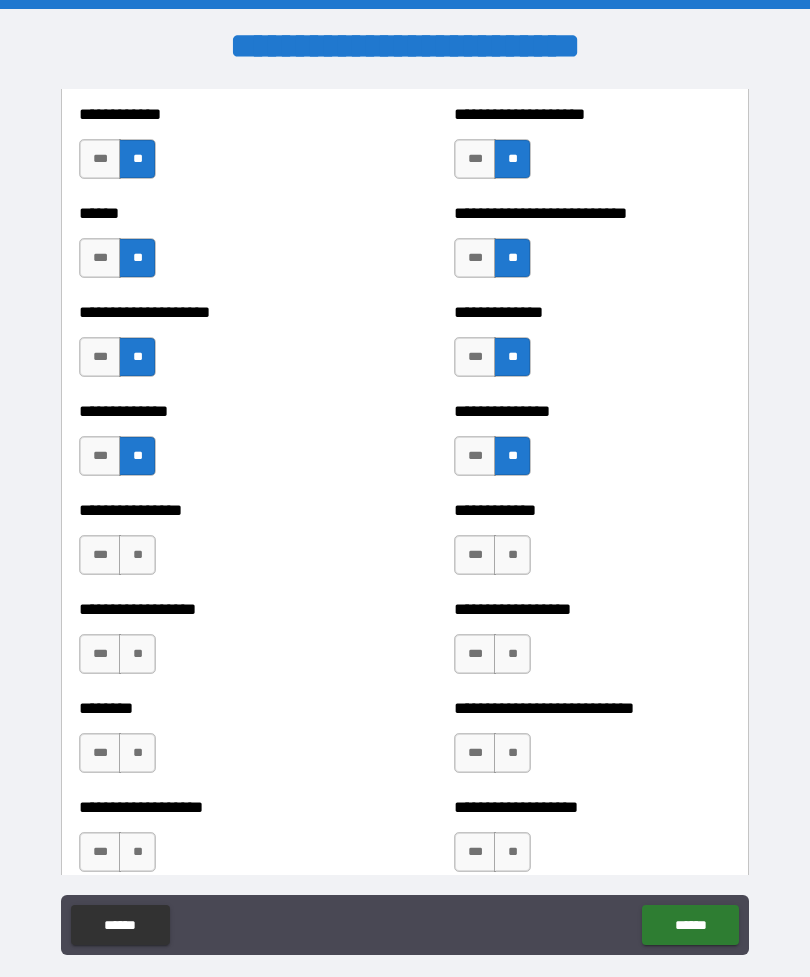 click on "**" at bounding box center (137, 555) 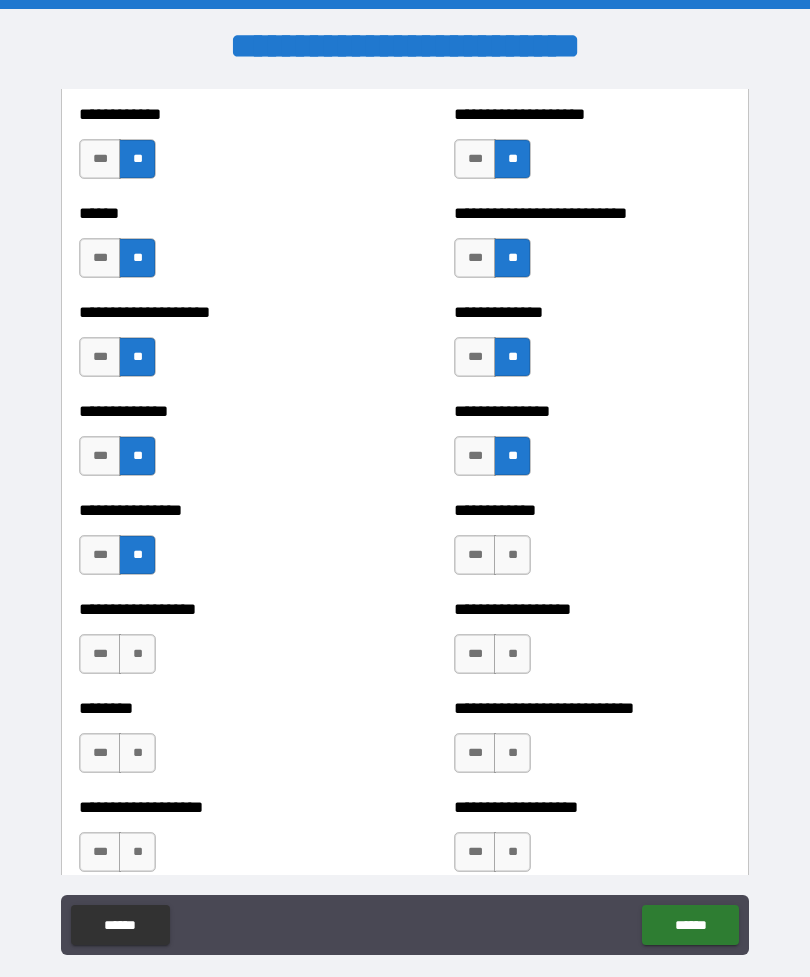 click on "**" at bounding box center [512, 555] 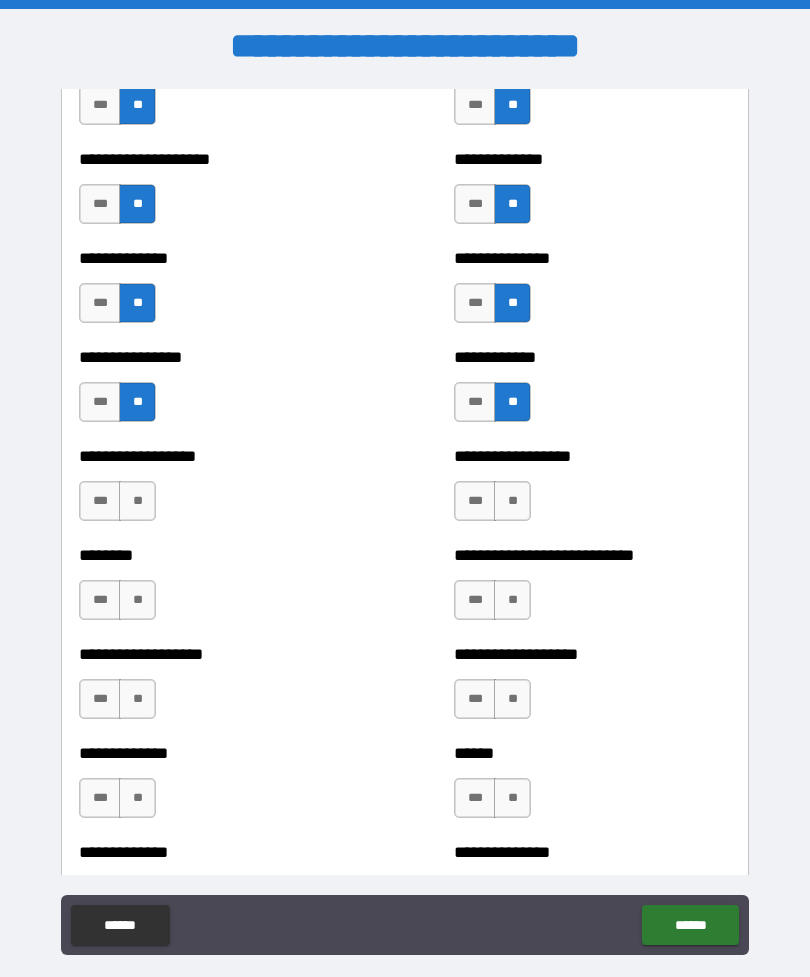 scroll, scrollTop: 4119, scrollLeft: 0, axis: vertical 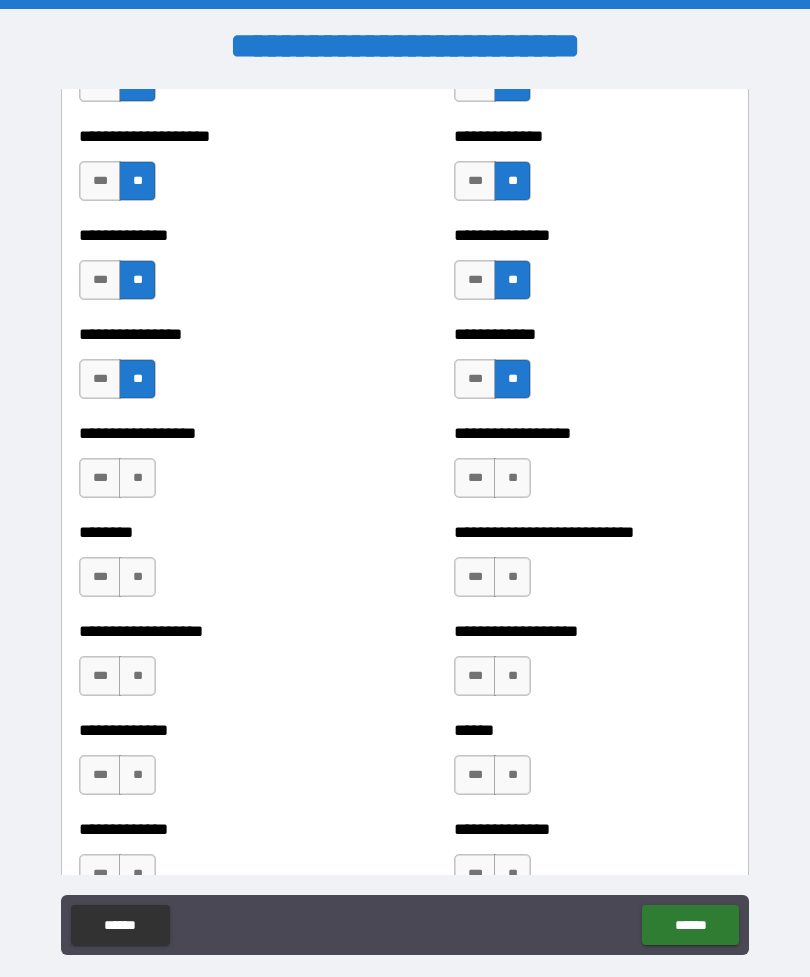 click on "**" at bounding box center [137, 478] 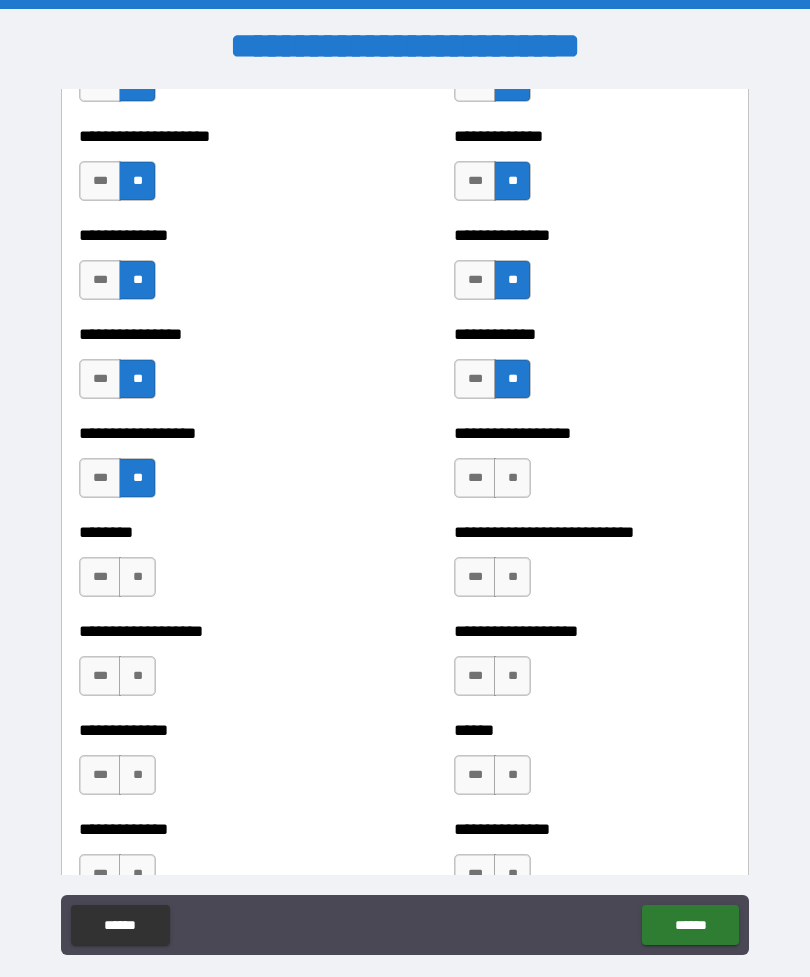 click on "**" at bounding box center (512, 478) 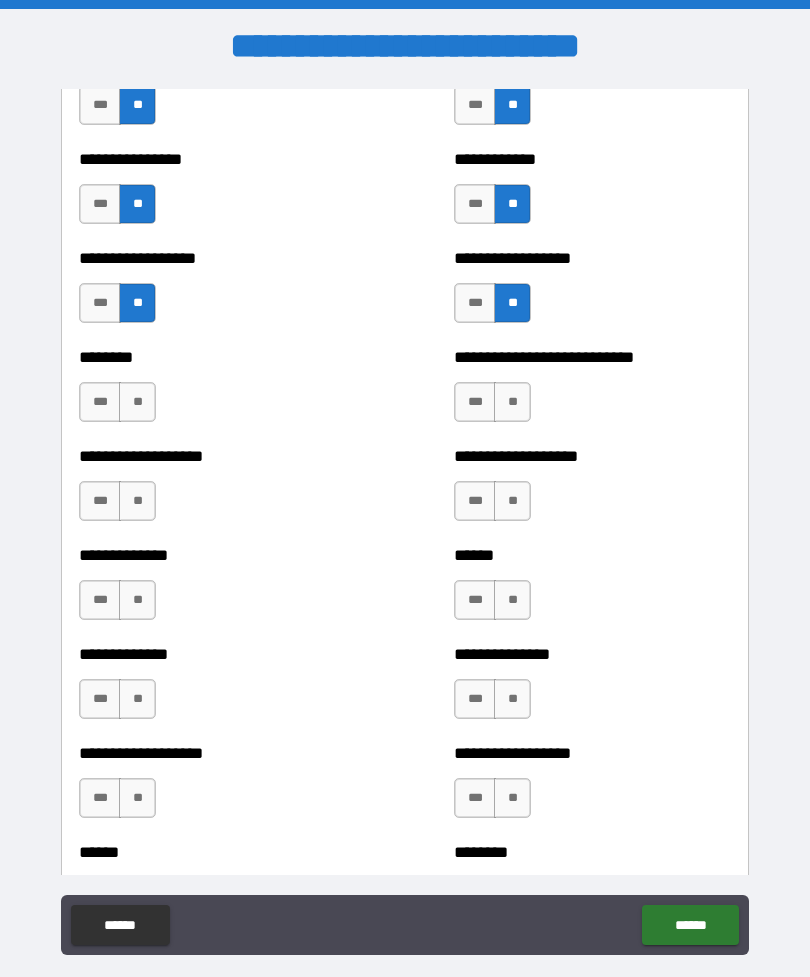 scroll, scrollTop: 4295, scrollLeft: 0, axis: vertical 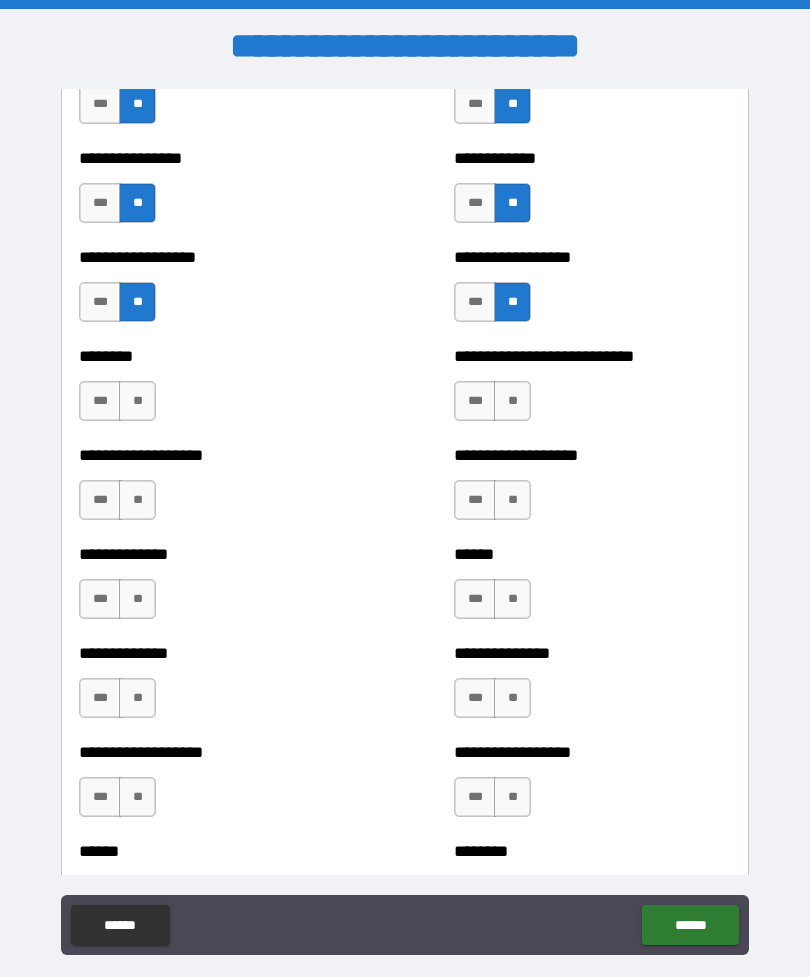 click on "**" at bounding box center [512, 401] 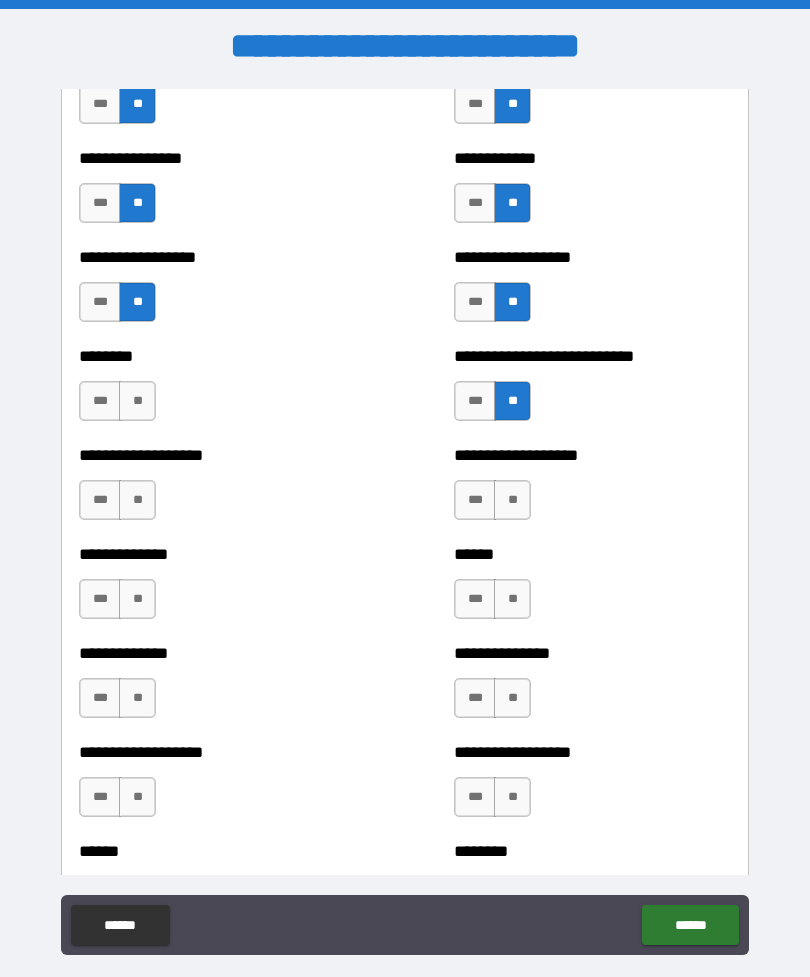 click on "**" at bounding box center (512, 500) 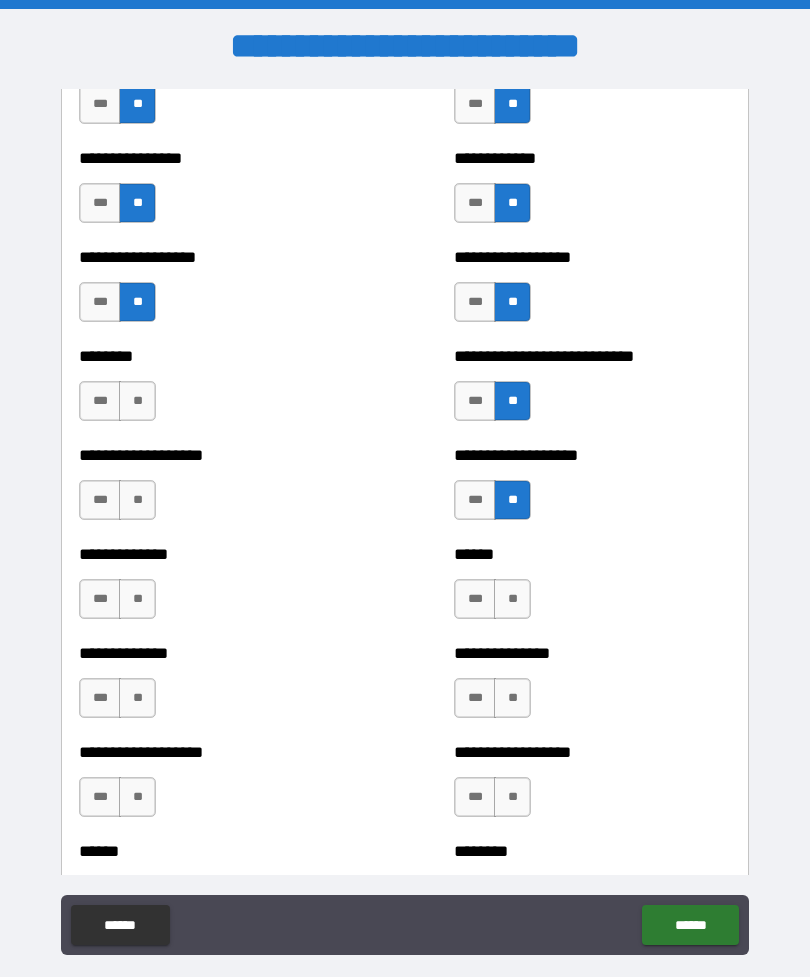 click on "**" at bounding box center [137, 401] 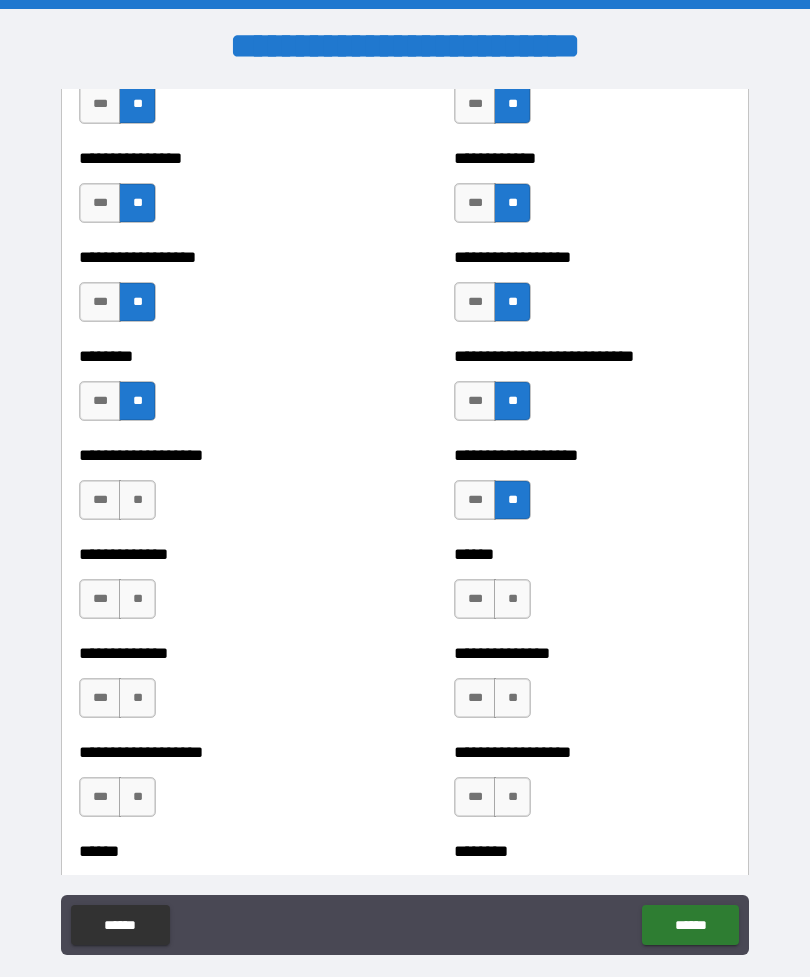 click on "**" at bounding box center [137, 500] 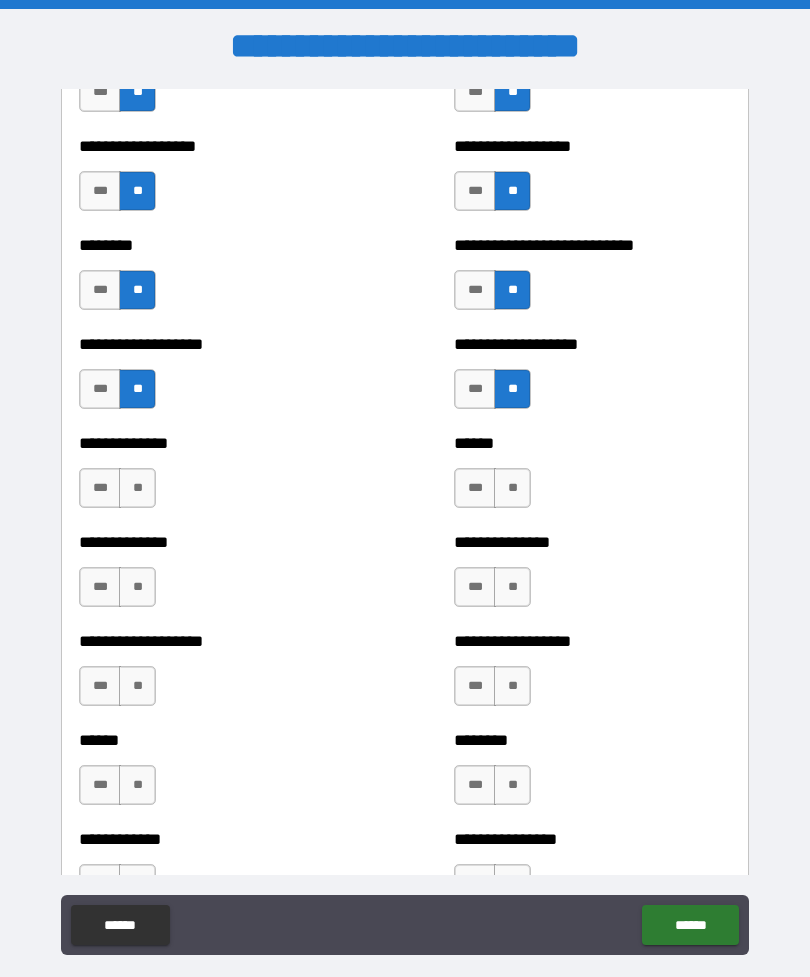 scroll, scrollTop: 4408, scrollLeft: 0, axis: vertical 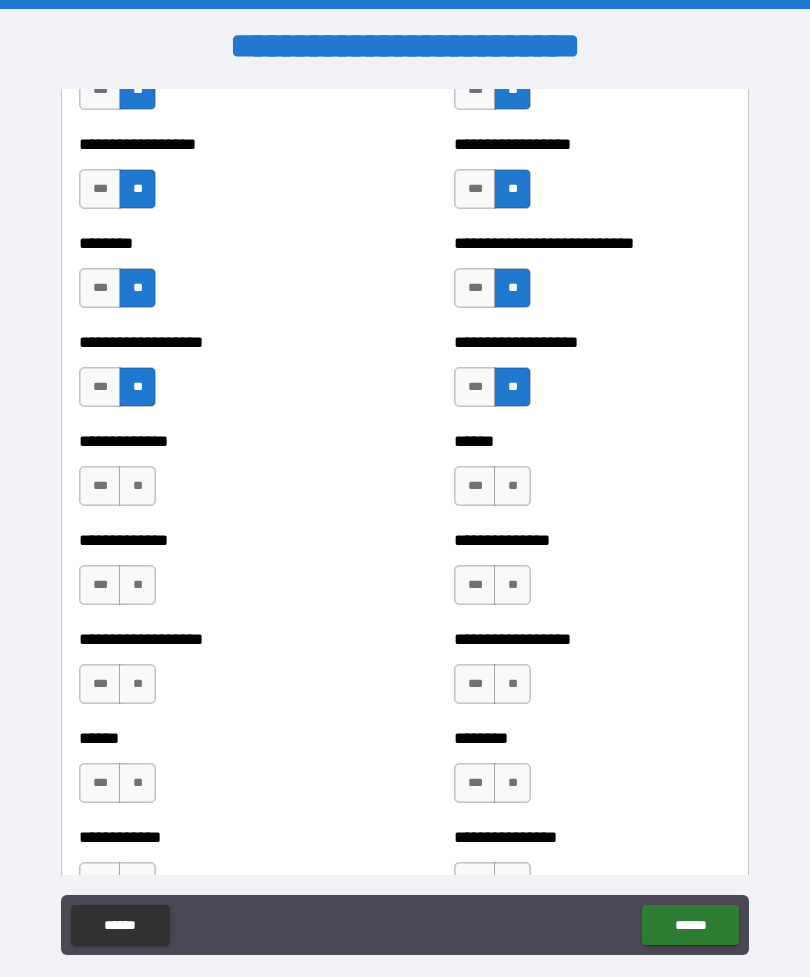 click on "**" at bounding box center [137, 486] 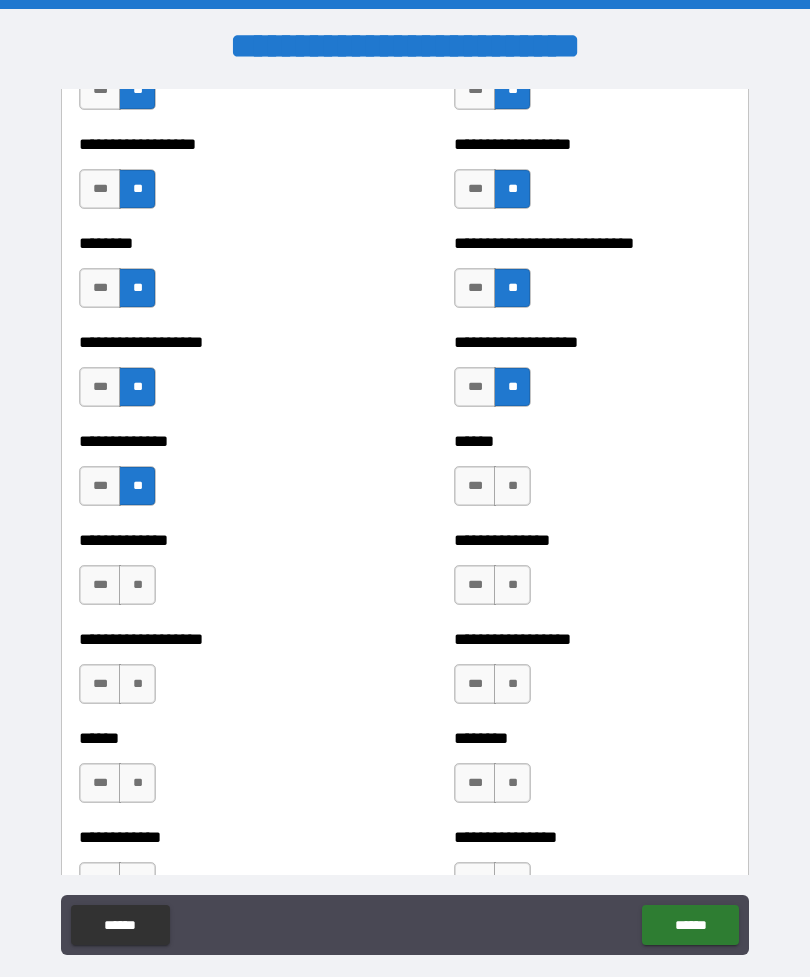 click on "**" at bounding box center (512, 486) 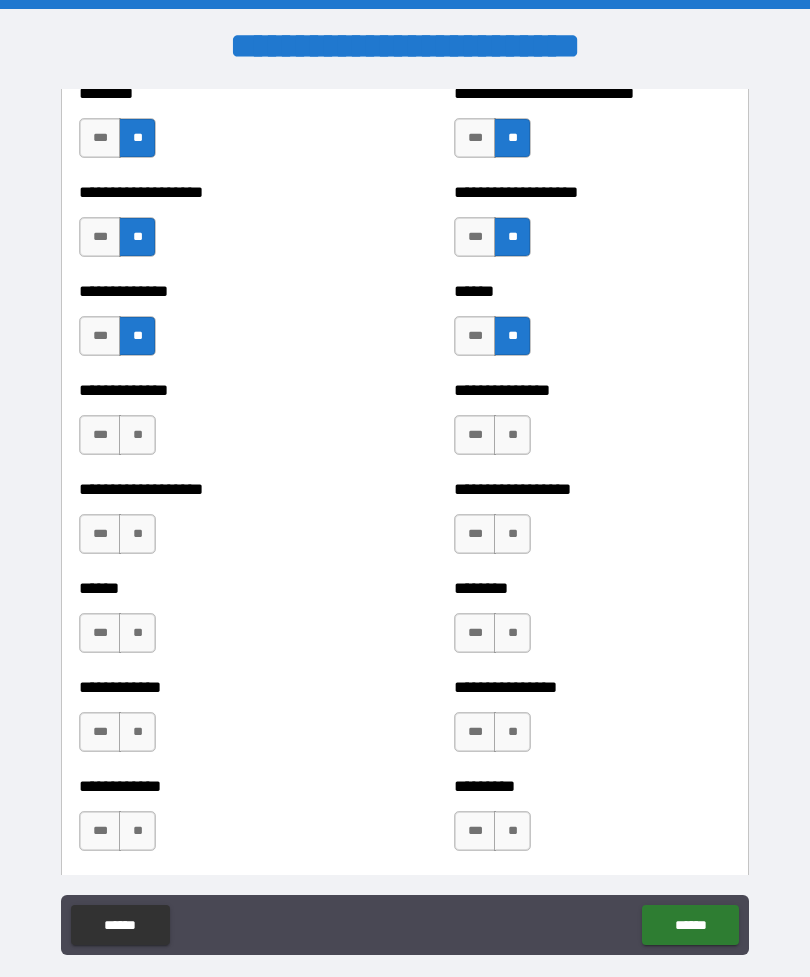 scroll, scrollTop: 4561, scrollLeft: 0, axis: vertical 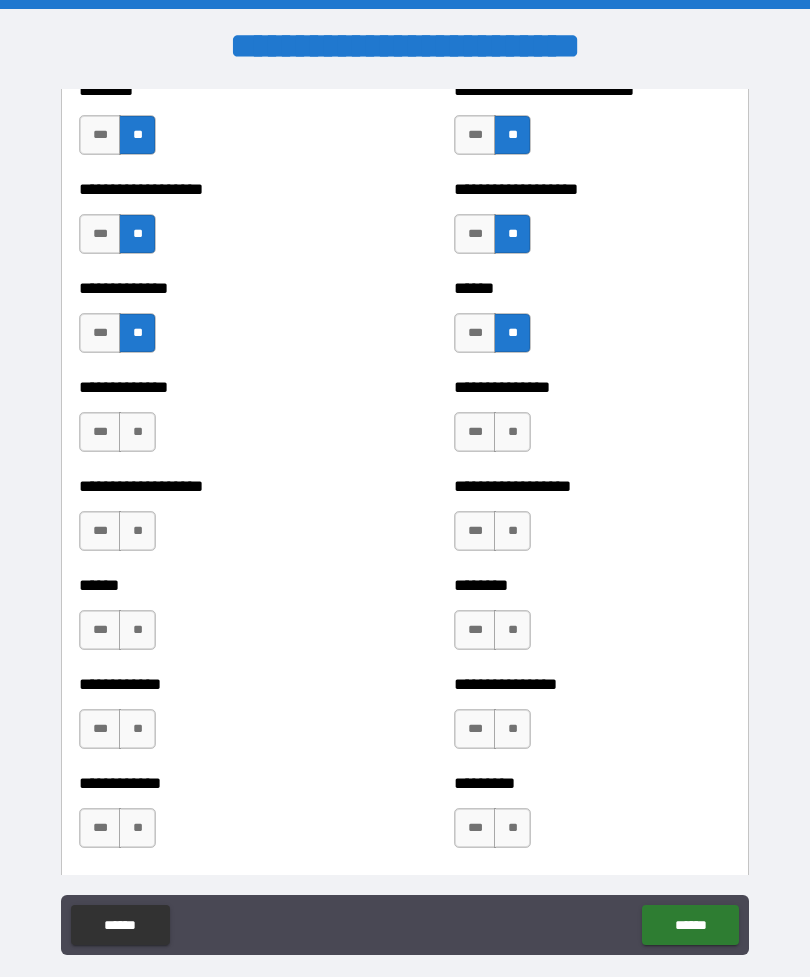 click on "**" at bounding box center (137, 432) 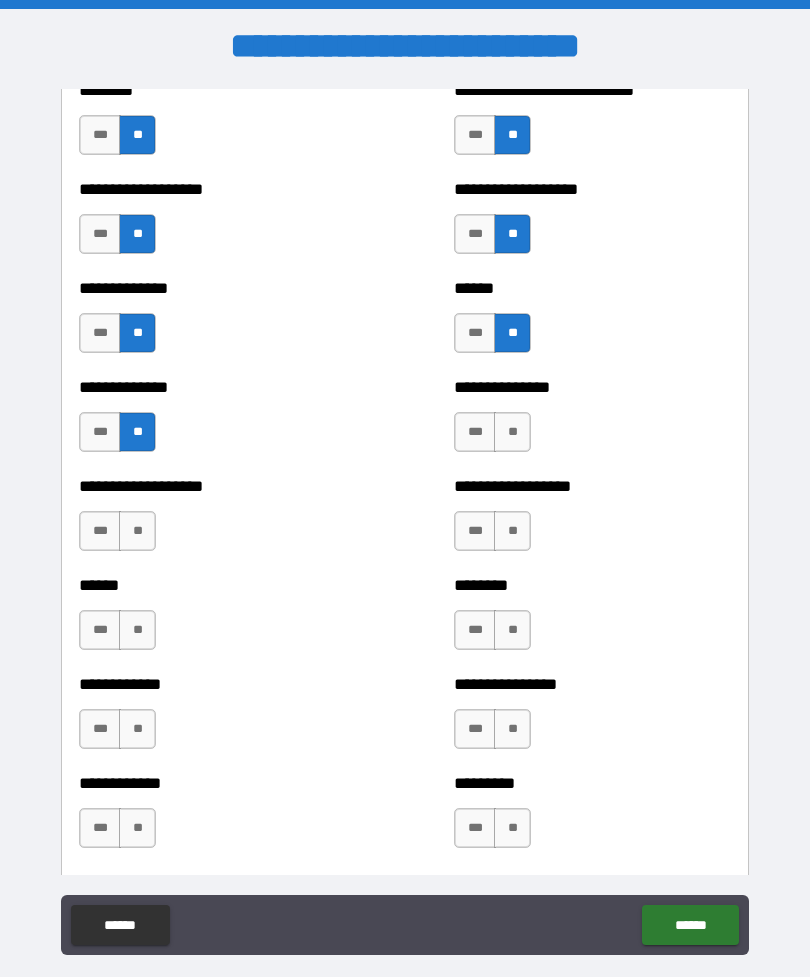 click on "**" at bounding box center (512, 432) 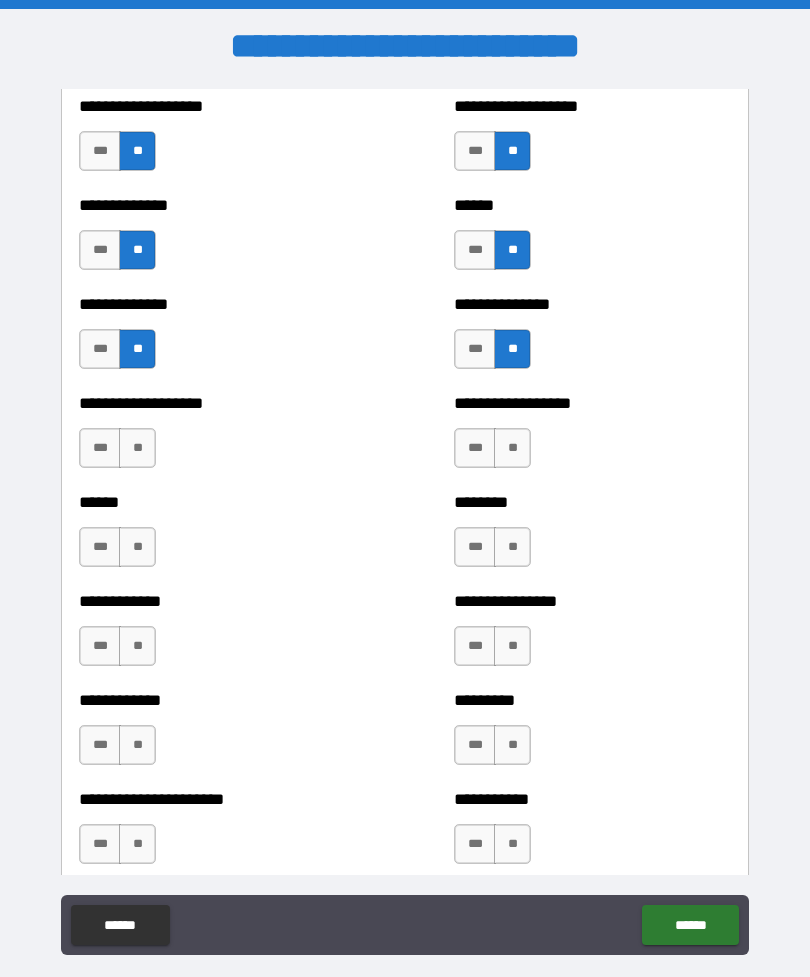 scroll, scrollTop: 4645, scrollLeft: 0, axis: vertical 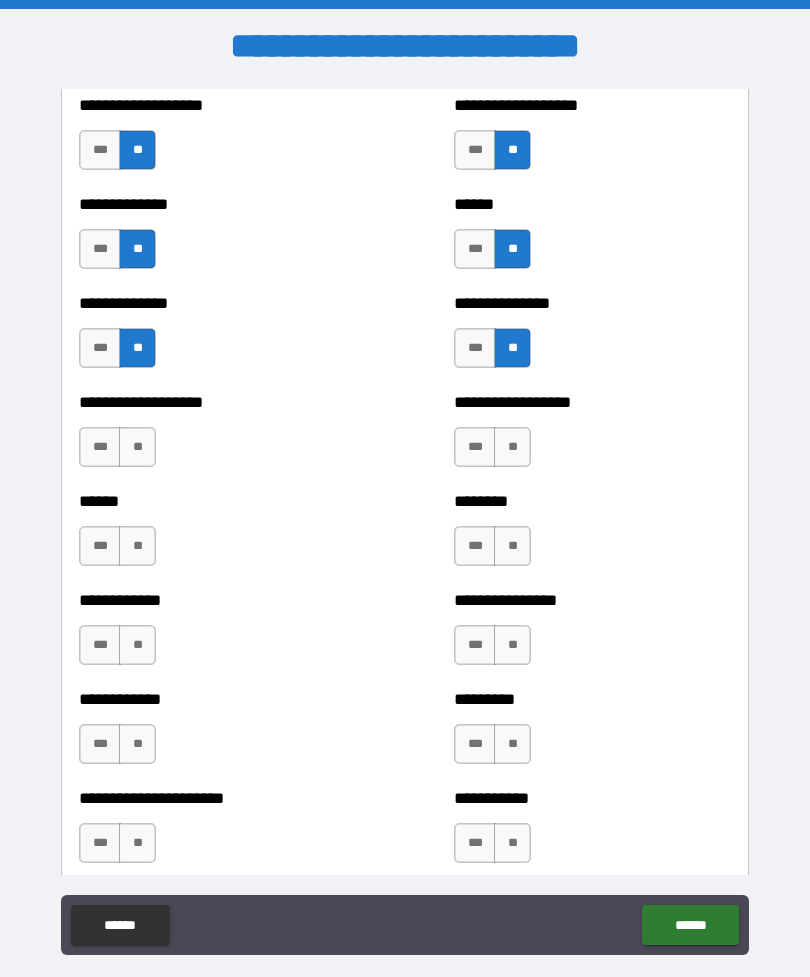 click on "**" at bounding box center (137, 447) 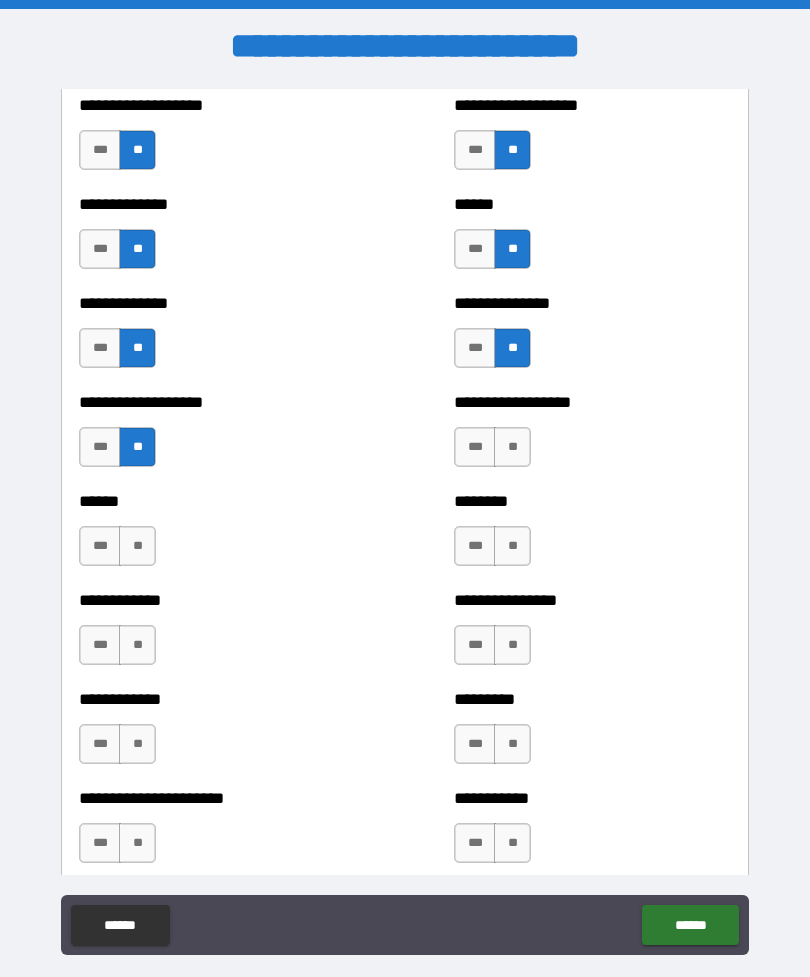 click on "**" at bounding box center [512, 447] 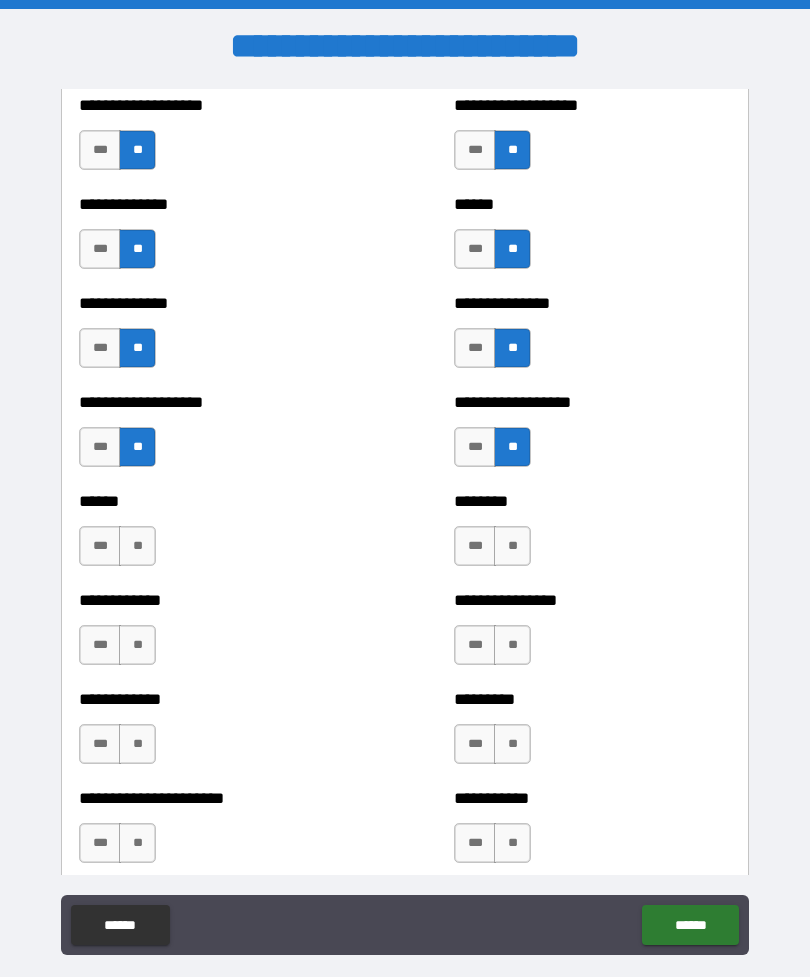 click on "**" at bounding box center [512, 546] 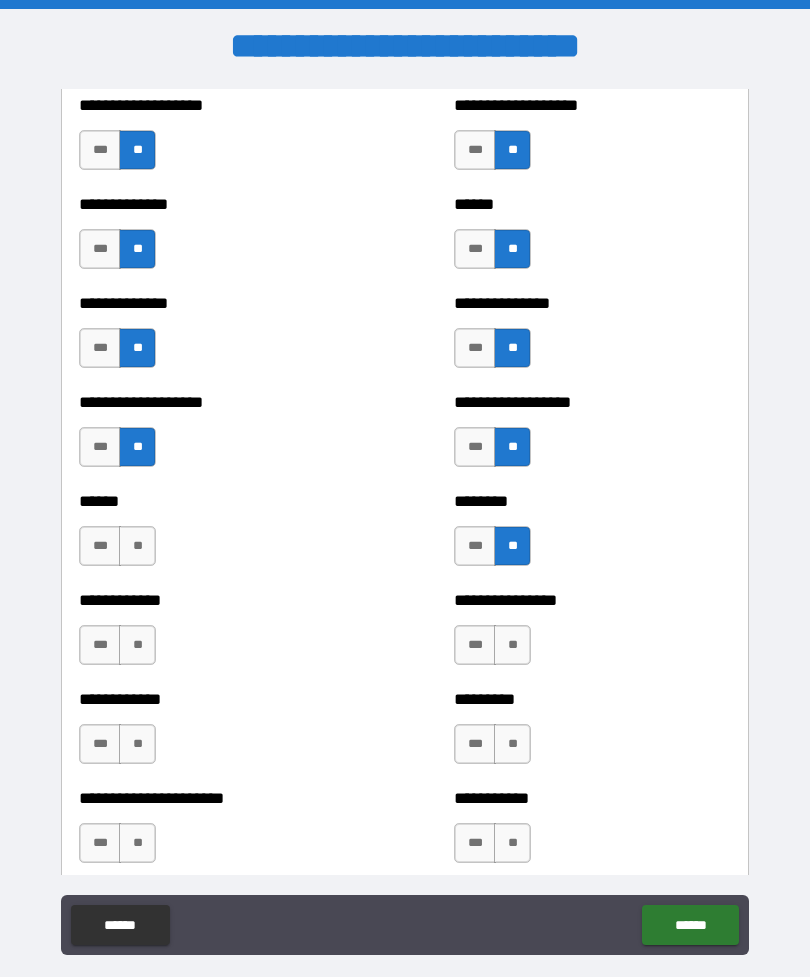 click on "**" at bounding box center (137, 546) 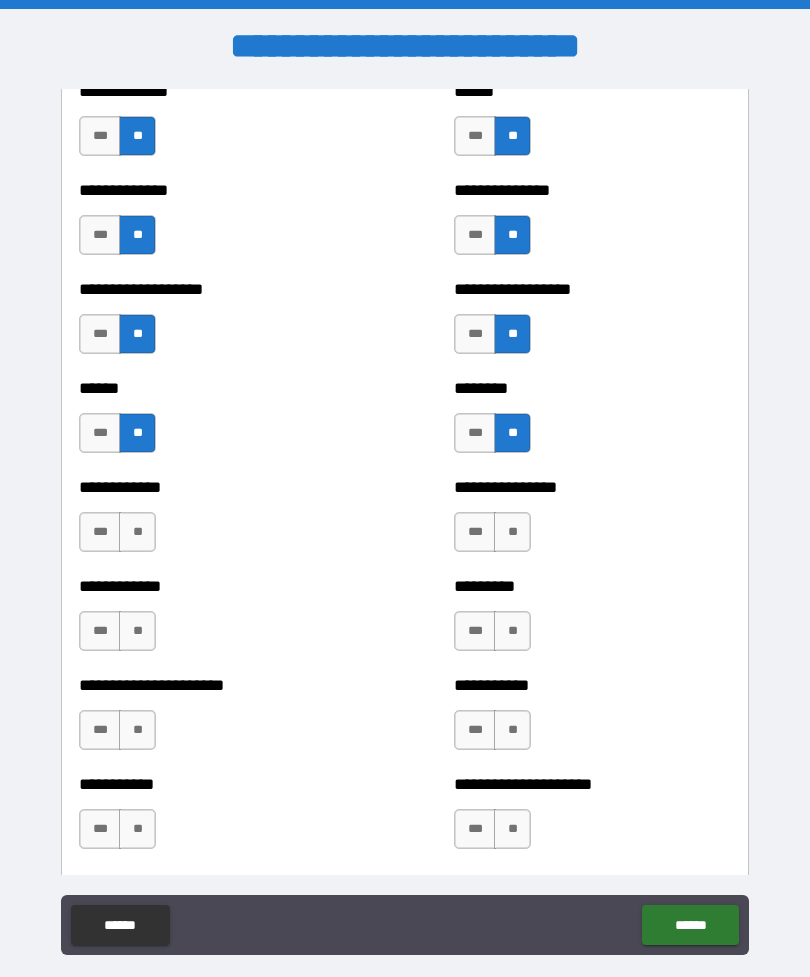 scroll, scrollTop: 4769, scrollLeft: 0, axis: vertical 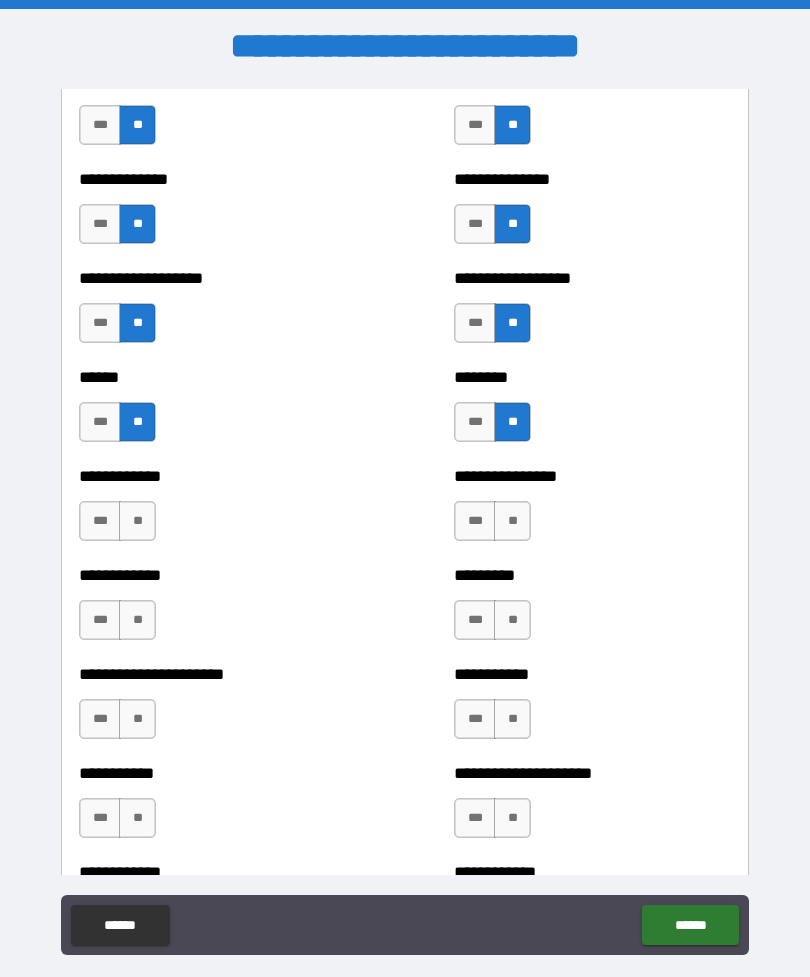 click on "**" at bounding box center [137, 521] 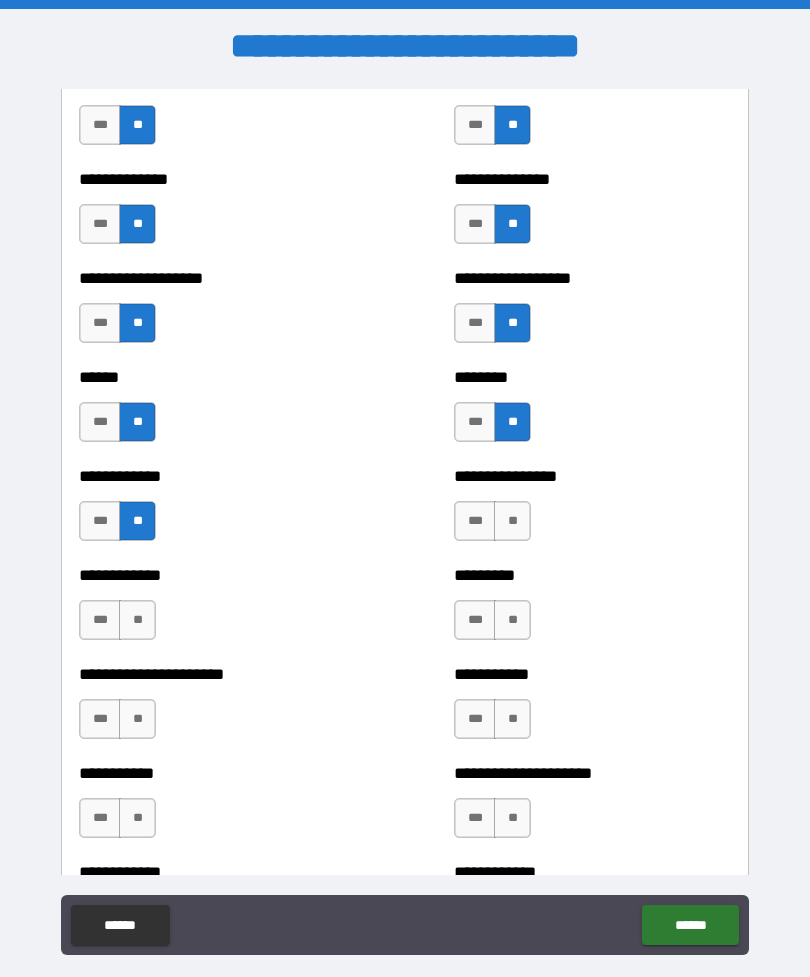 click on "**" at bounding box center [512, 521] 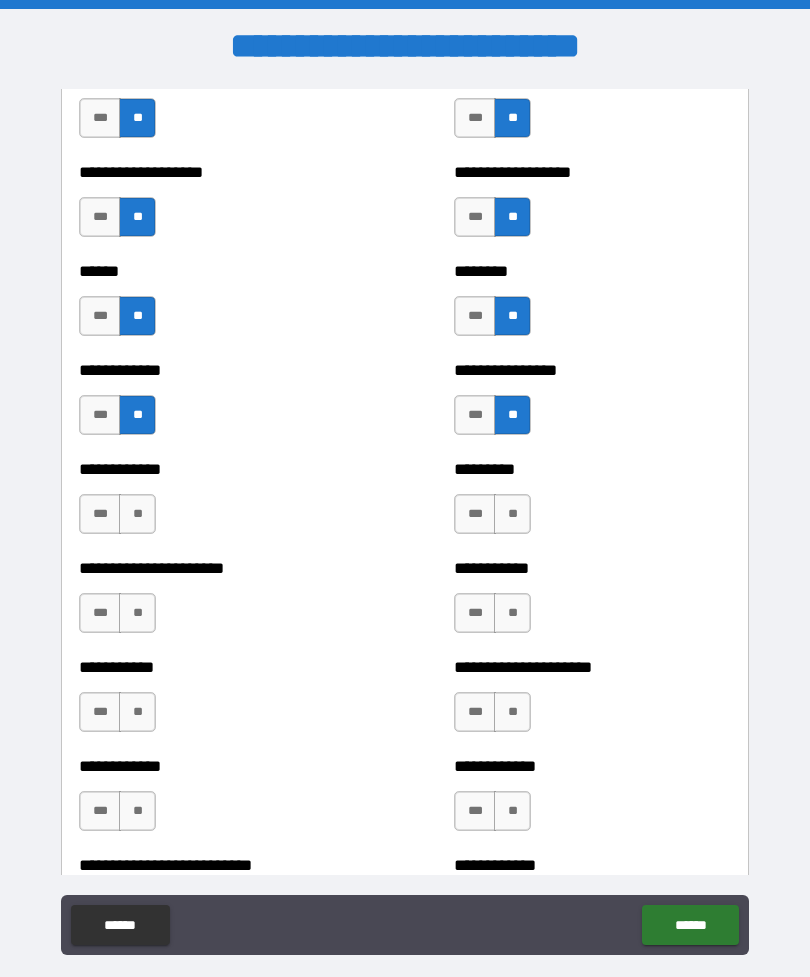 scroll, scrollTop: 4904, scrollLeft: 0, axis: vertical 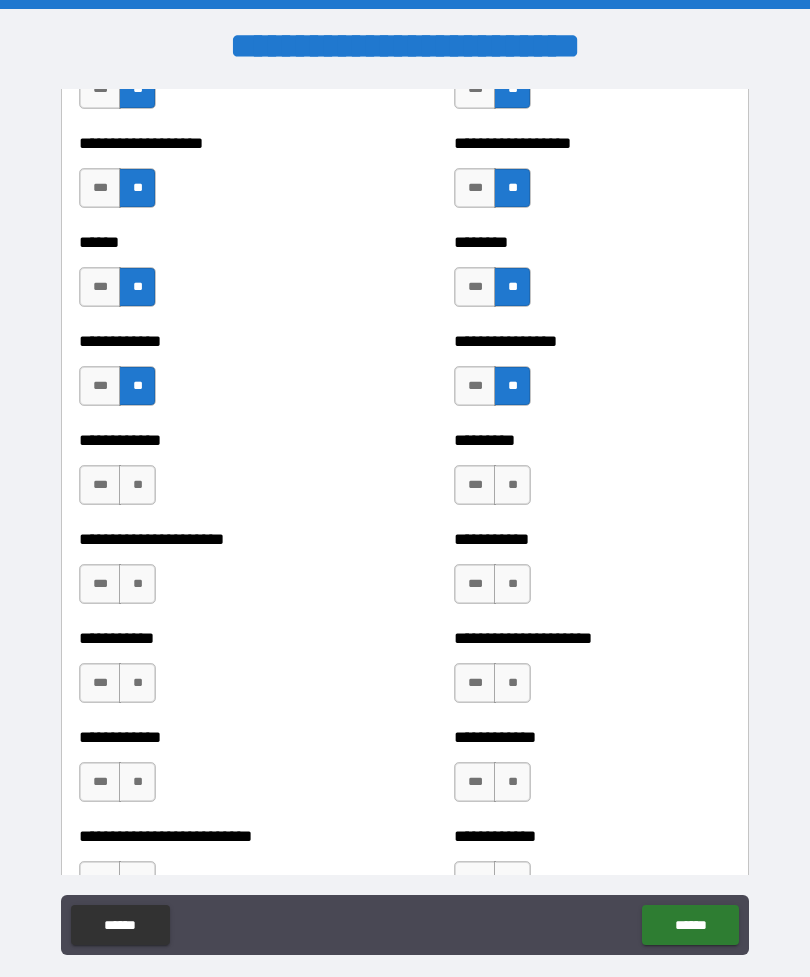 click on "**" at bounding box center [137, 485] 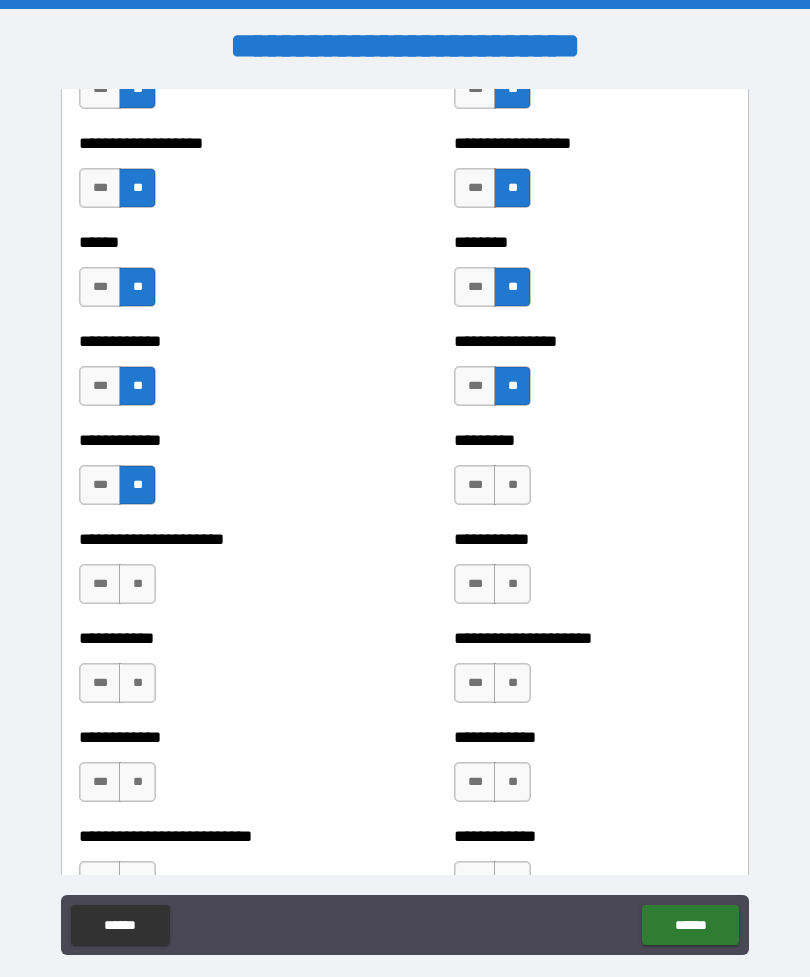 click on "**" at bounding box center [512, 485] 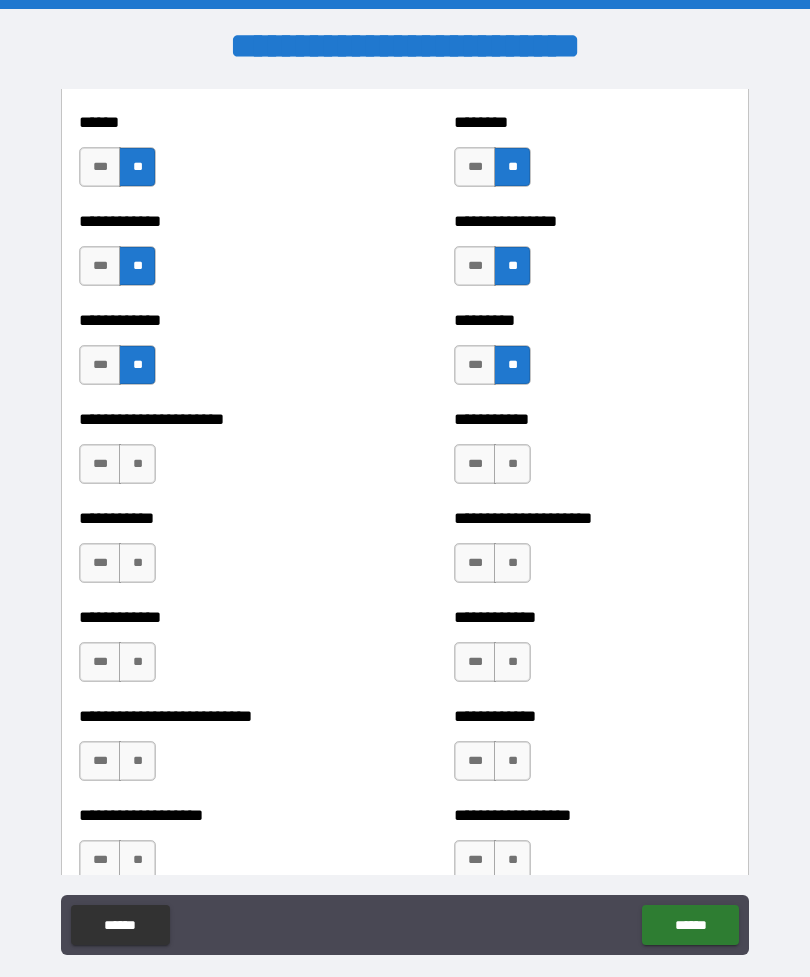 scroll, scrollTop: 5025, scrollLeft: 0, axis: vertical 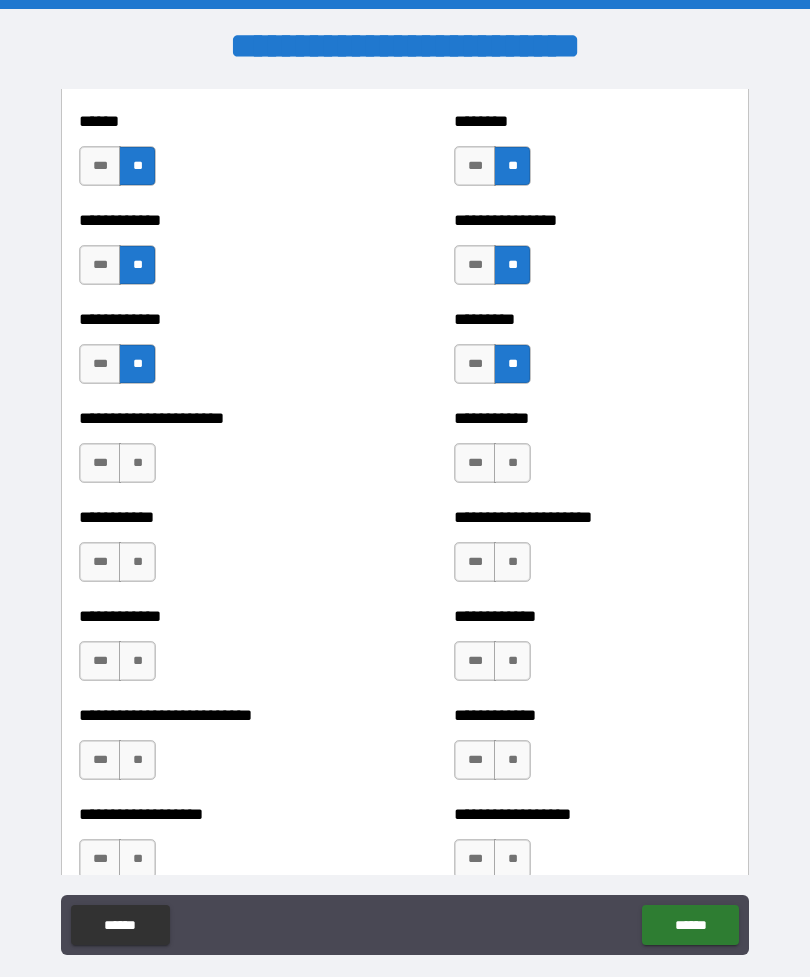 click on "**" at bounding box center [137, 463] 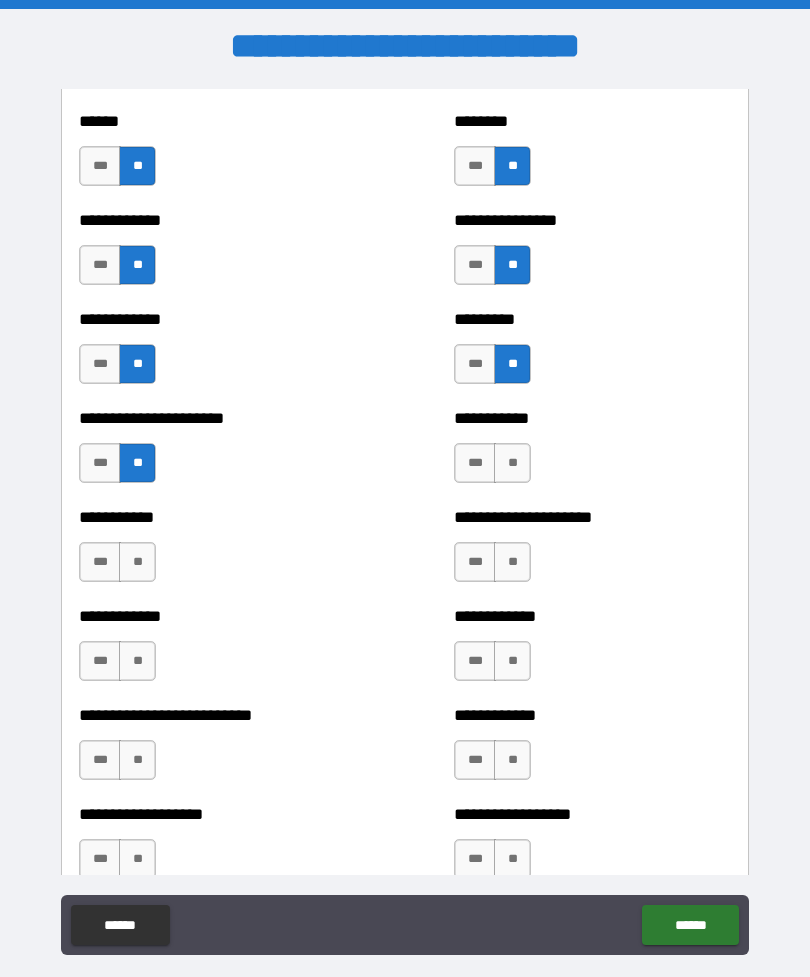 click on "**" at bounding box center (512, 463) 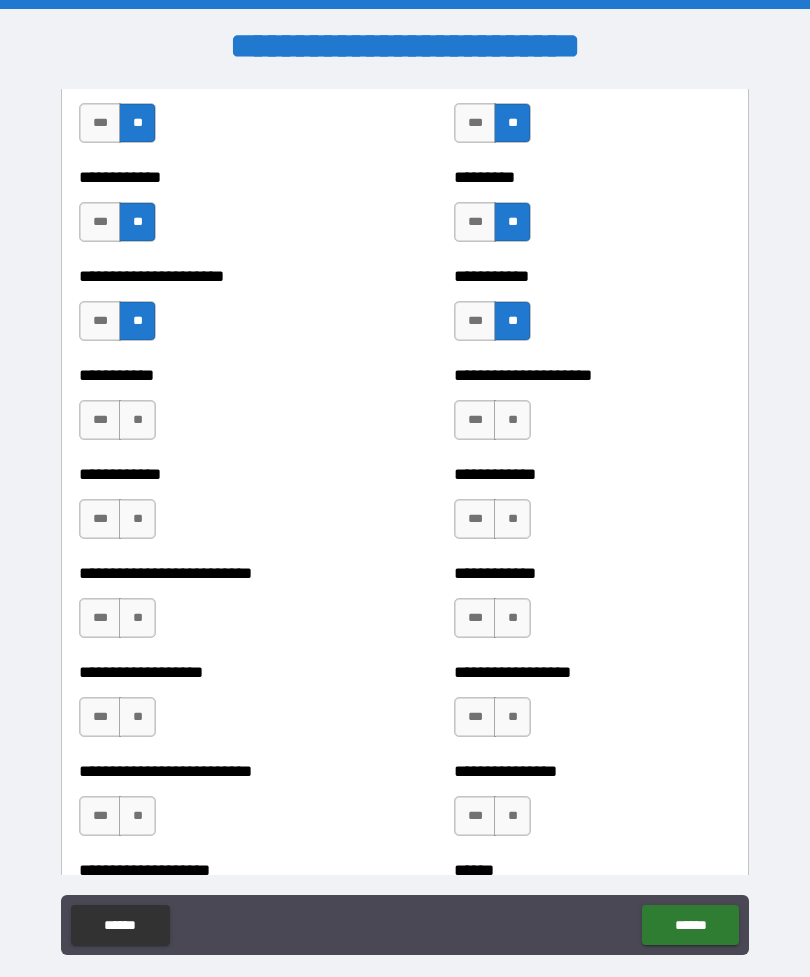 scroll, scrollTop: 5168, scrollLeft: 0, axis: vertical 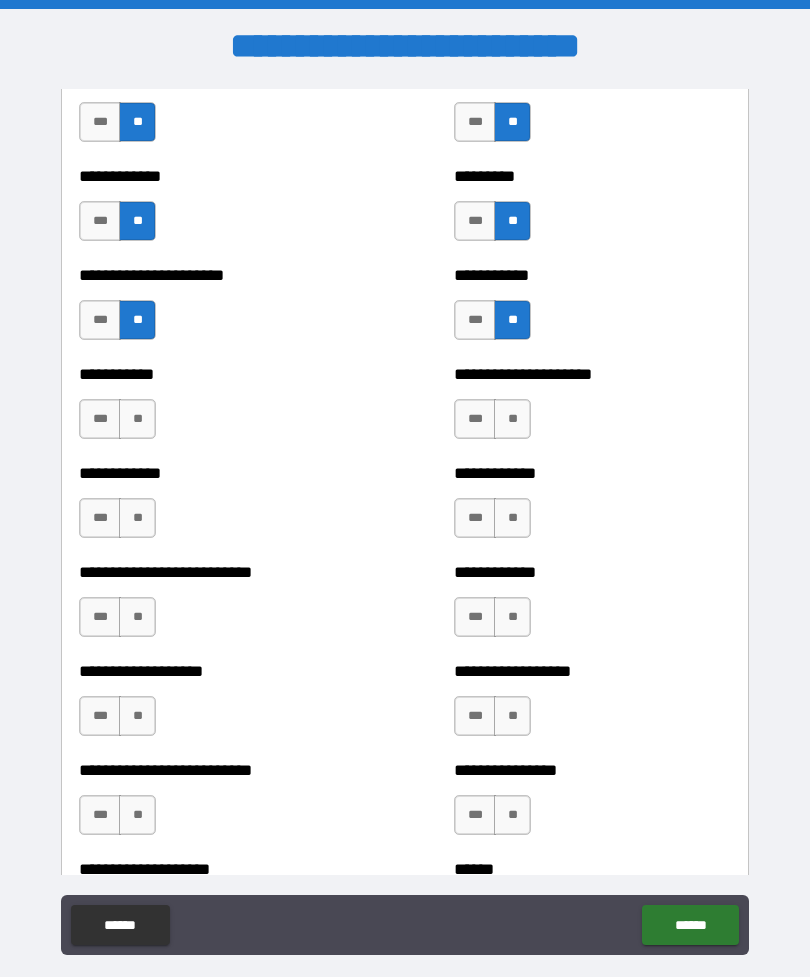 click on "**" at bounding box center [512, 419] 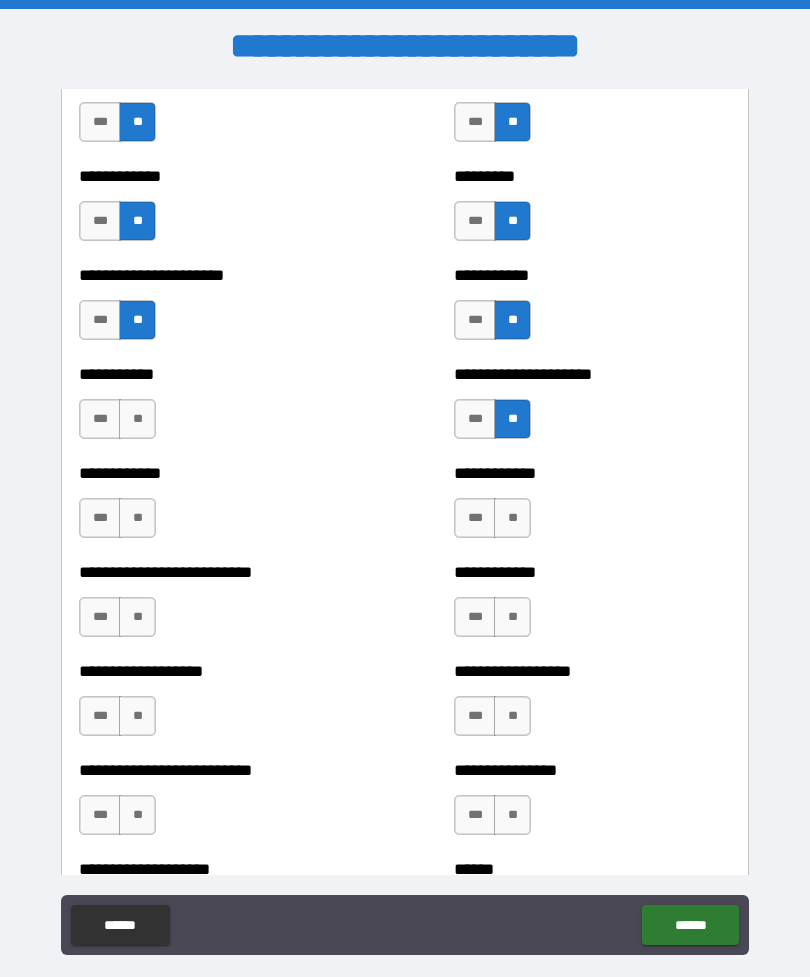 click on "**" at bounding box center (137, 419) 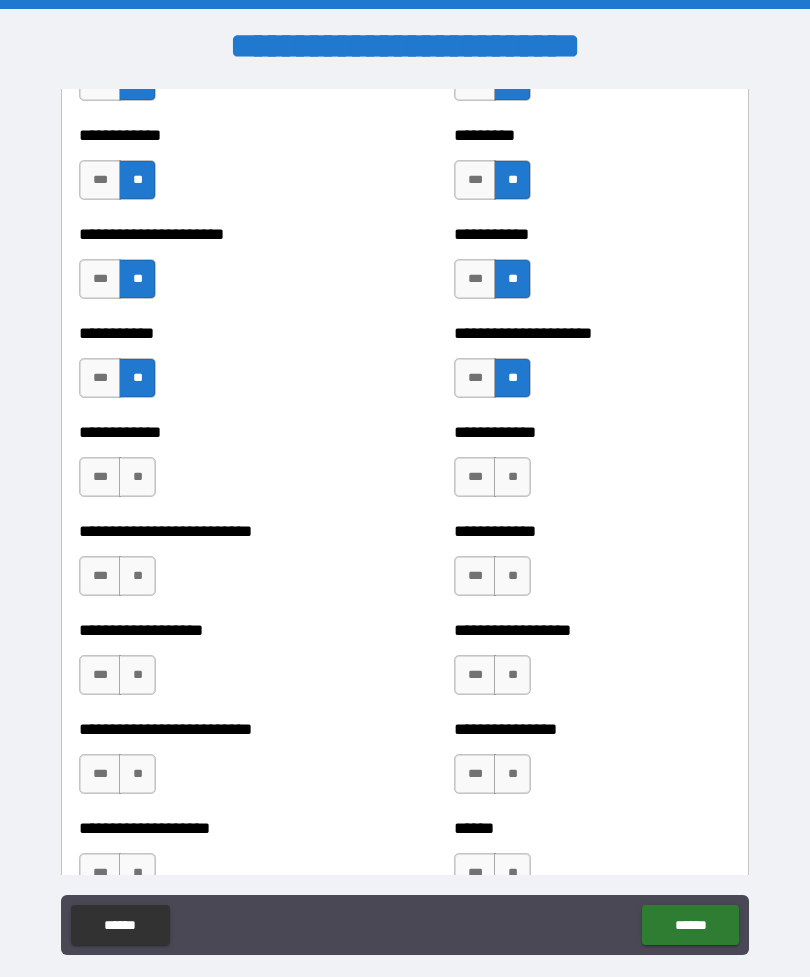 scroll, scrollTop: 5211, scrollLeft: 0, axis: vertical 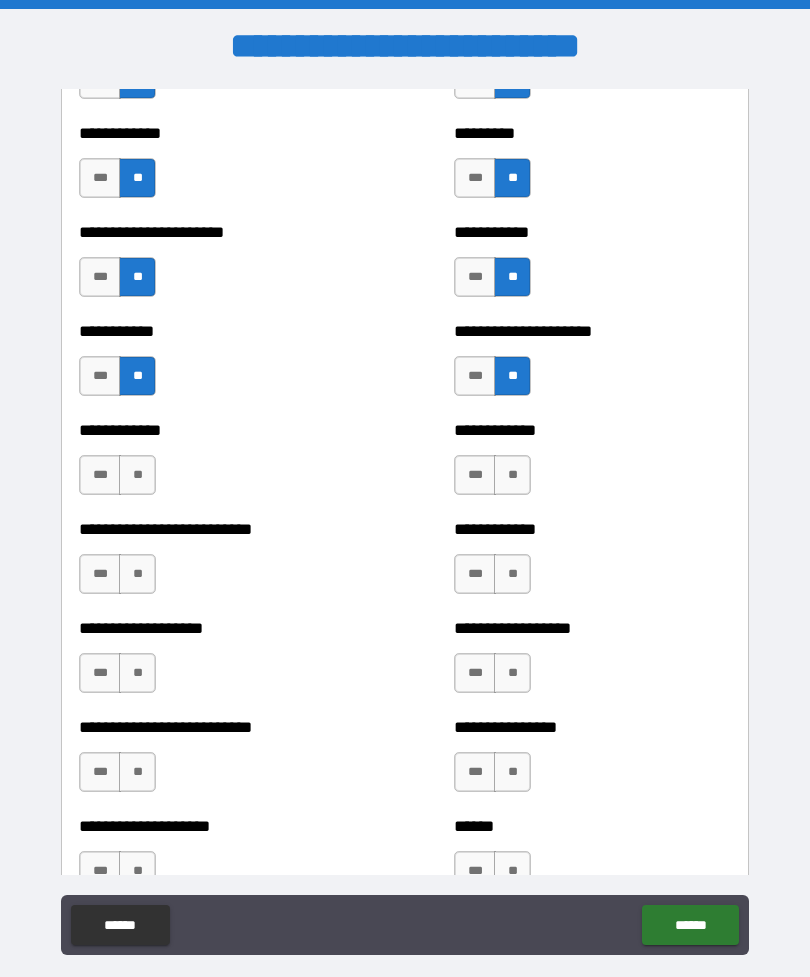 click on "**" at bounding box center [137, 475] 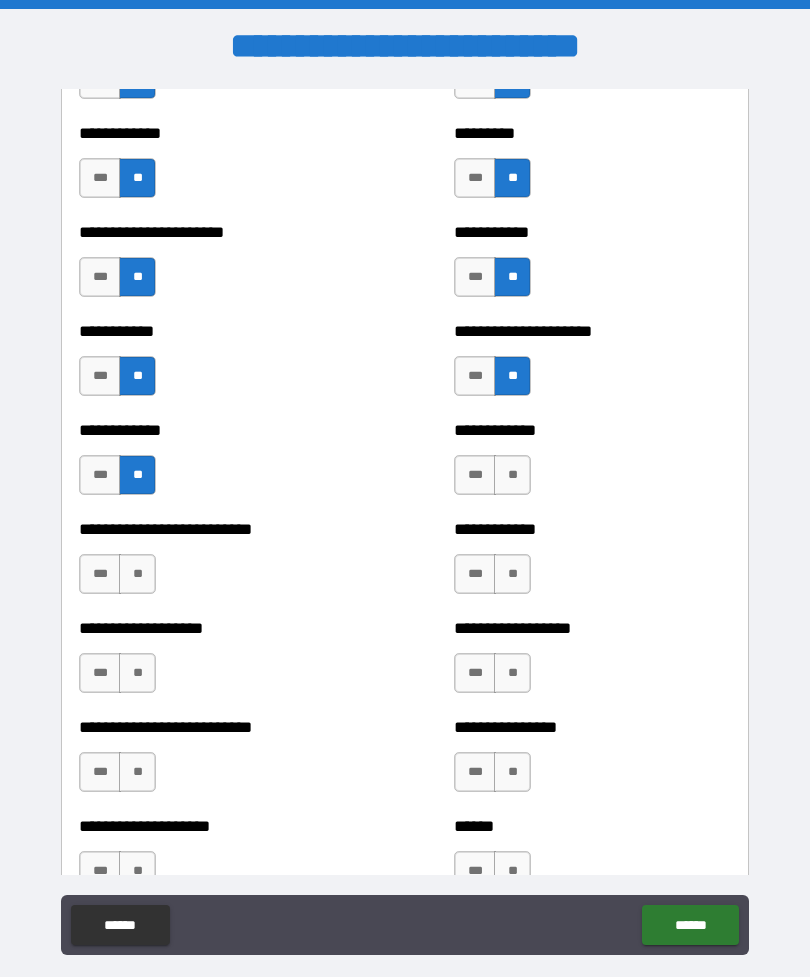 click on "**" at bounding box center [512, 475] 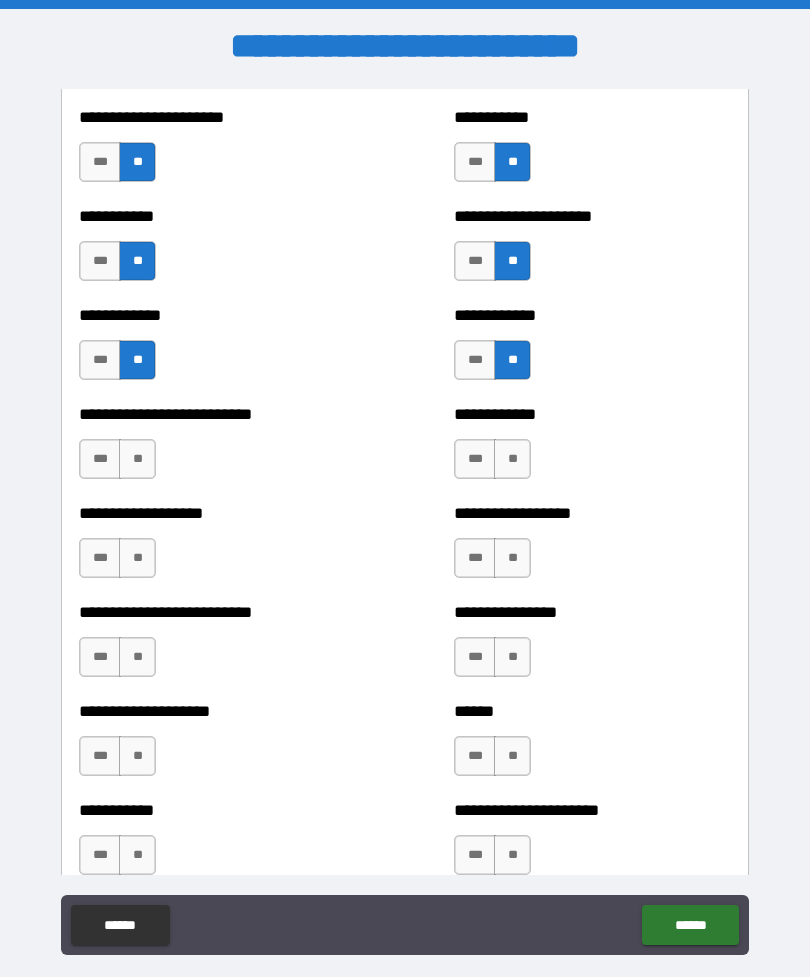 scroll, scrollTop: 5331, scrollLeft: 0, axis: vertical 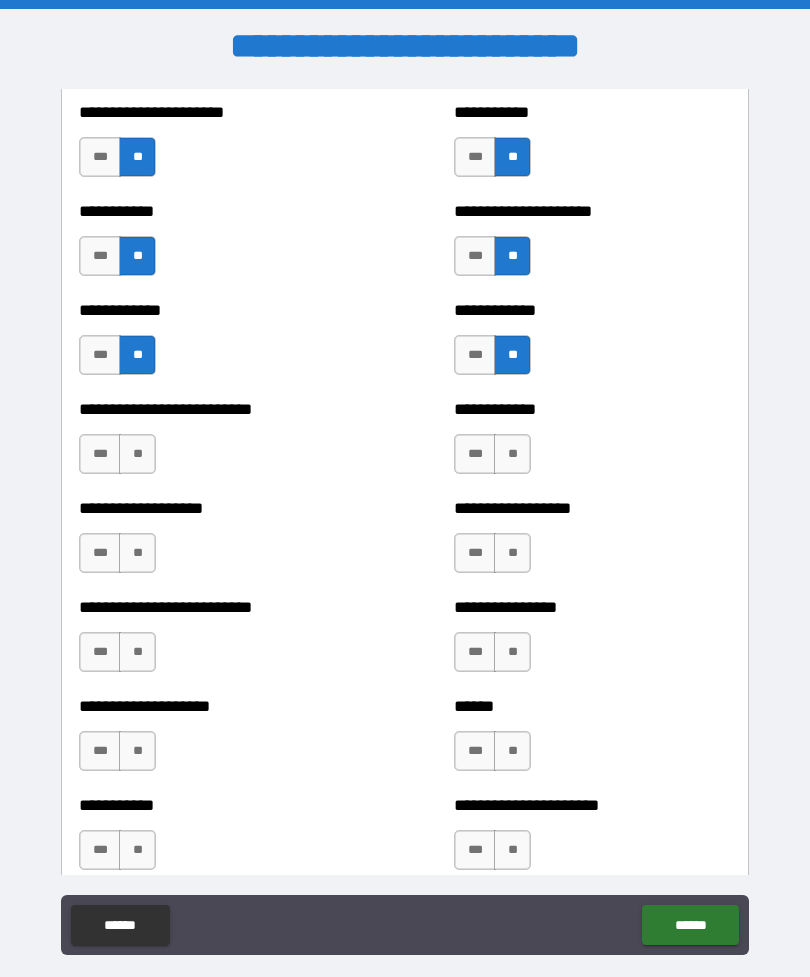 click on "**" at bounding box center (137, 454) 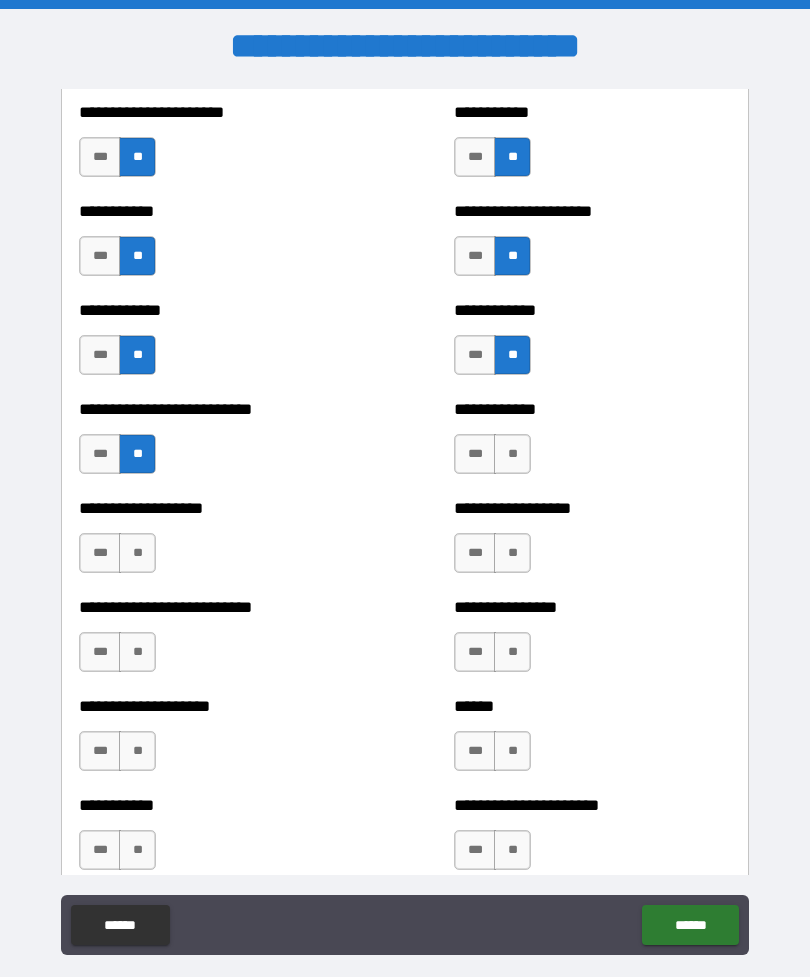 click on "**" at bounding box center (512, 454) 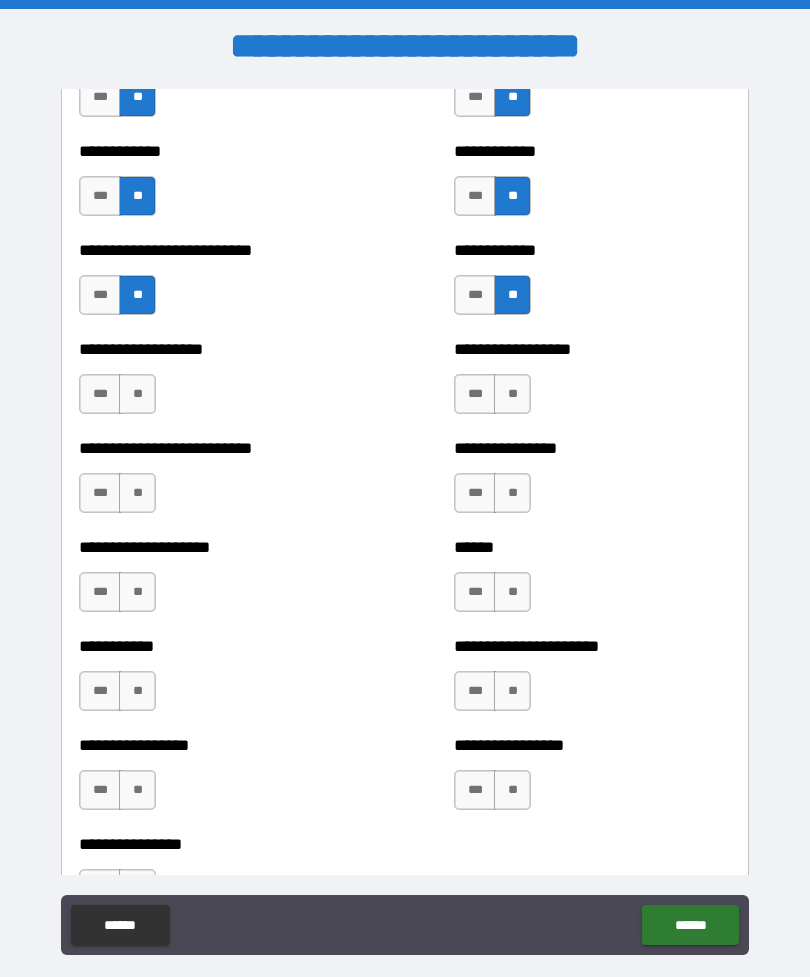 scroll, scrollTop: 5493, scrollLeft: 0, axis: vertical 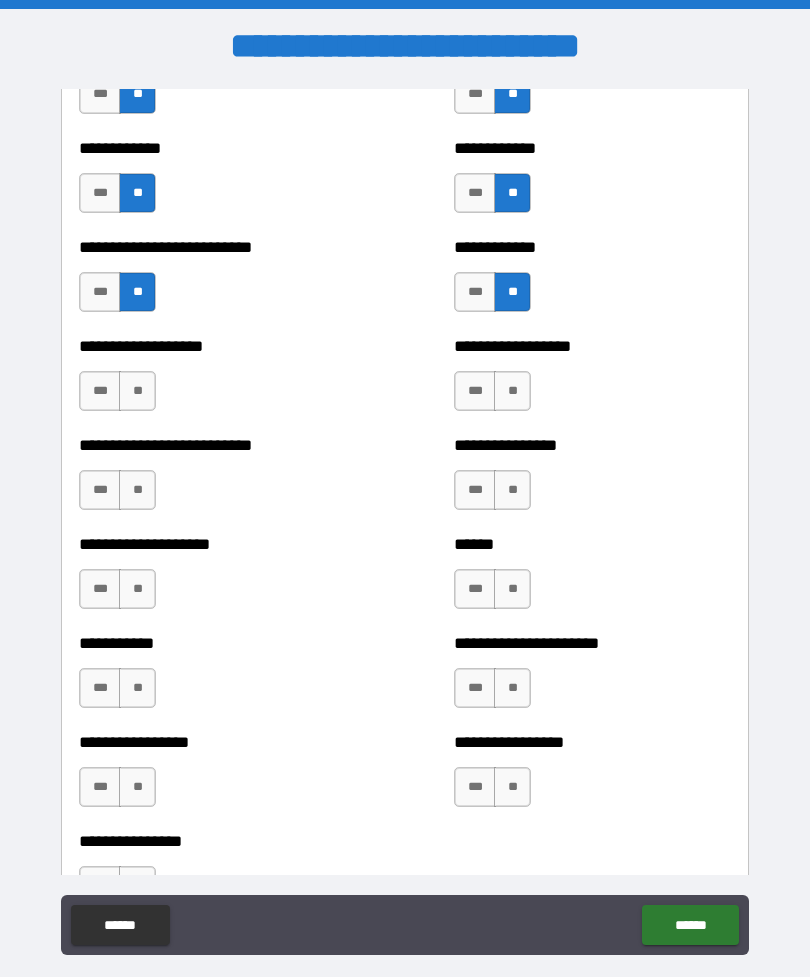 click on "**" at bounding box center [512, 391] 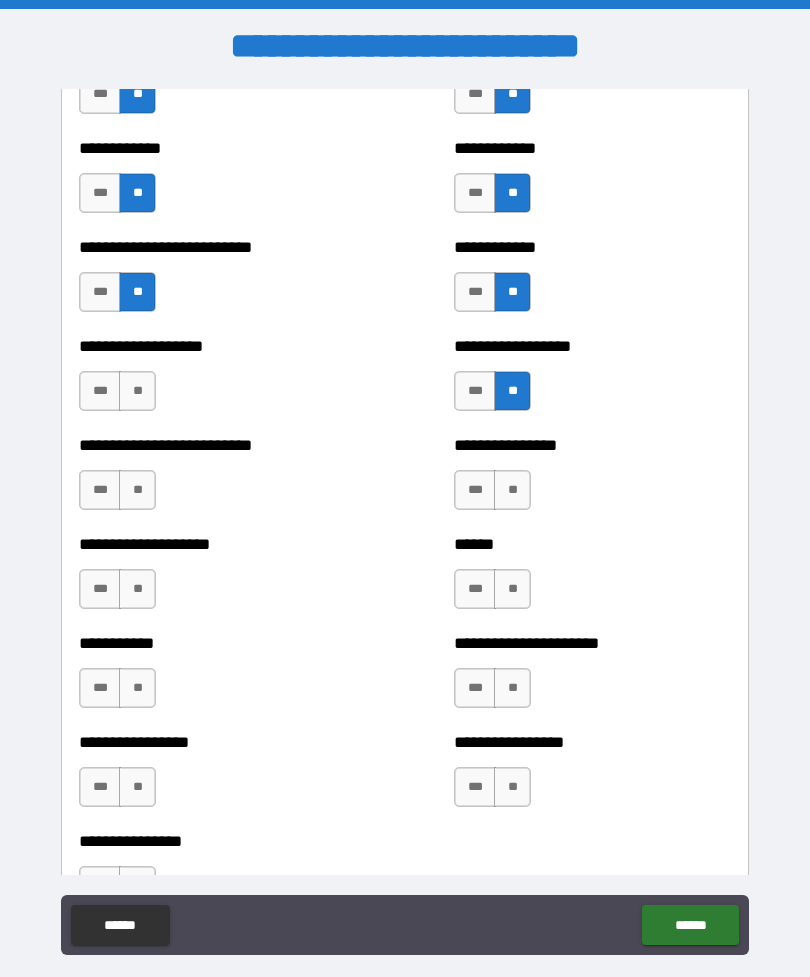 click on "**" at bounding box center [137, 391] 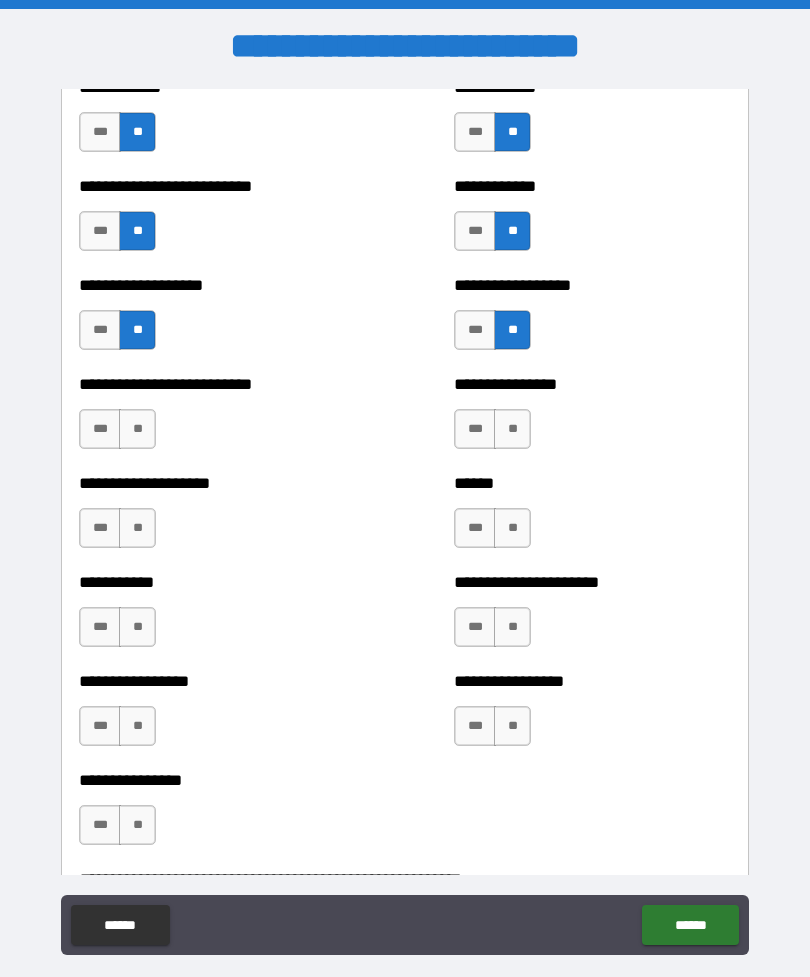 scroll, scrollTop: 5562, scrollLeft: 0, axis: vertical 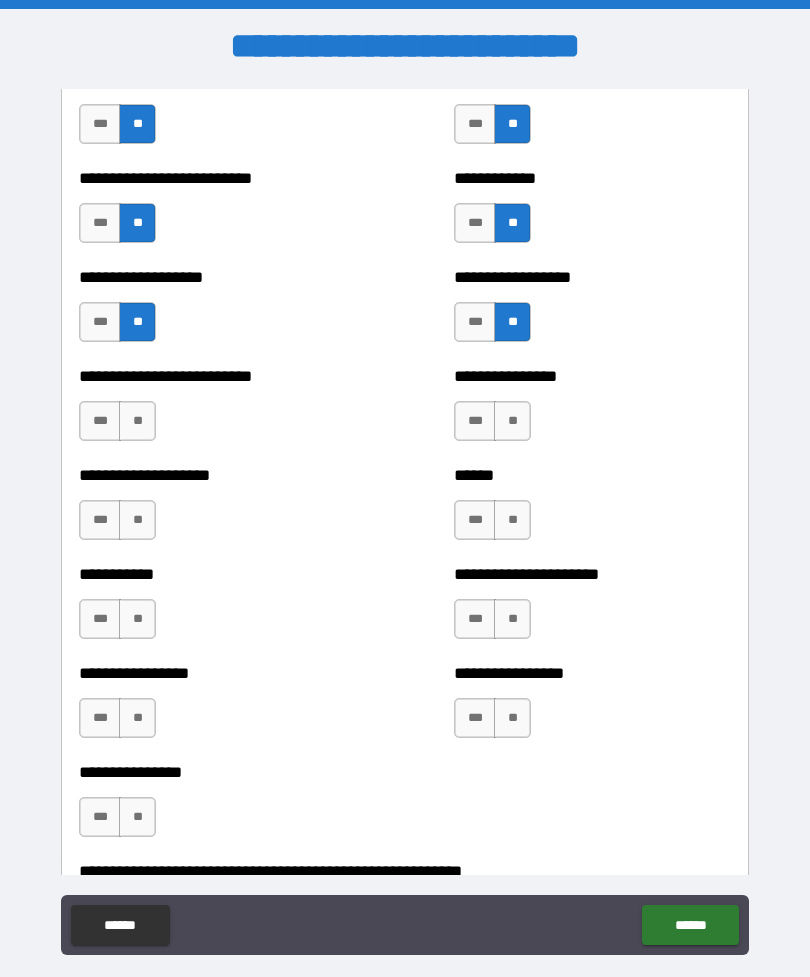 click on "**" at bounding box center [137, 421] 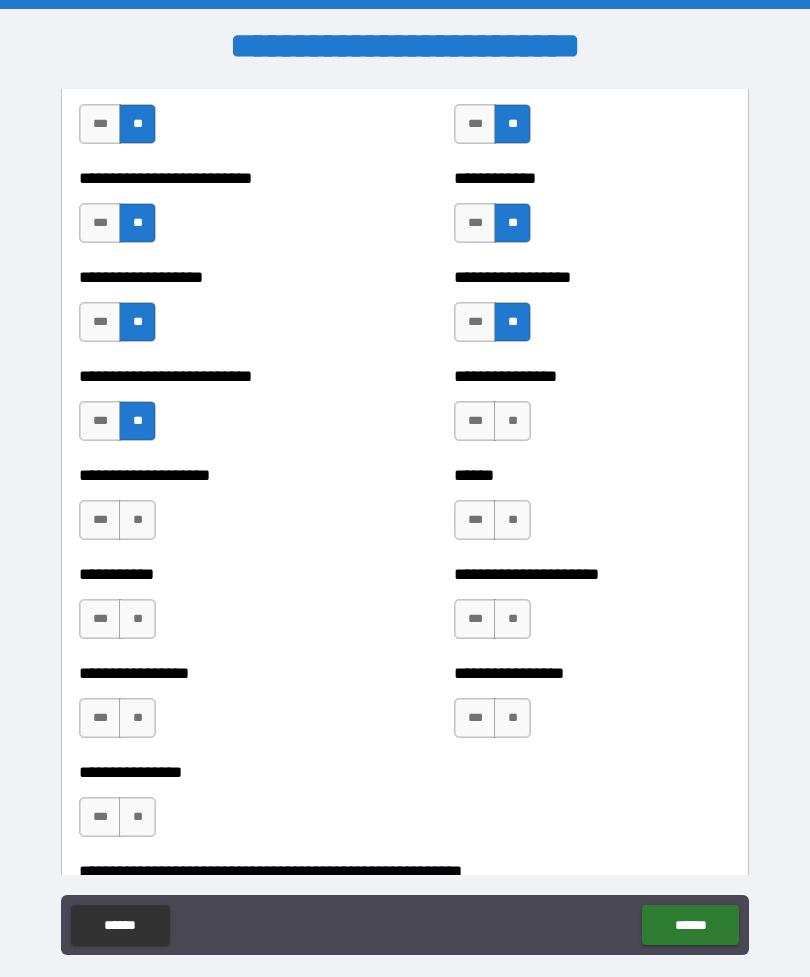 click on "**" at bounding box center (512, 421) 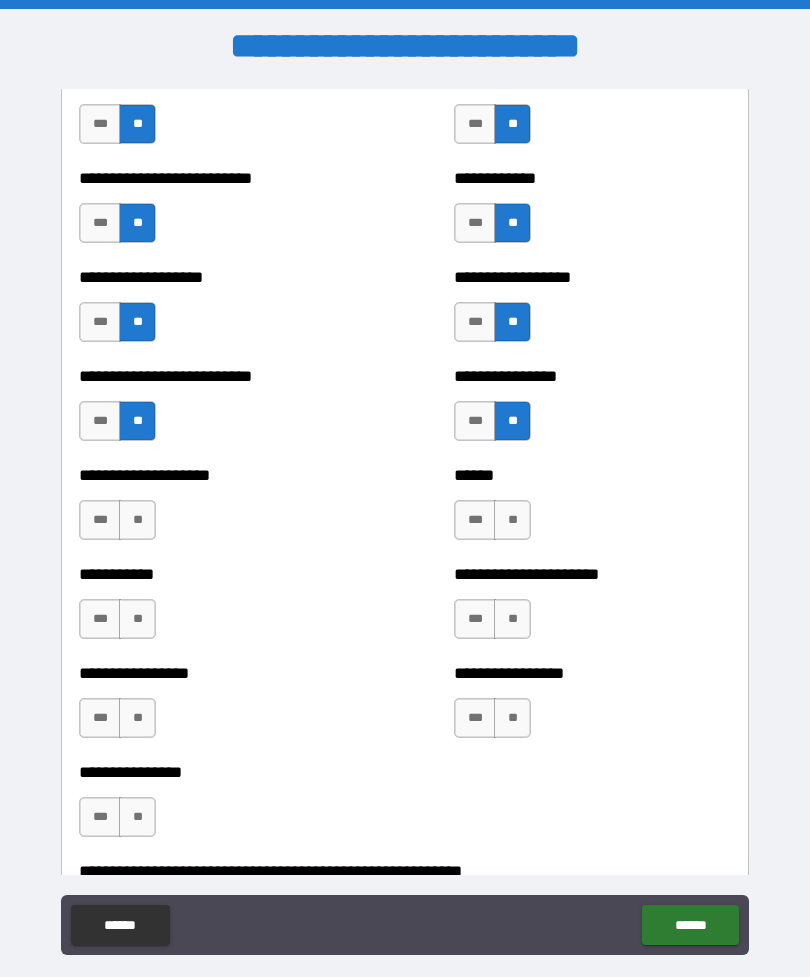 click on "**" at bounding box center [512, 520] 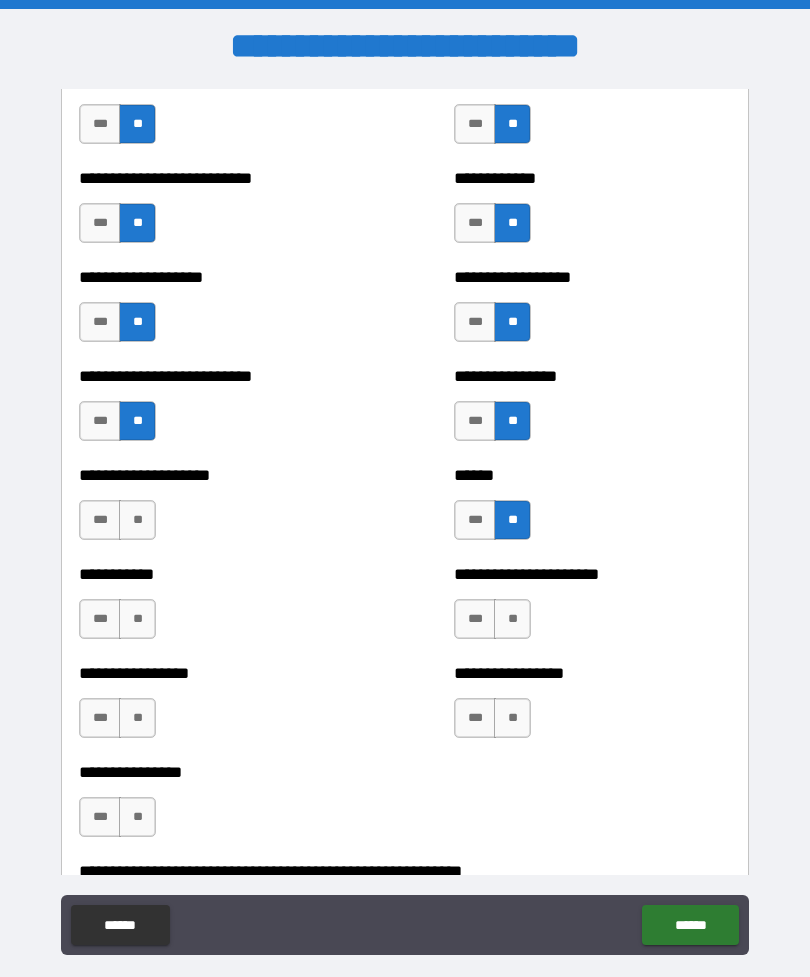 click on "**" at bounding box center [137, 520] 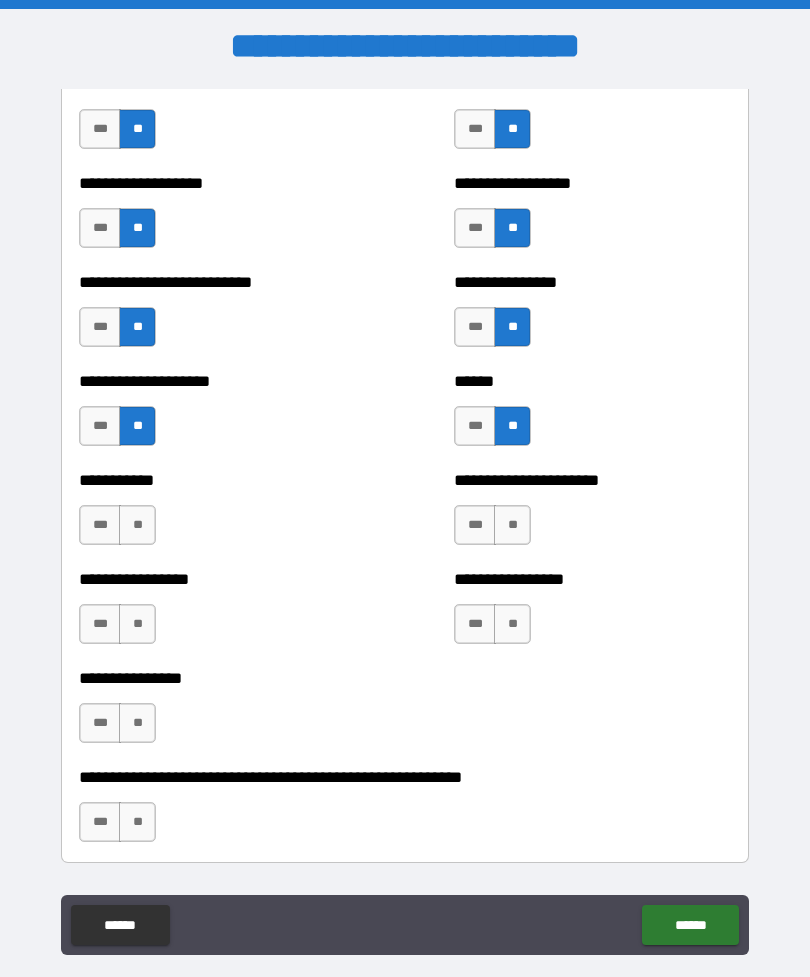 scroll, scrollTop: 5658, scrollLeft: 0, axis: vertical 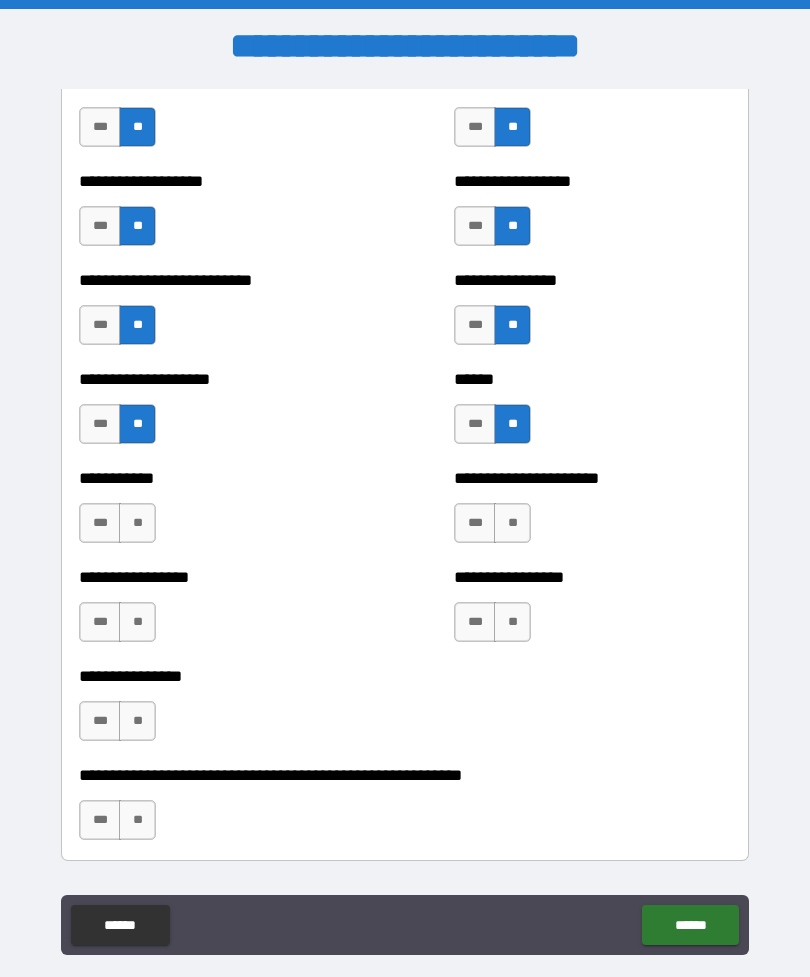 click on "**" at bounding box center [137, 523] 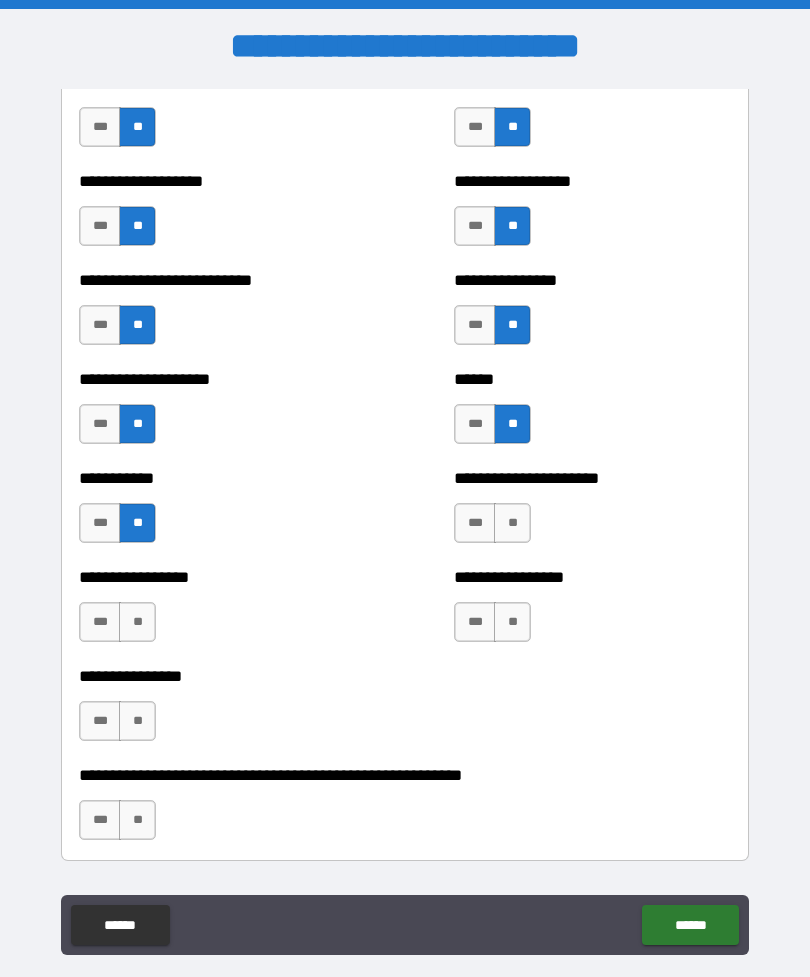 click on "**" at bounding box center (512, 523) 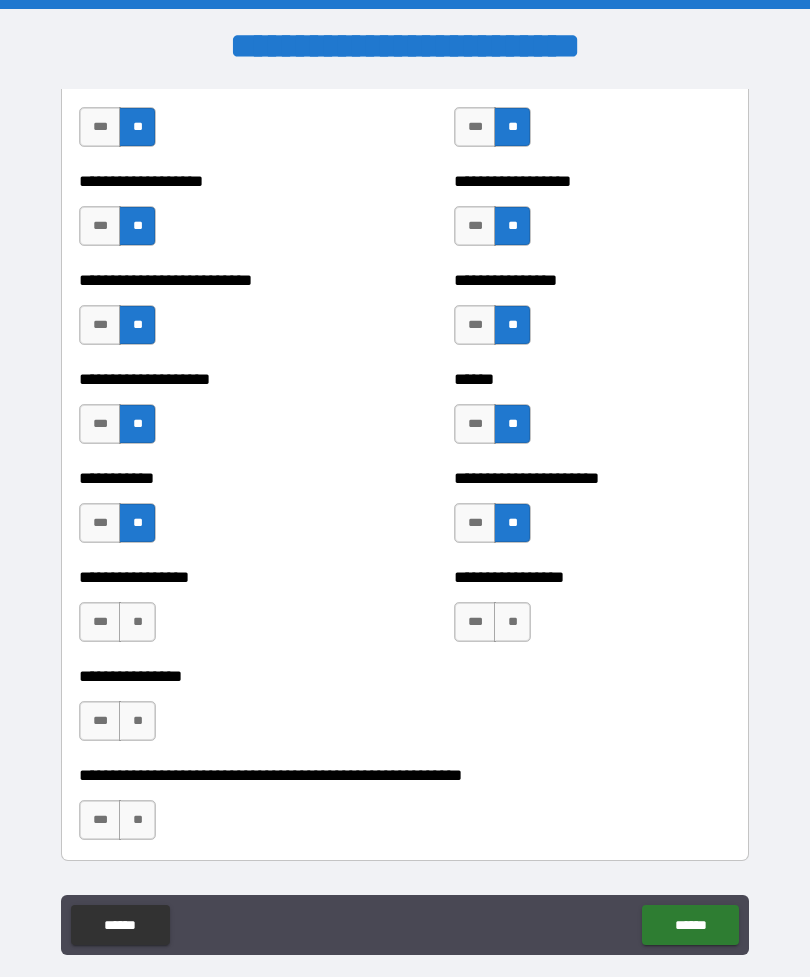 click on "**" at bounding box center (512, 622) 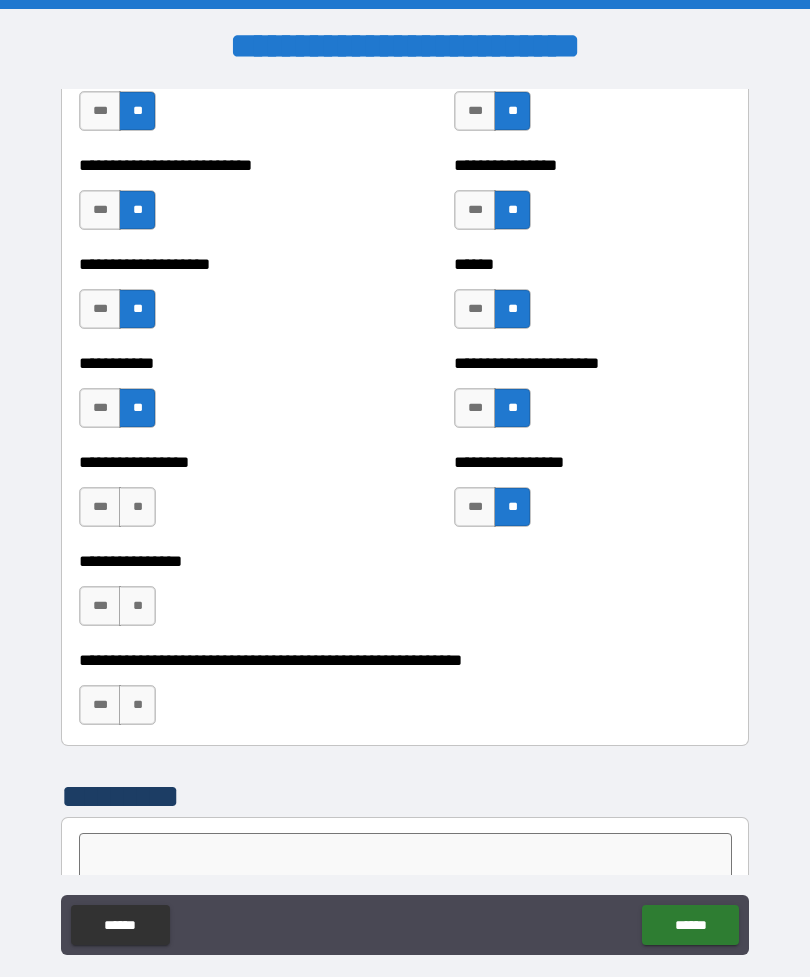 scroll, scrollTop: 5774, scrollLeft: 0, axis: vertical 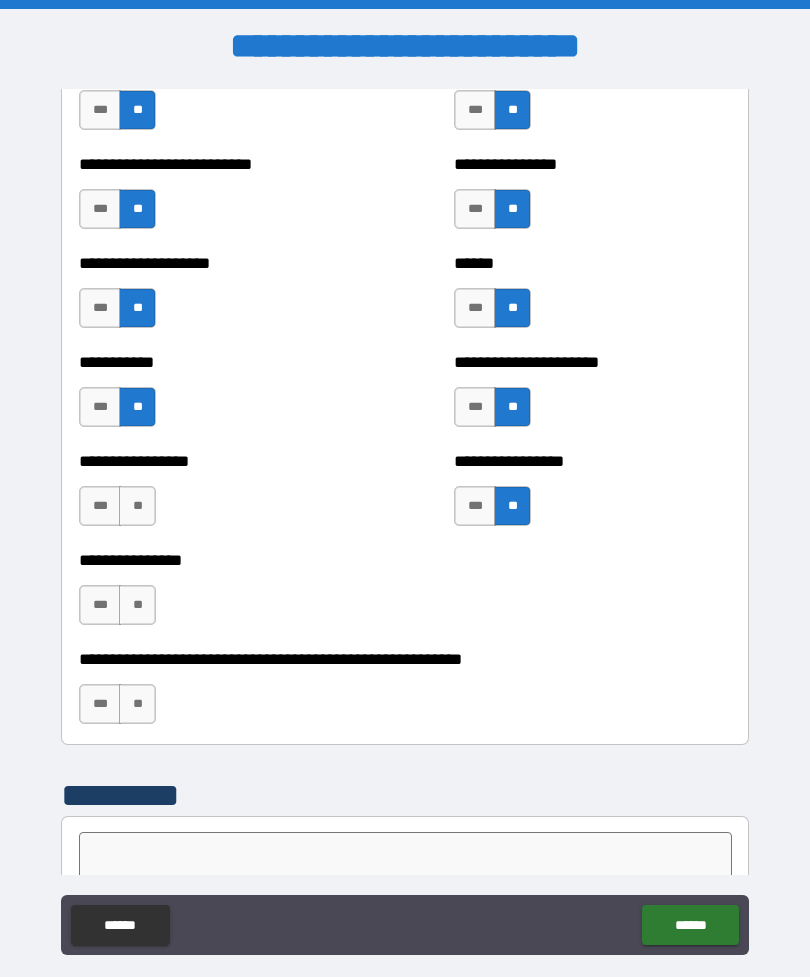 click on "**" at bounding box center [137, 506] 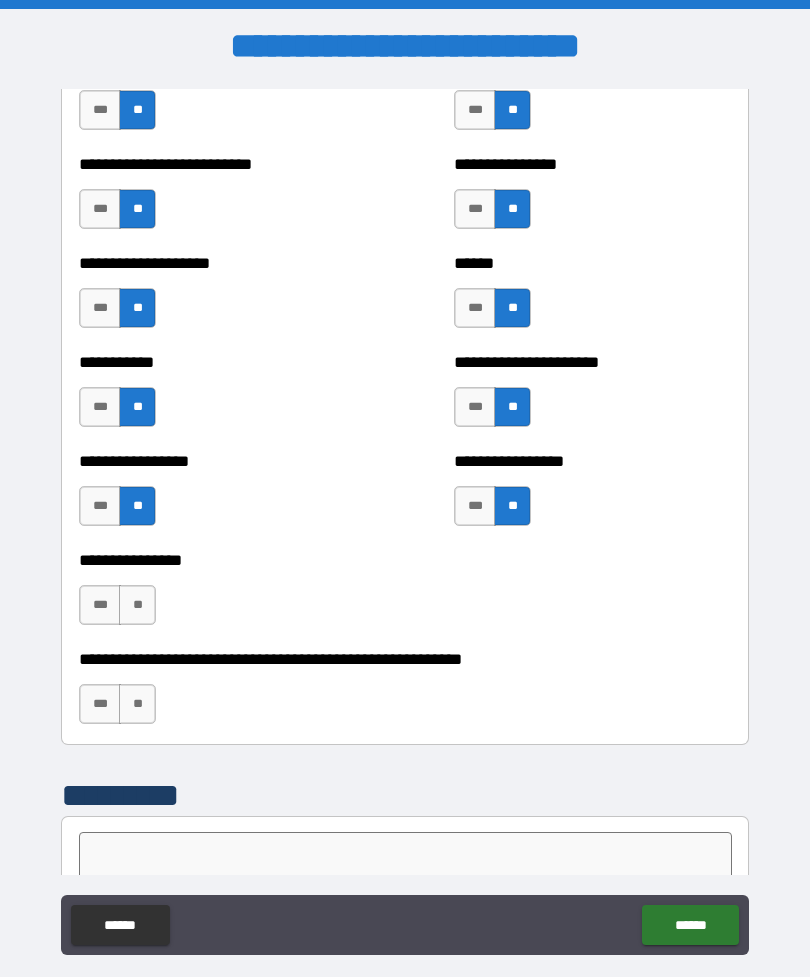 click on "**" at bounding box center (137, 605) 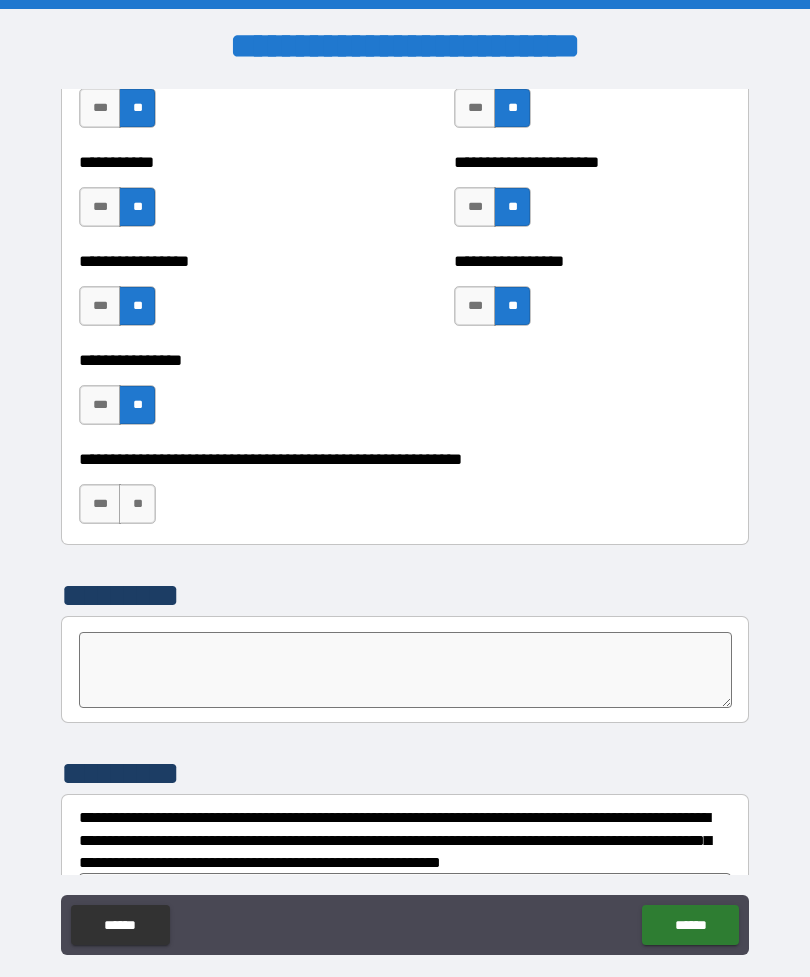 scroll, scrollTop: 5981, scrollLeft: 0, axis: vertical 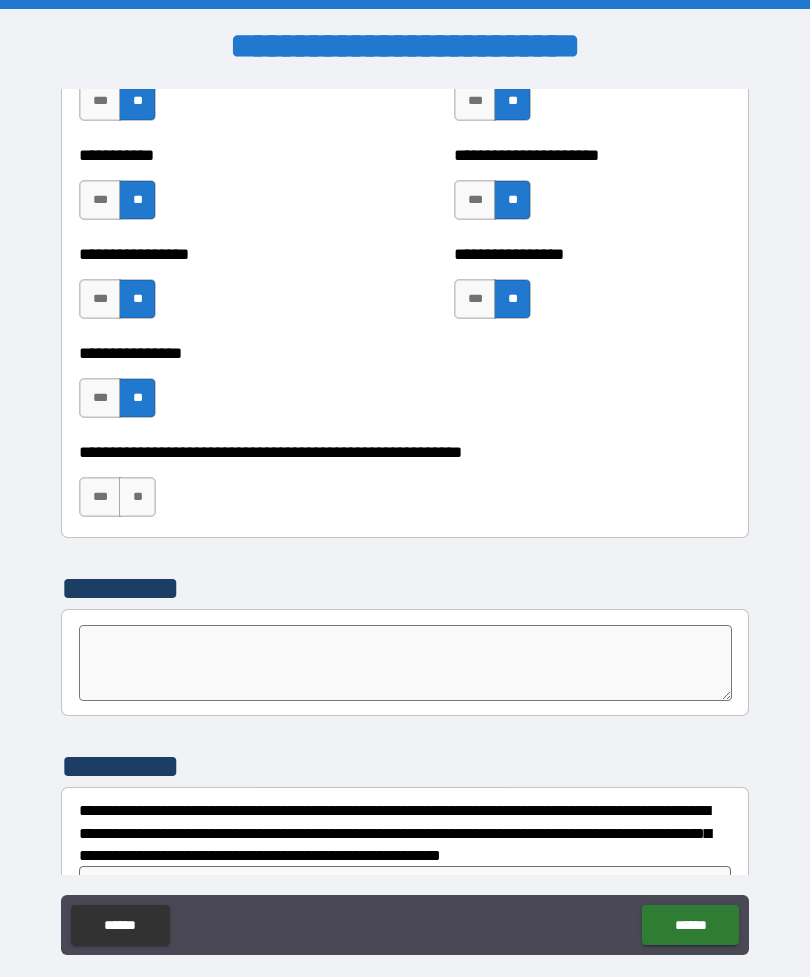 click on "**" at bounding box center [137, 497] 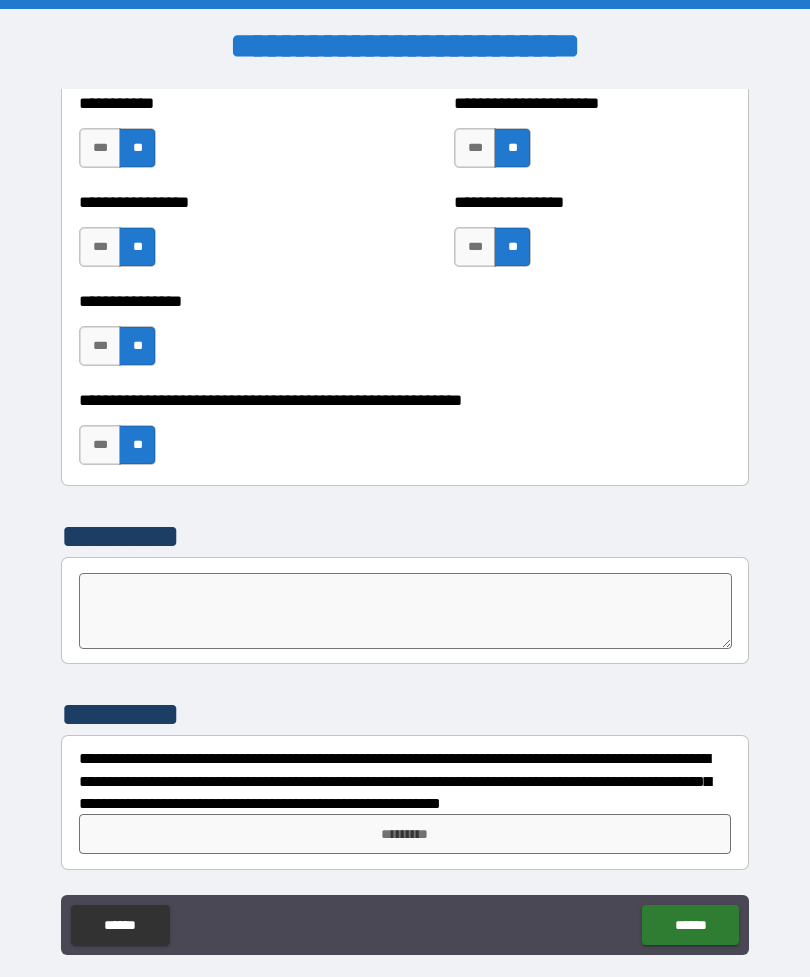 scroll, scrollTop: 6033, scrollLeft: 0, axis: vertical 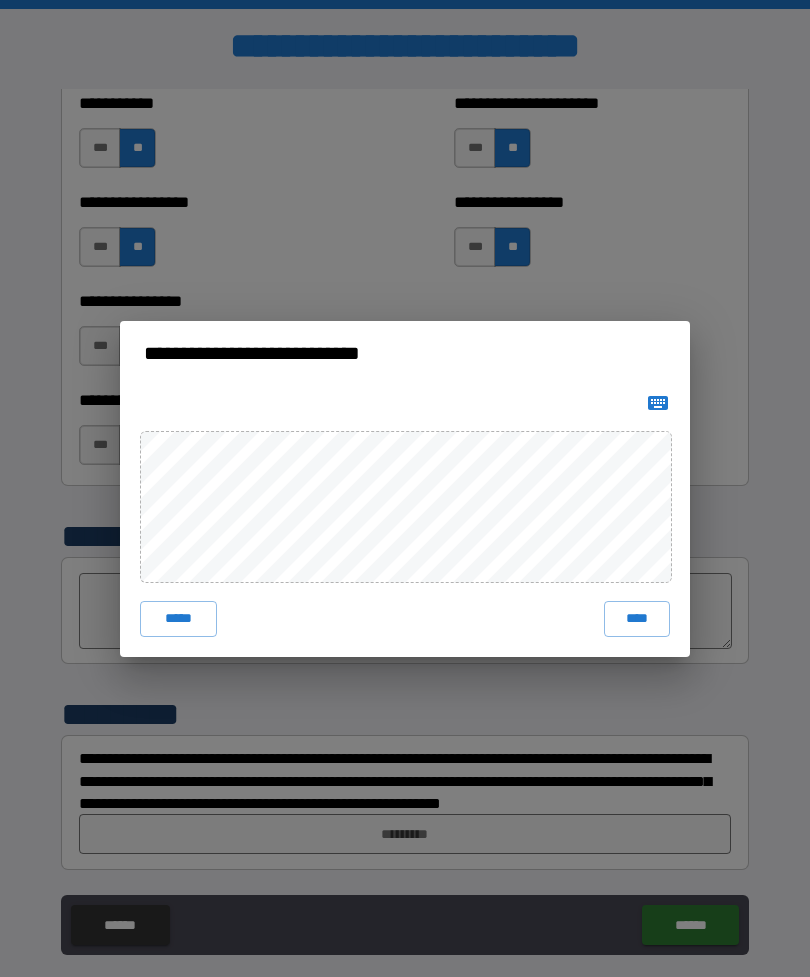 click on "****" at bounding box center (637, 619) 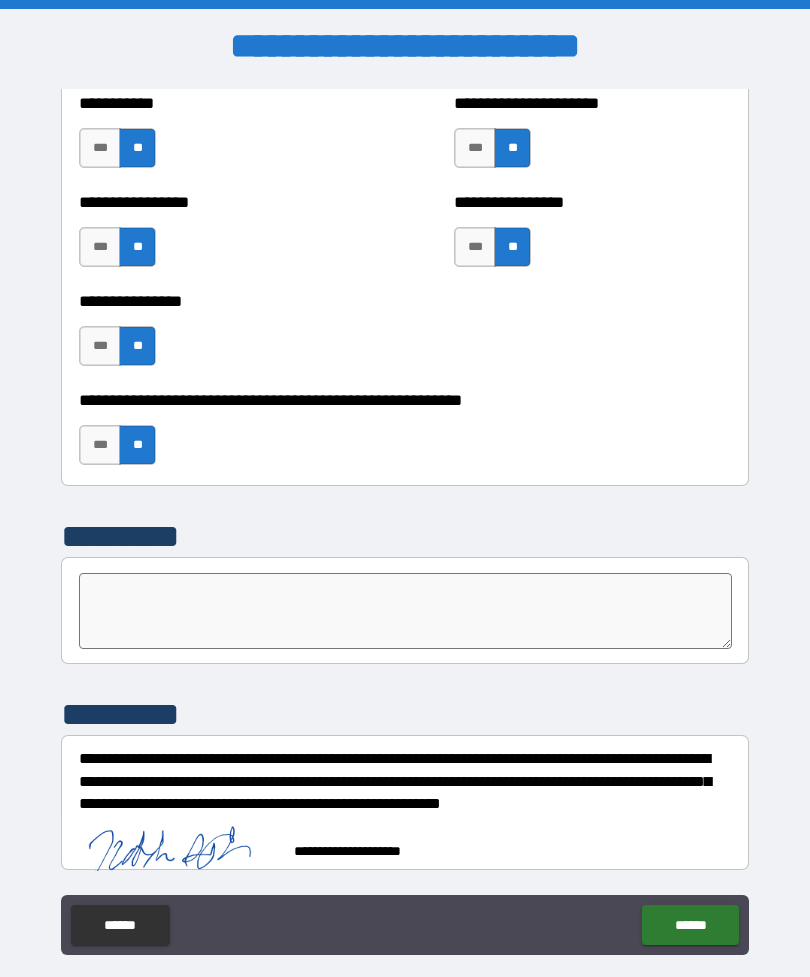 scroll, scrollTop: 6023, scrollLeft: 0, axis: vertical 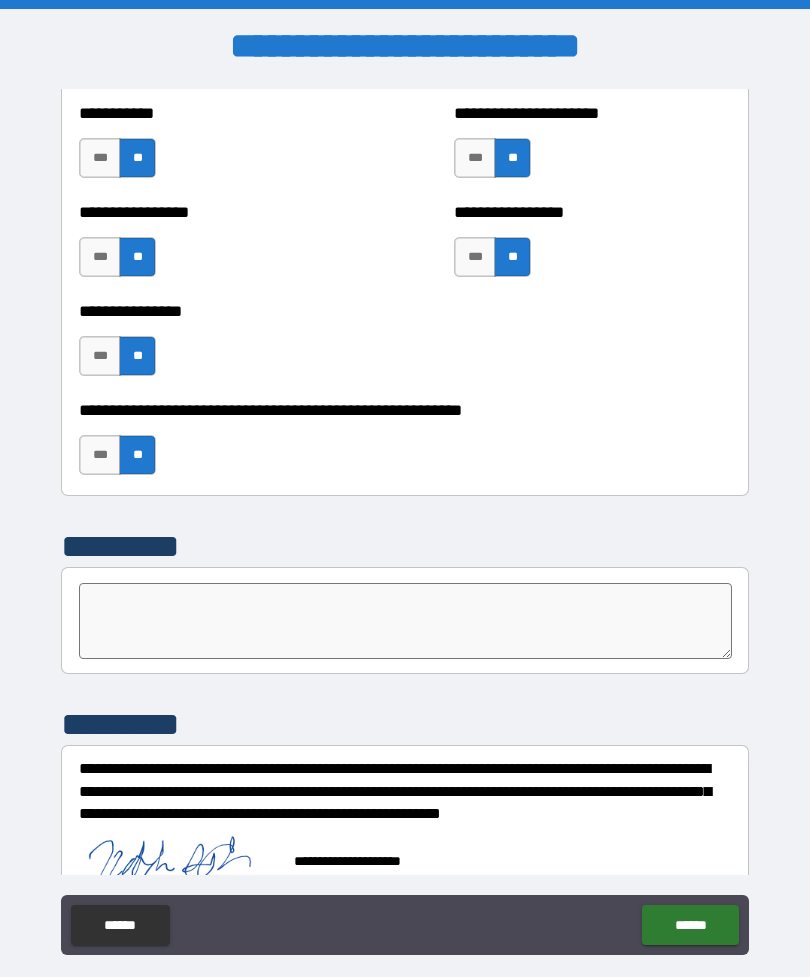 click on "******" at bounding box center (690, 925) 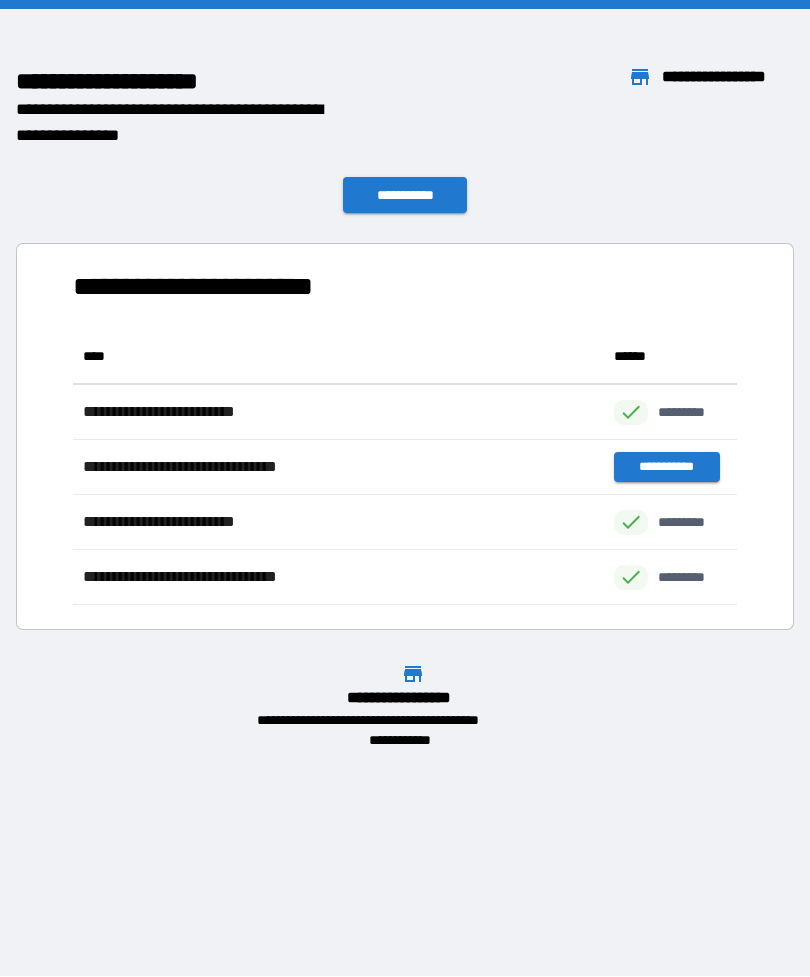scroll, scrollTop: 1, scrollLeft: 1, axis: both 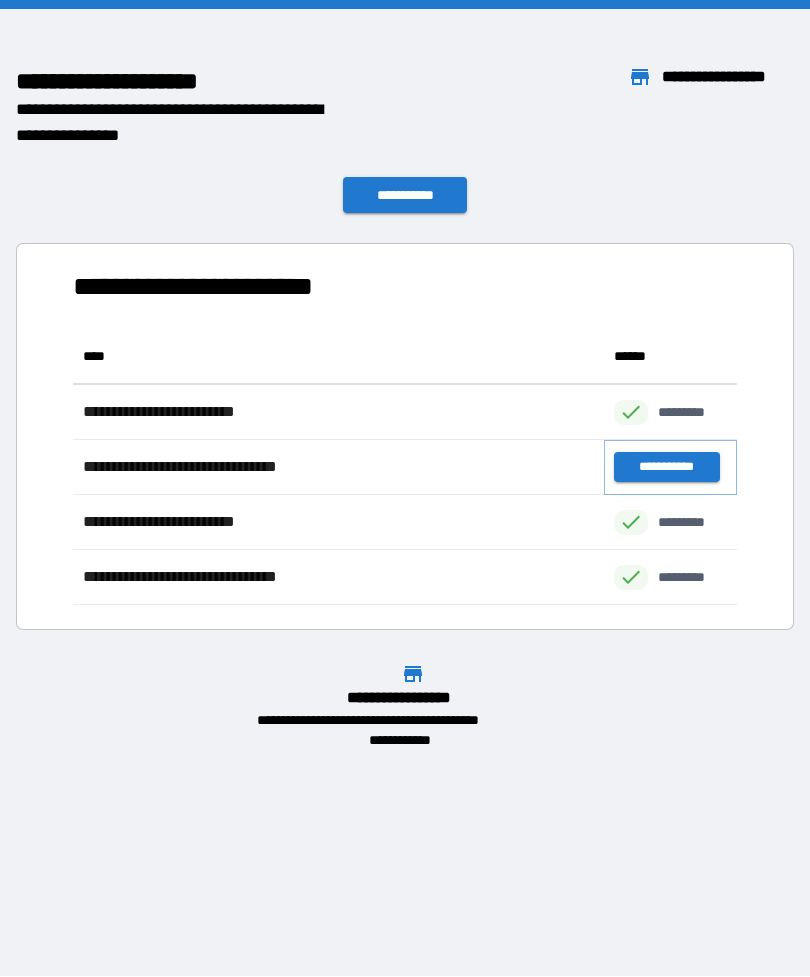 click on "**********" at bounding box center [666, 467] 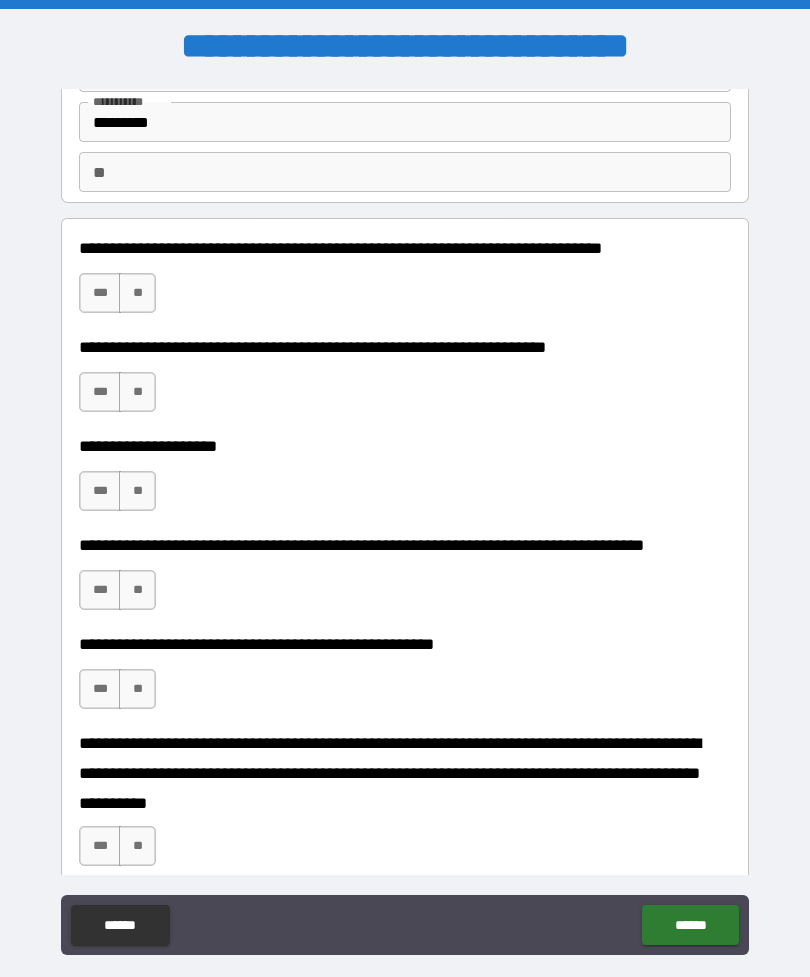 scroll, scrollTop: 134, scrollLeft: 0, axis: vertical 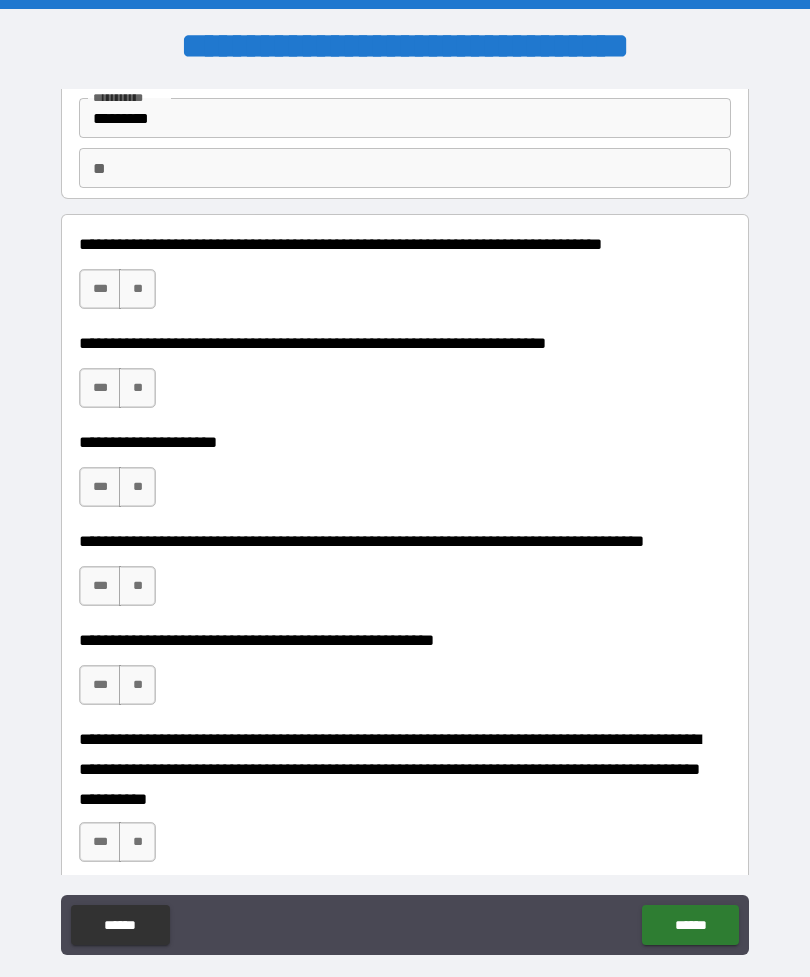 click on "**" at bounding box center [137, 289] 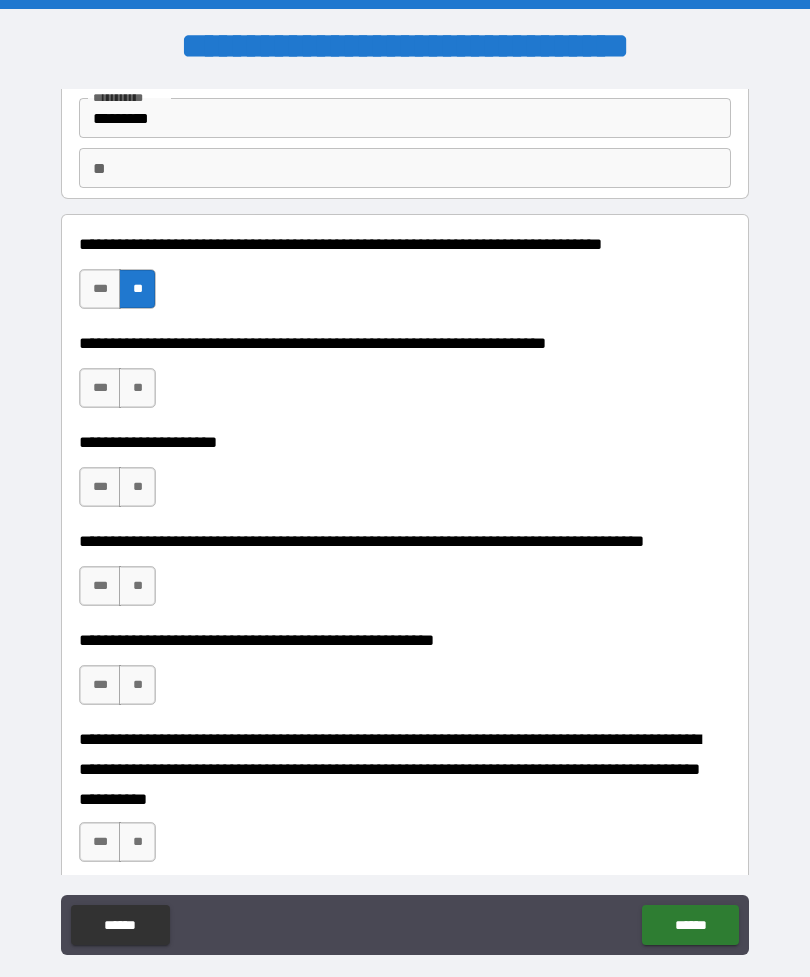 click on "**" at bounding box center [137, 388] 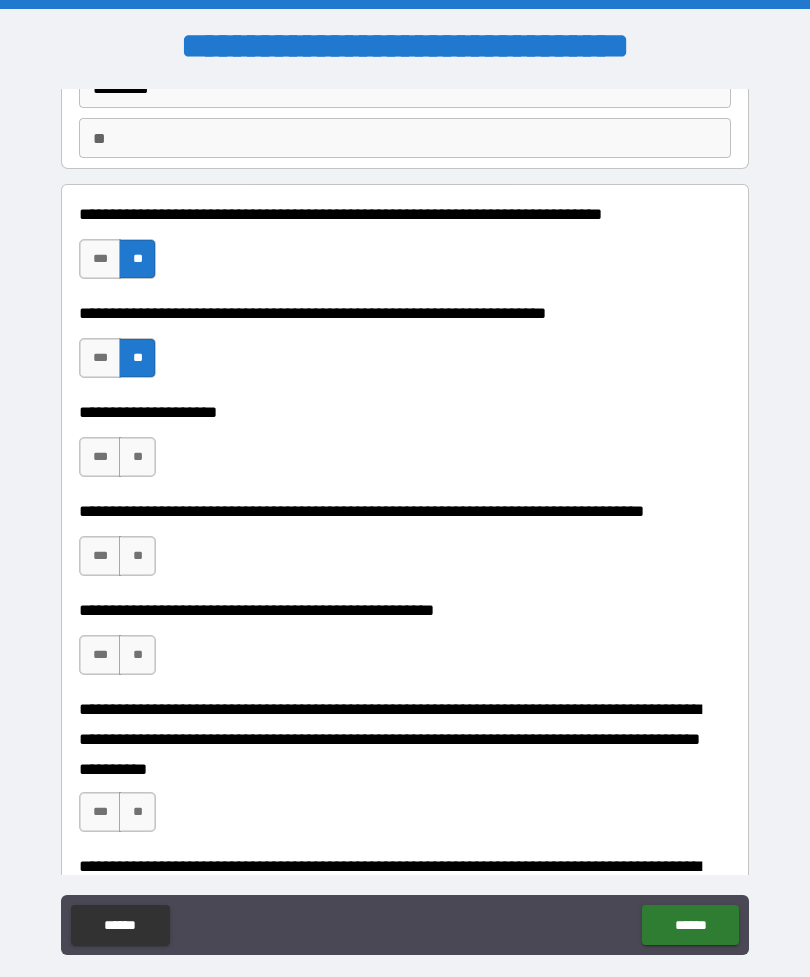 scroll, scrollTop: 168, scrollLeft: 0, axis: vertical 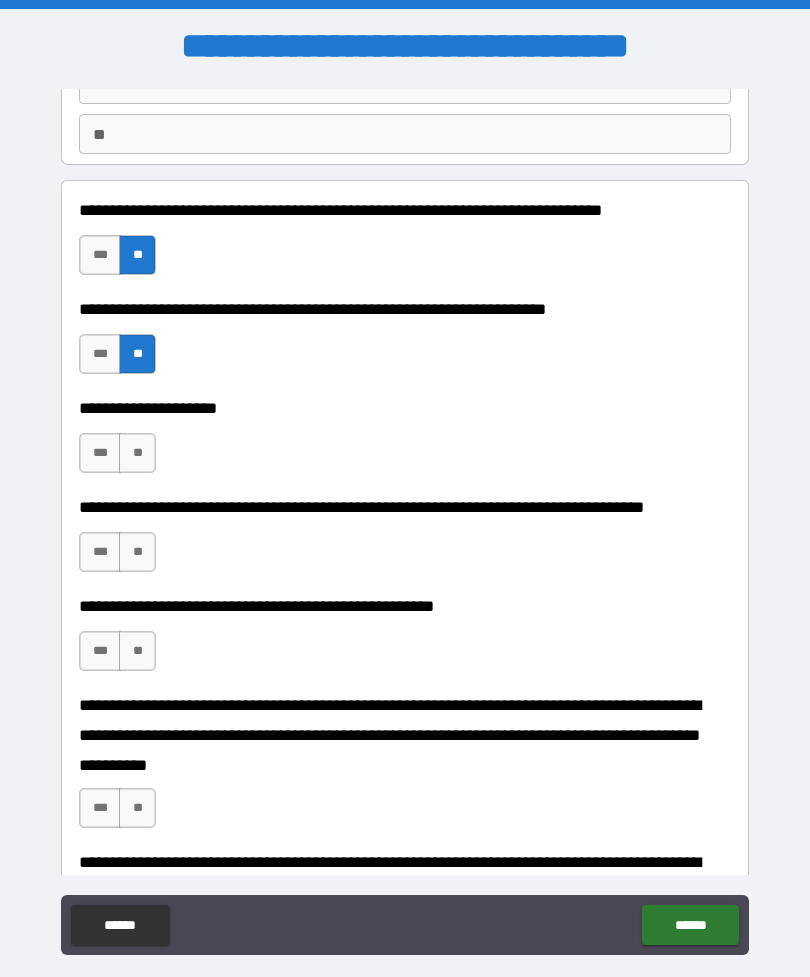 click on "**" at bounding box center [137, 453] 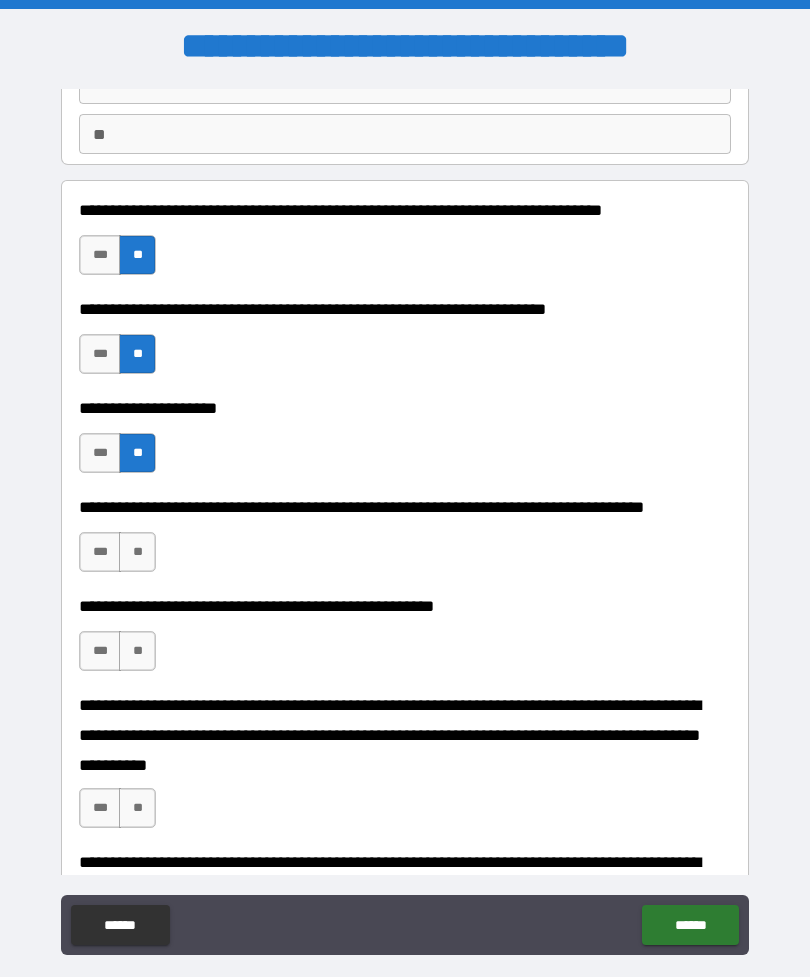 click on "**" at bounding box center (137, 552) 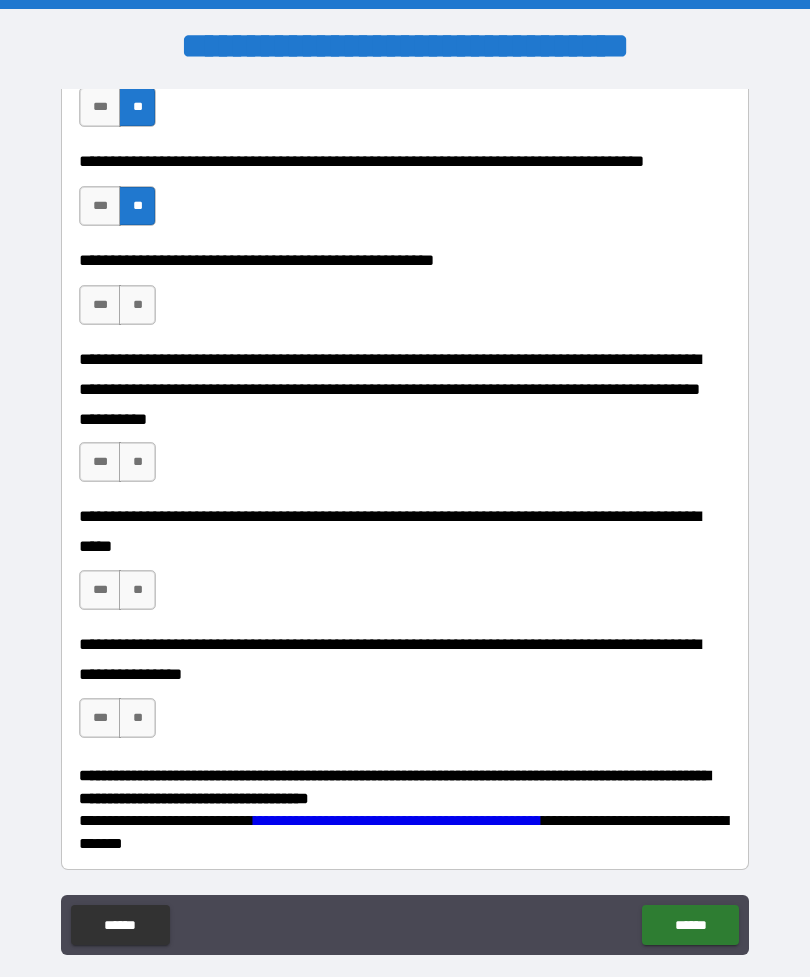 scroll, scrollTop: 513, scrollLeft: 0, axis: vertical 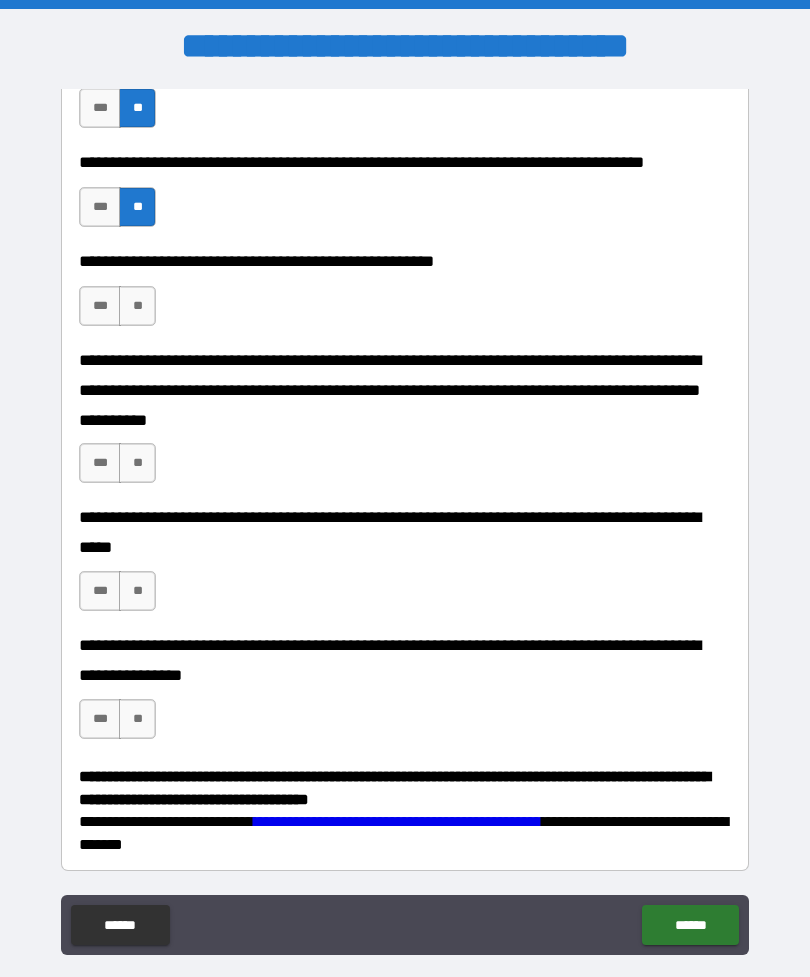 click on "**" at bounding box center (137, 306) 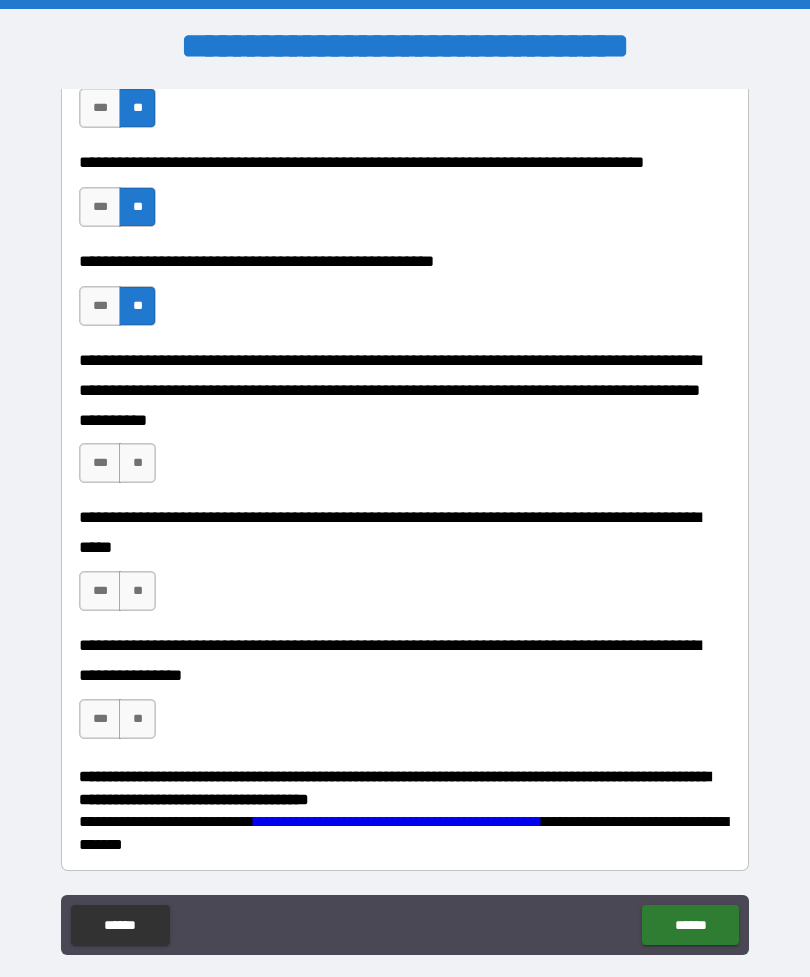 click on "**" at bounding box center (137, 463) 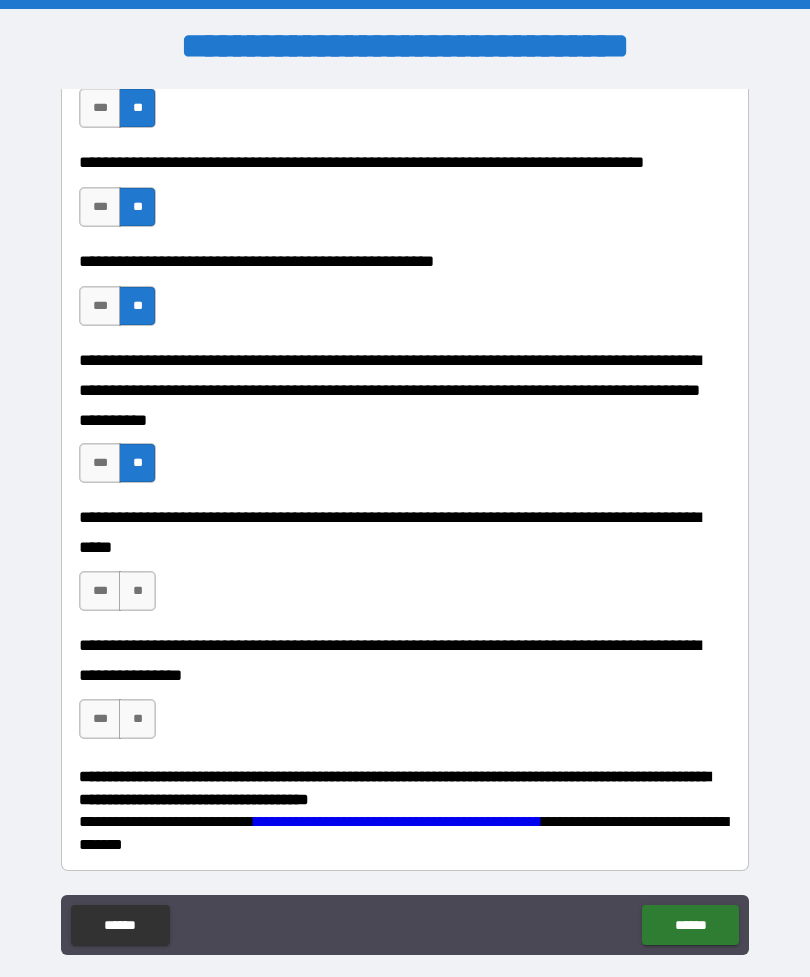 click on "**" at bounding box center (137, 591) 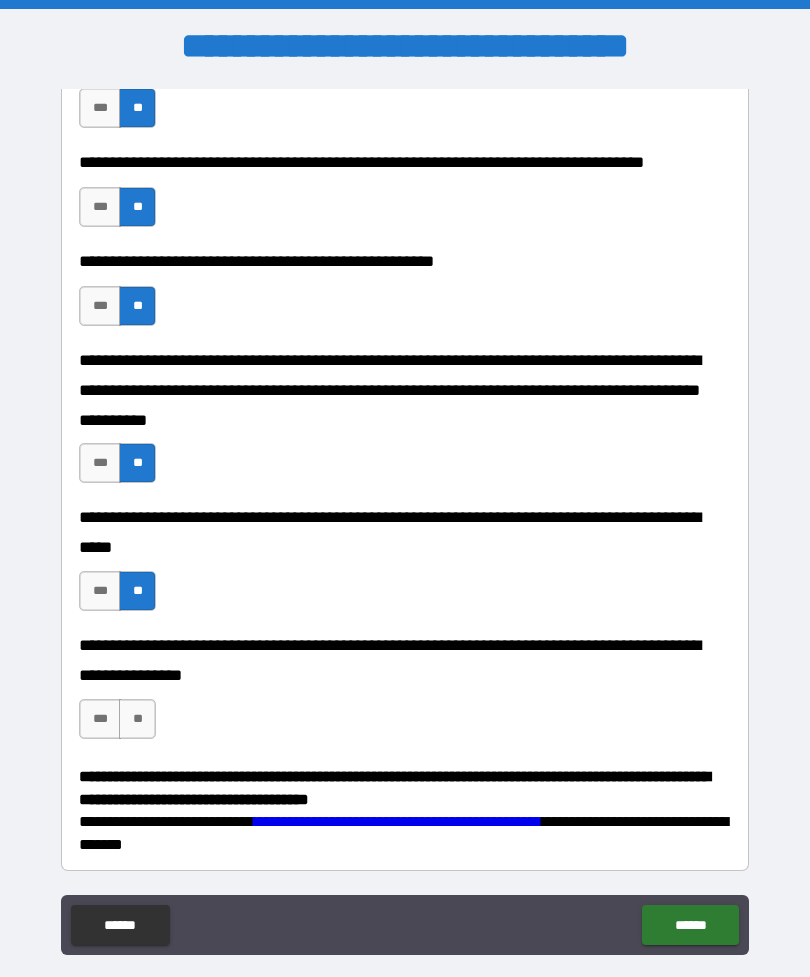 click on "**" at bounding box center (137, 719) 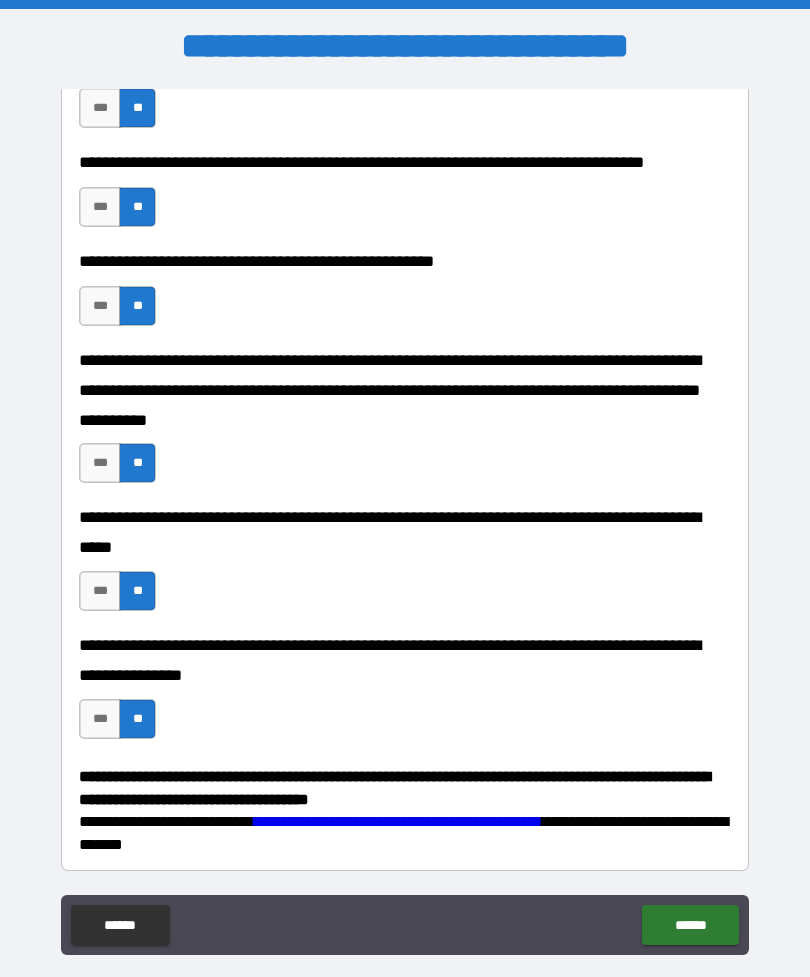 click on "******" at bounding box center (690, 925) 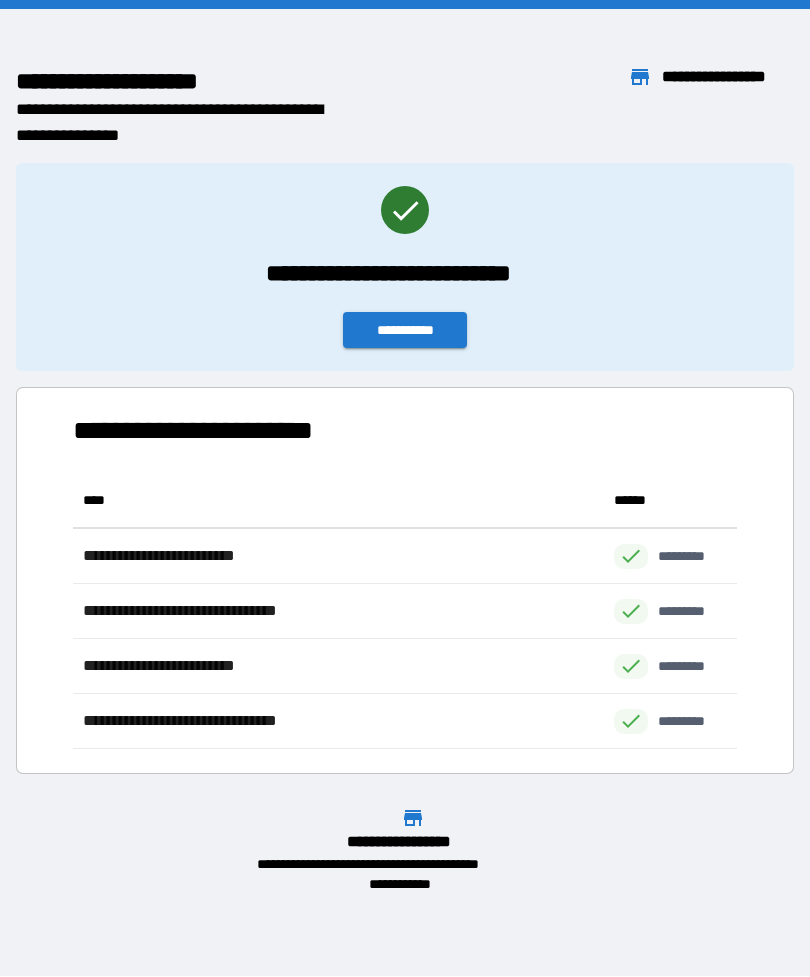scroll, scrollTop: 276, scrollLeft: 664, axis: both 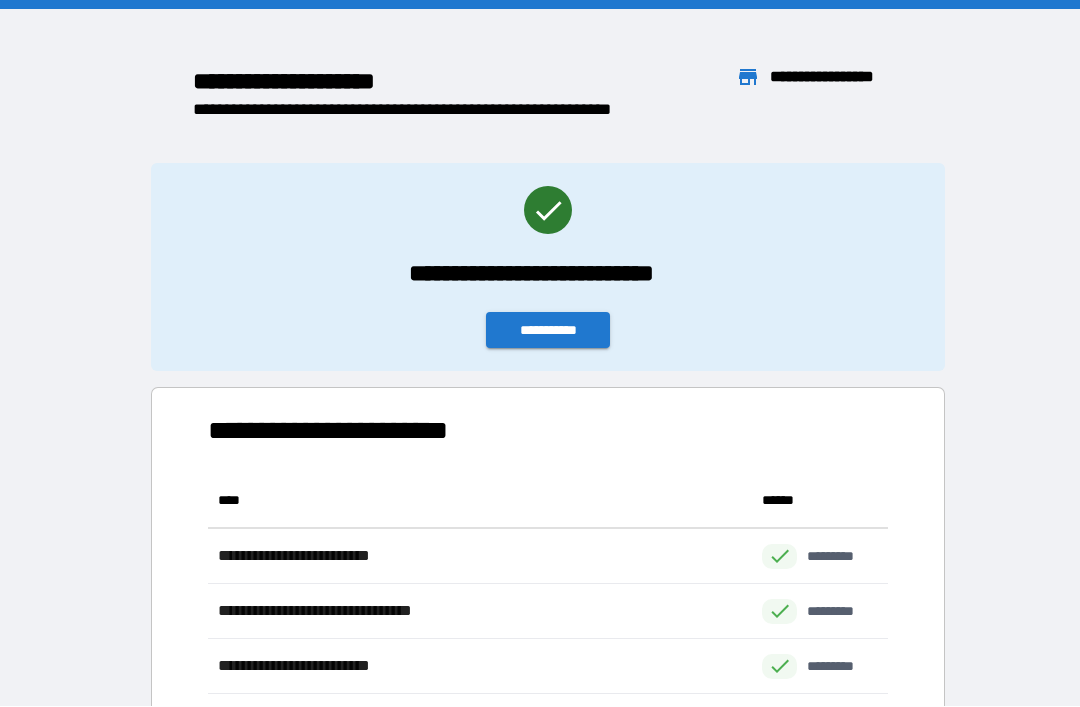 click on "**********" at bounding box center [548, 330] 